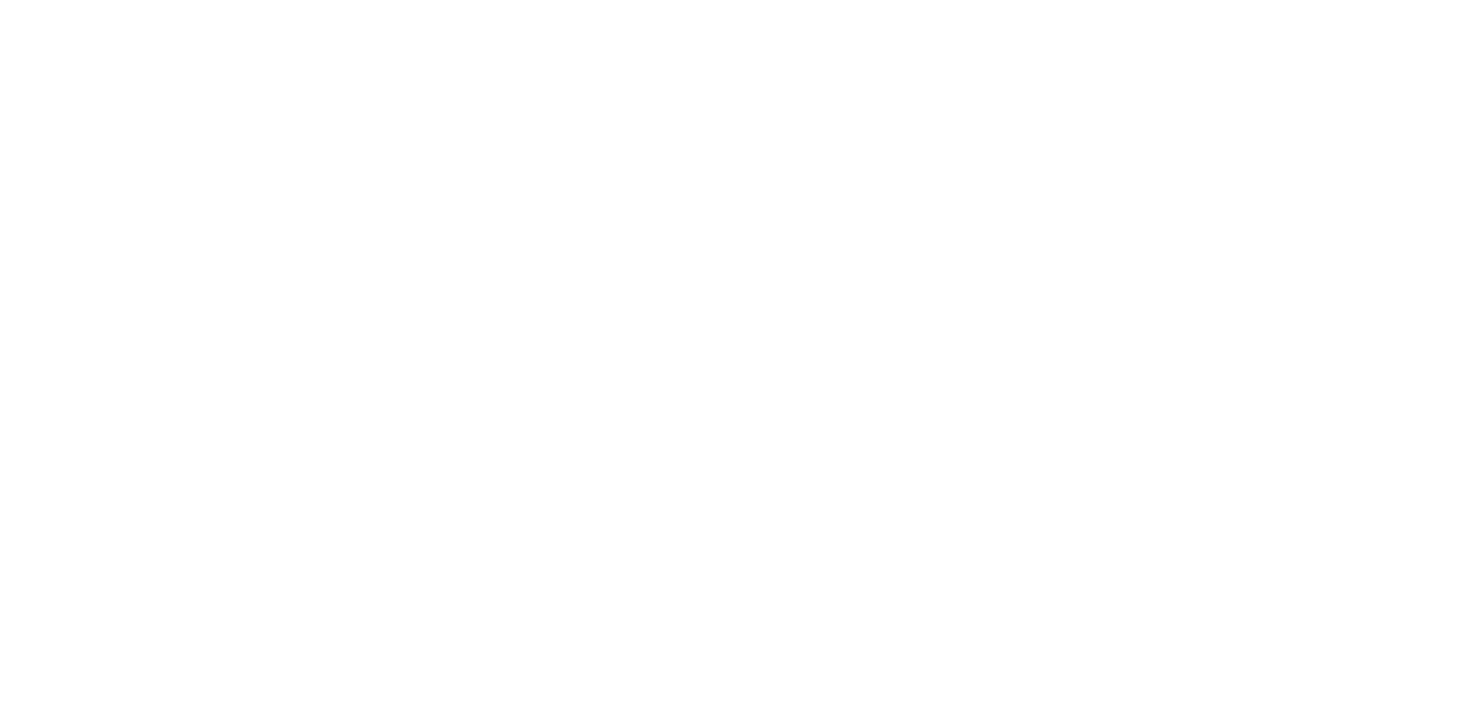 scroll, scrollTop: 0, scrollLeft: 0, axis: both 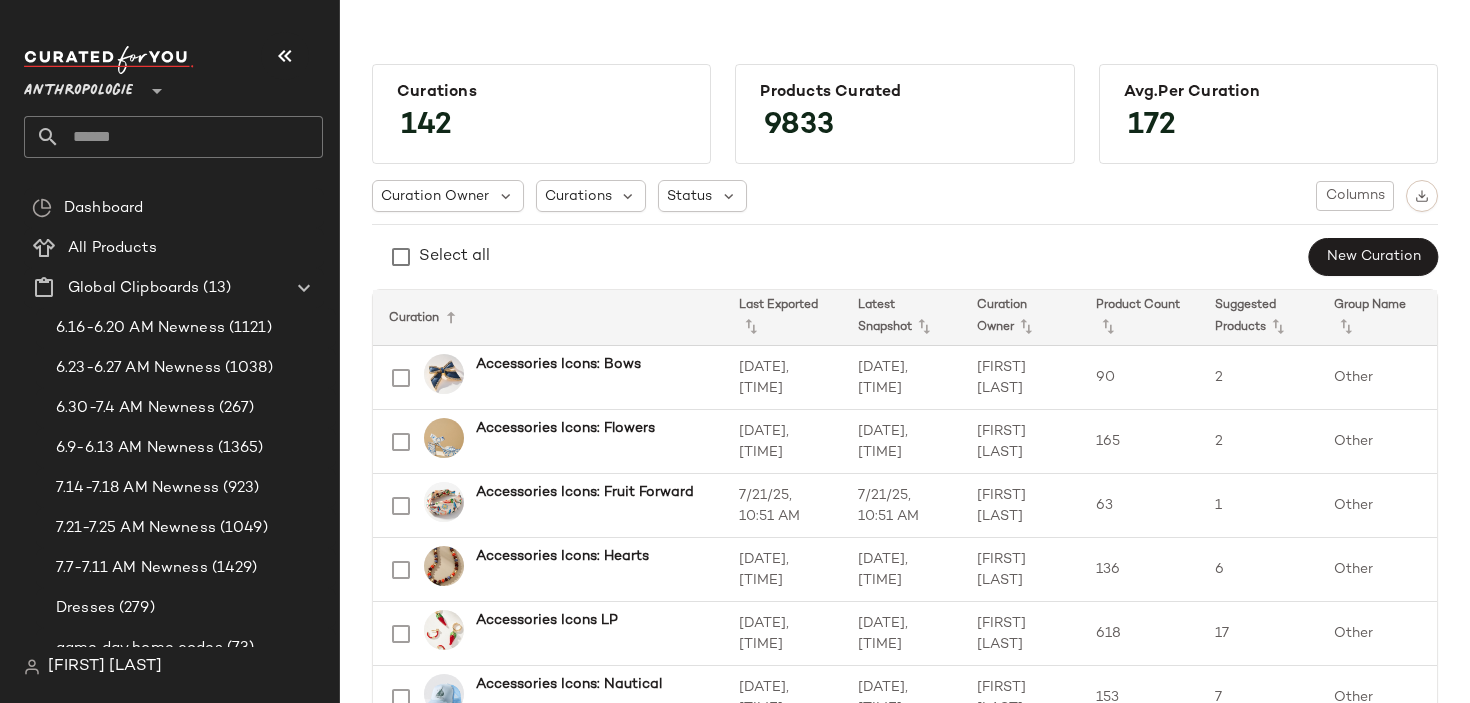 click on "Anthropologie" at bounding box center [78, 86] 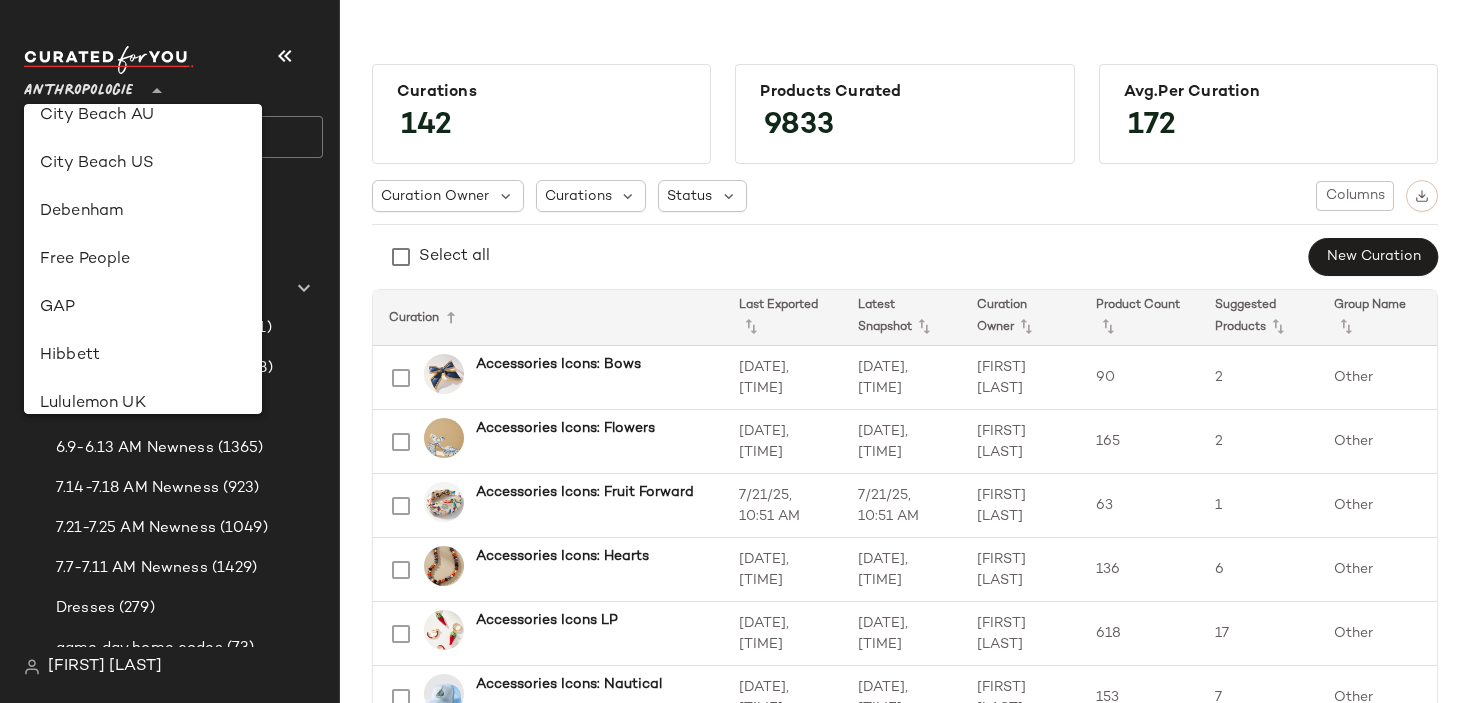 scroll, scrollTop: 380, scrollLeft: 0, axis: vertical 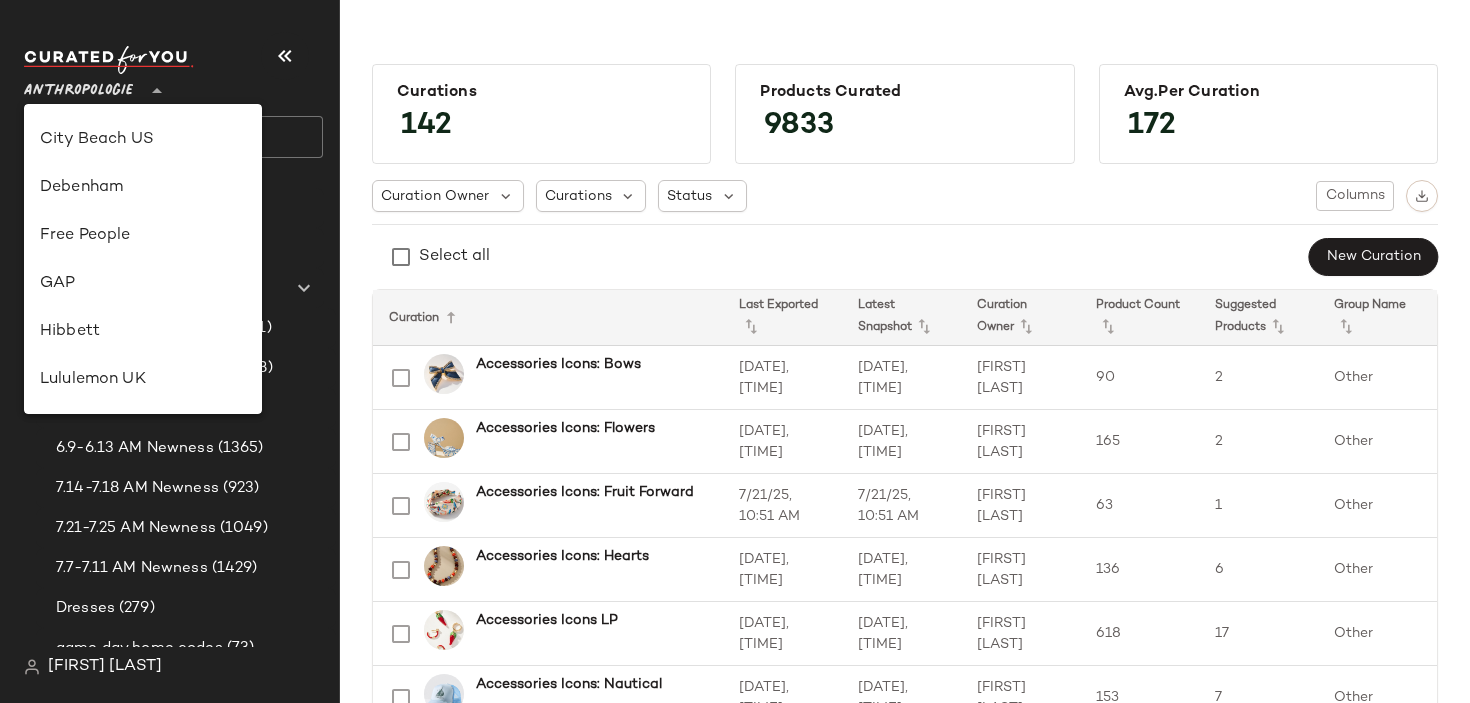 click on "Free People" at bounding box center [143, 236] 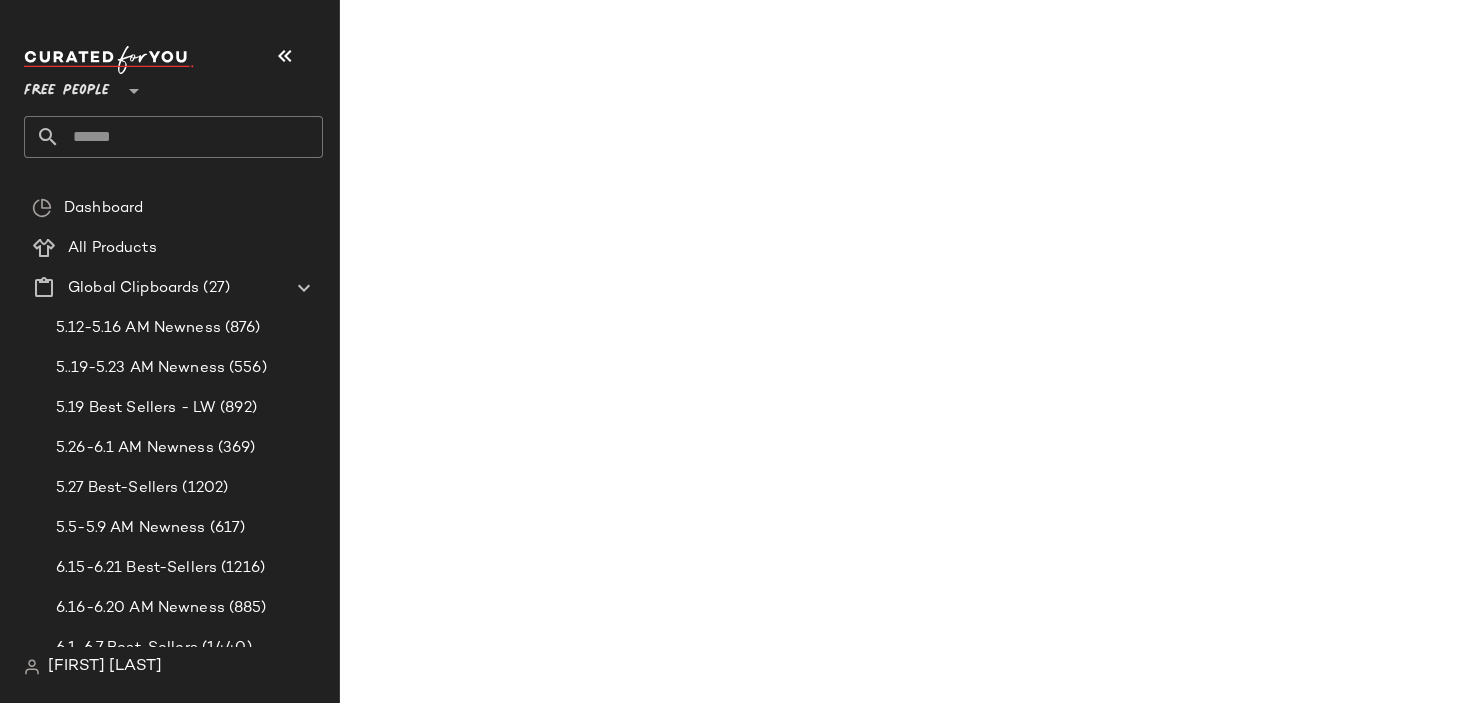 click 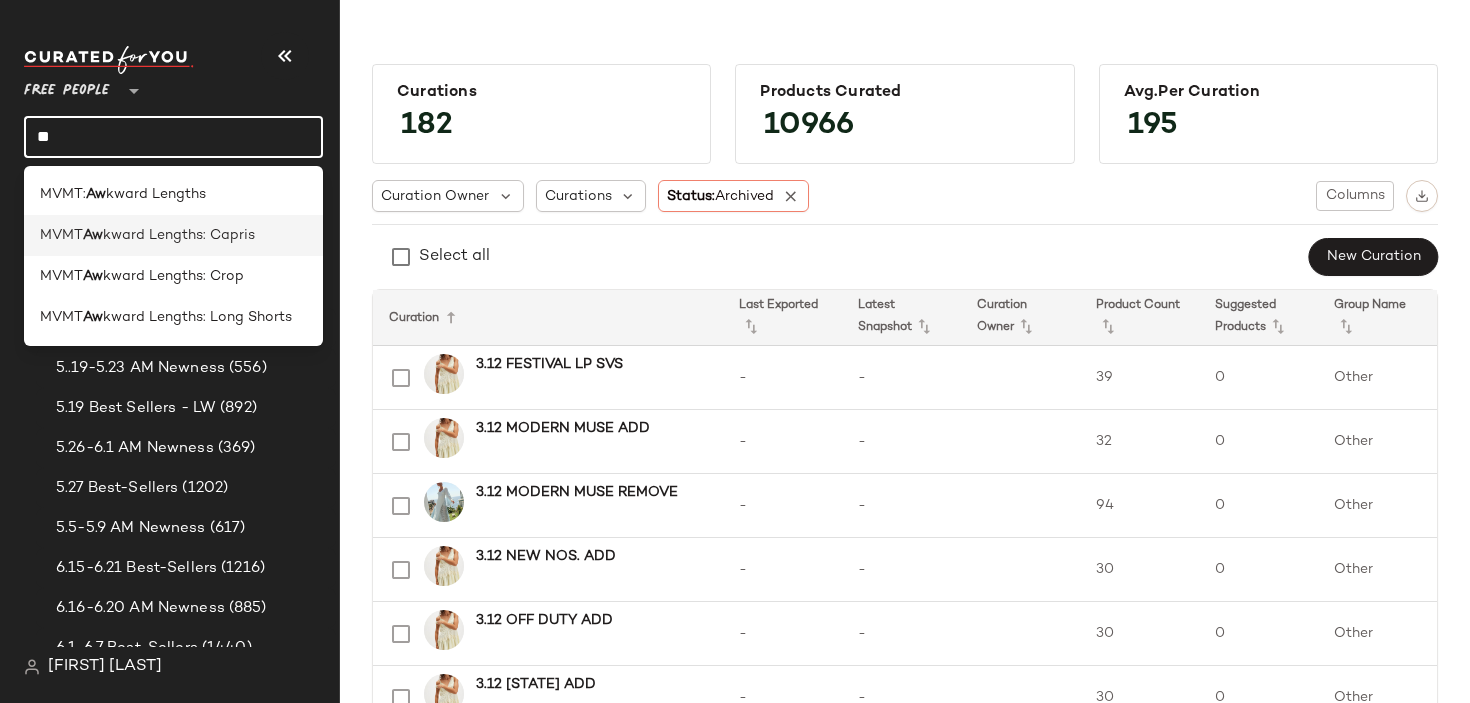 type on "**" 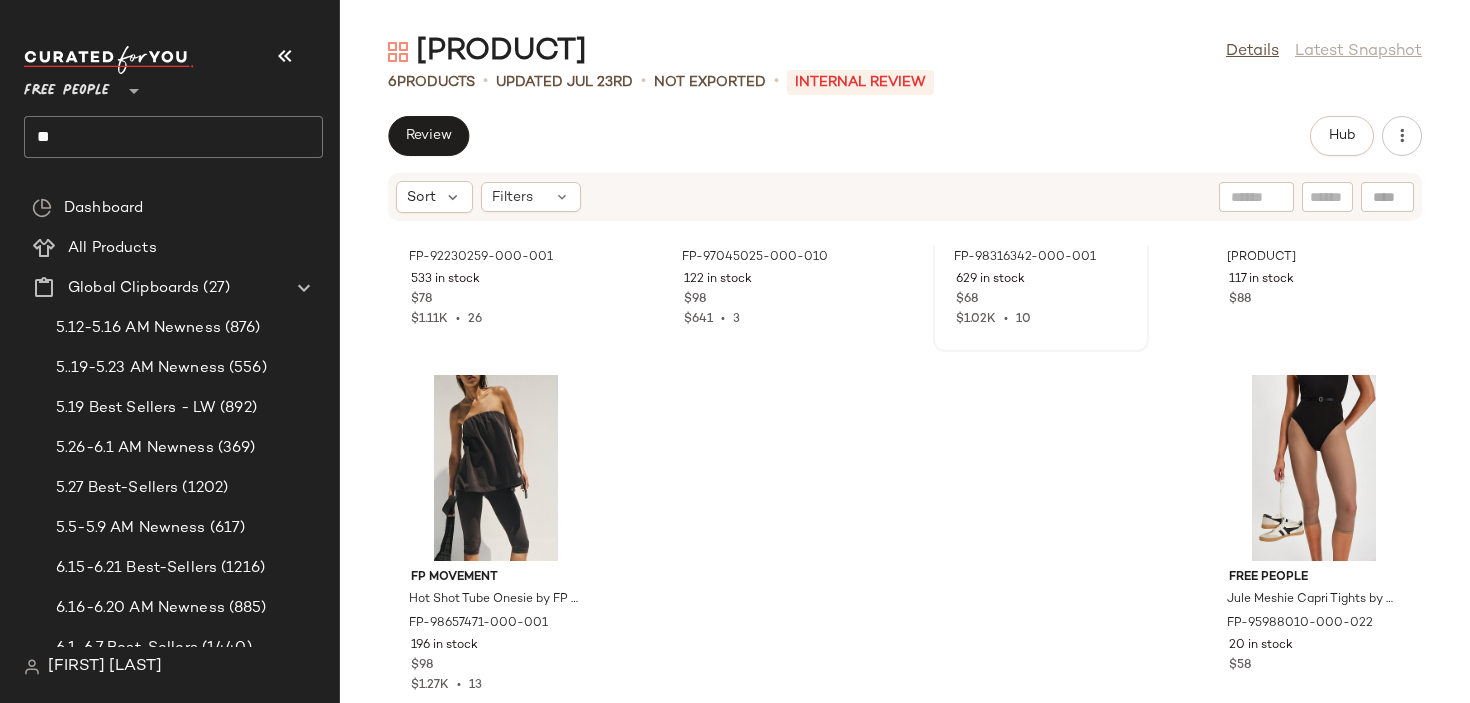scroll, scrollTop: 0, scrollLeft: 0, axis: both 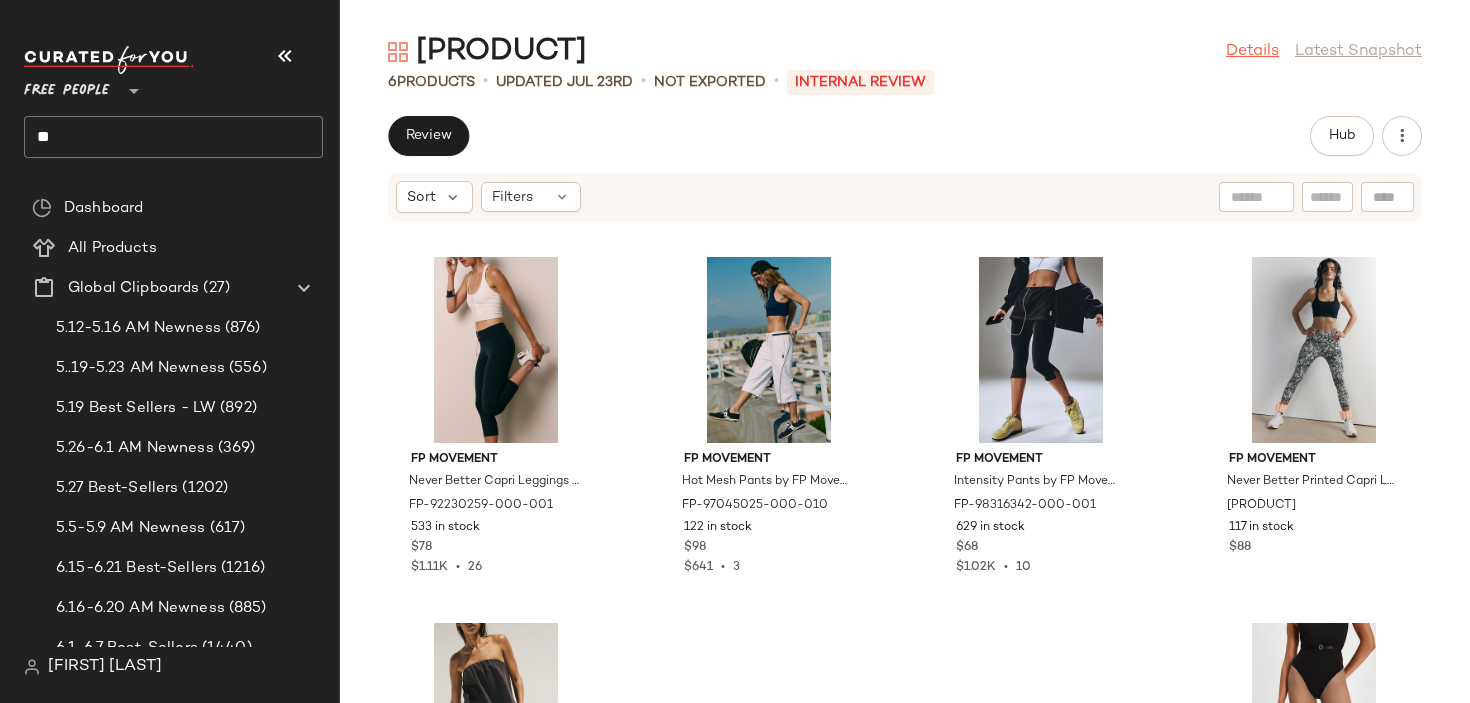 click on "Details" at bounding box center [1252, 52] 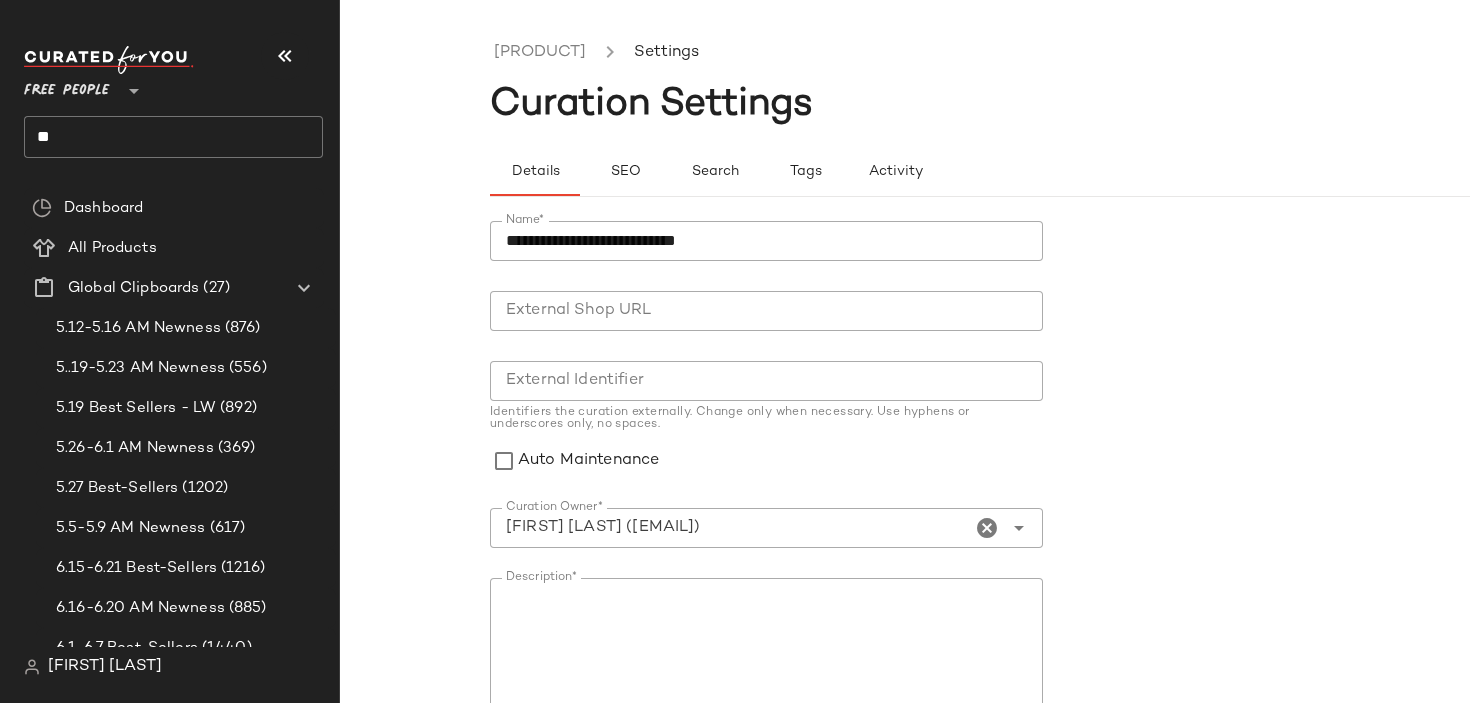 click on "Details   SEO   Search   Tags   Activity" at bounding box center (1055, 160) 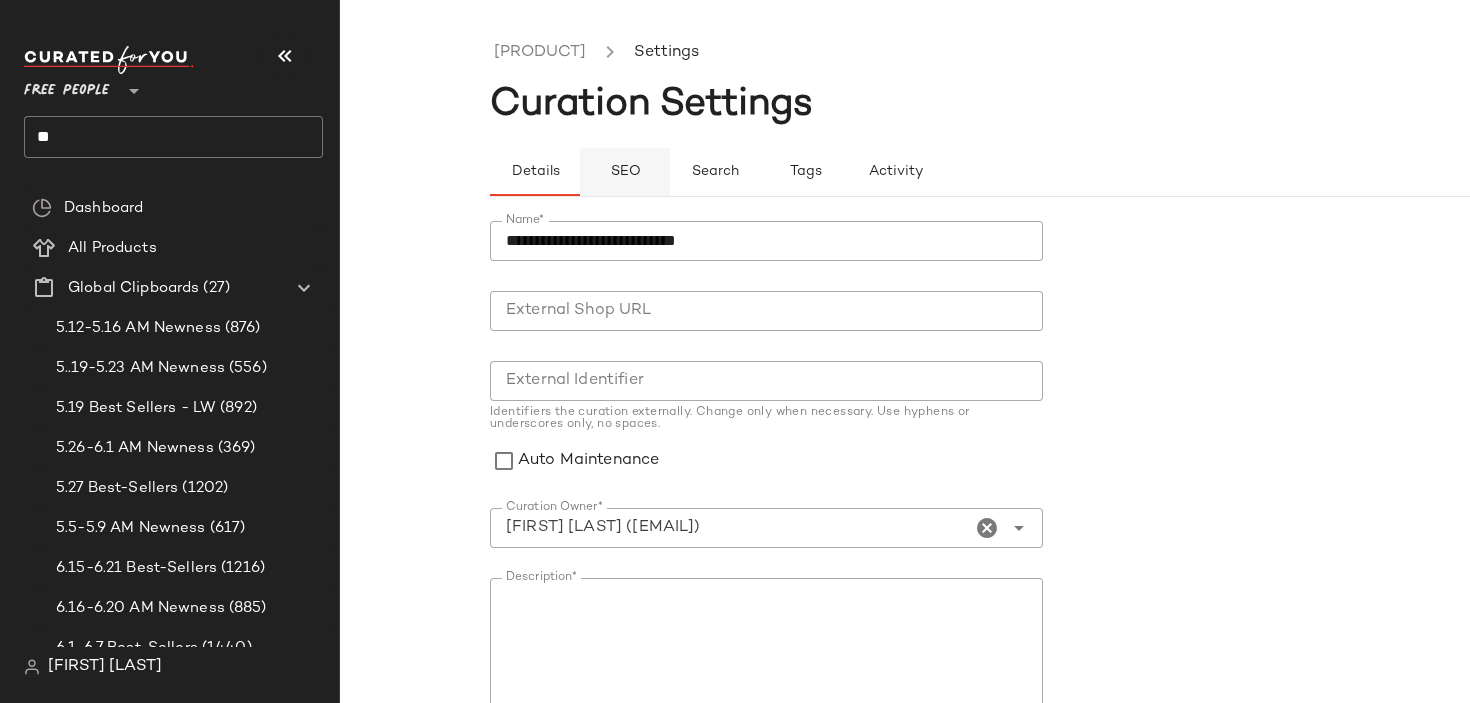 click on "SEO" 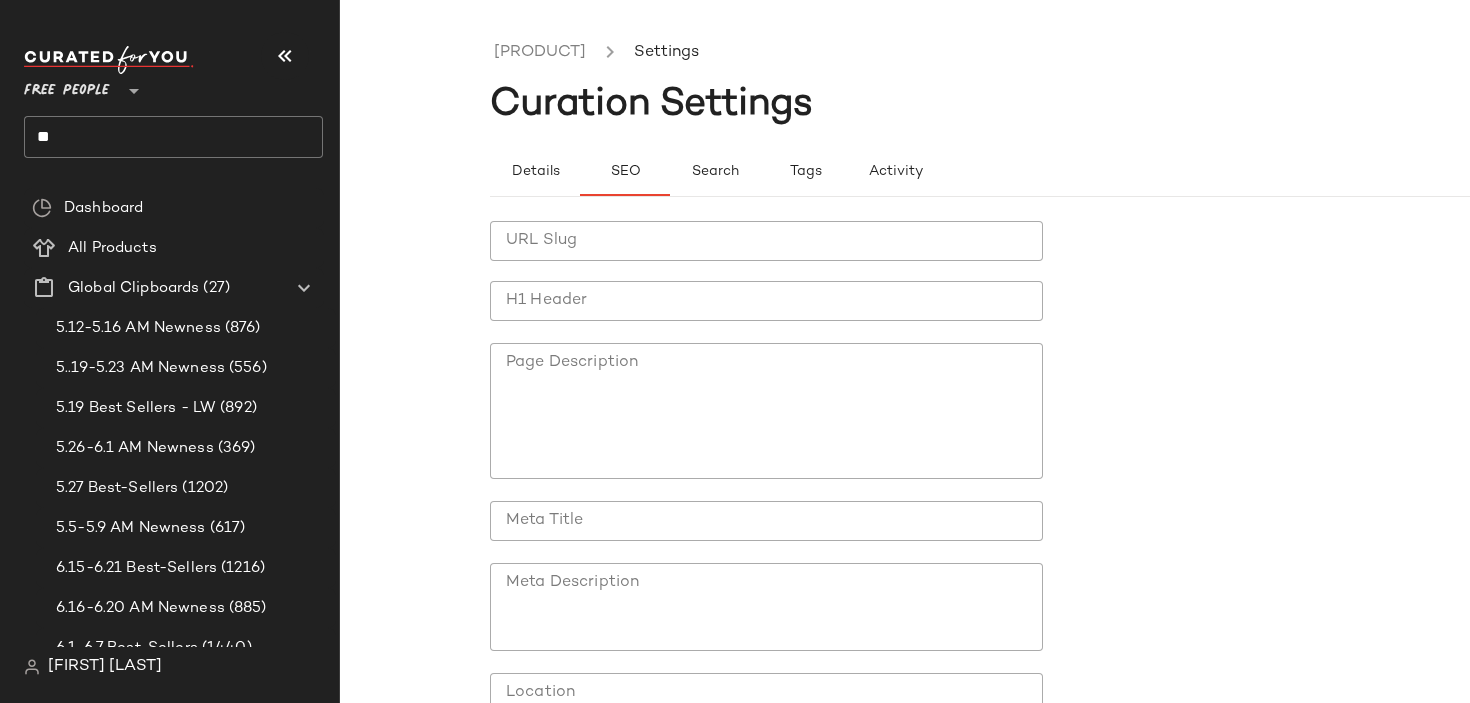 click on "URL Slug" 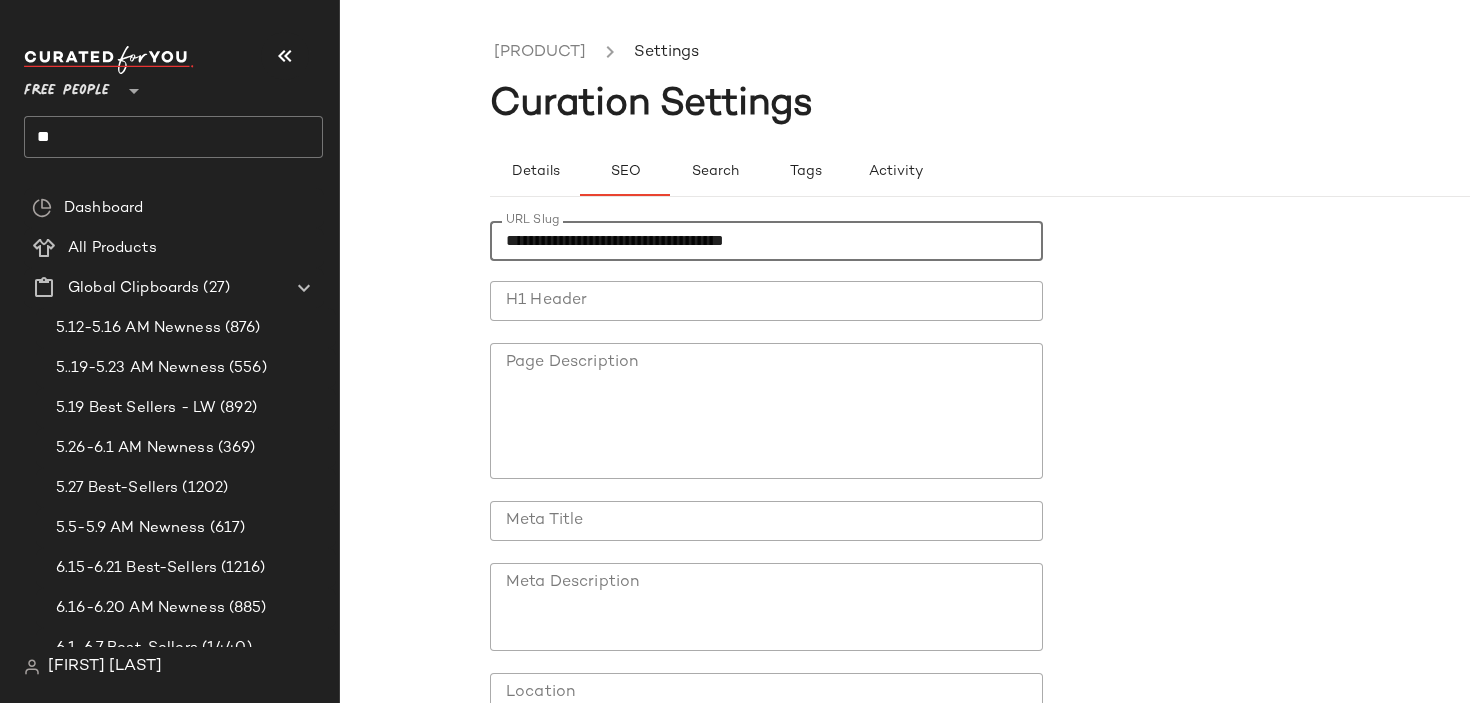 type on "**********" 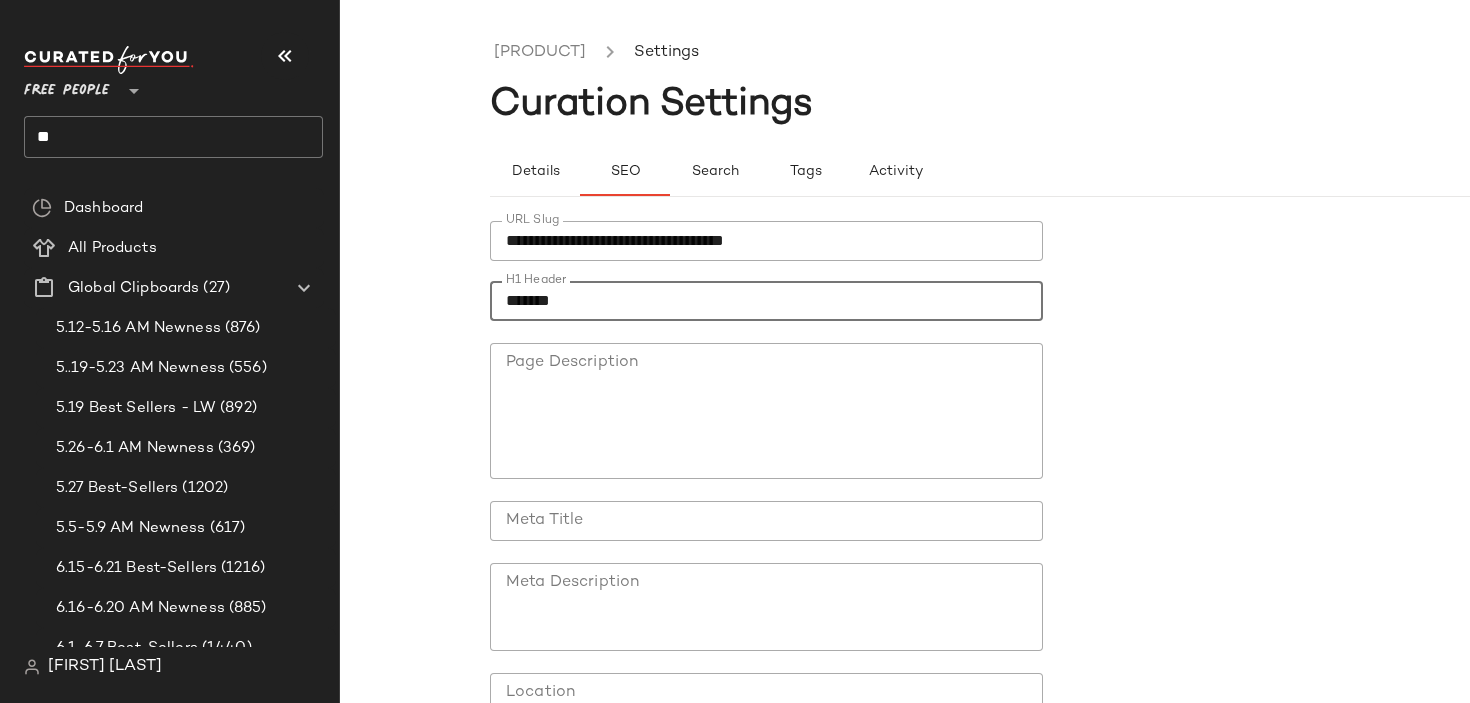 type on "******" 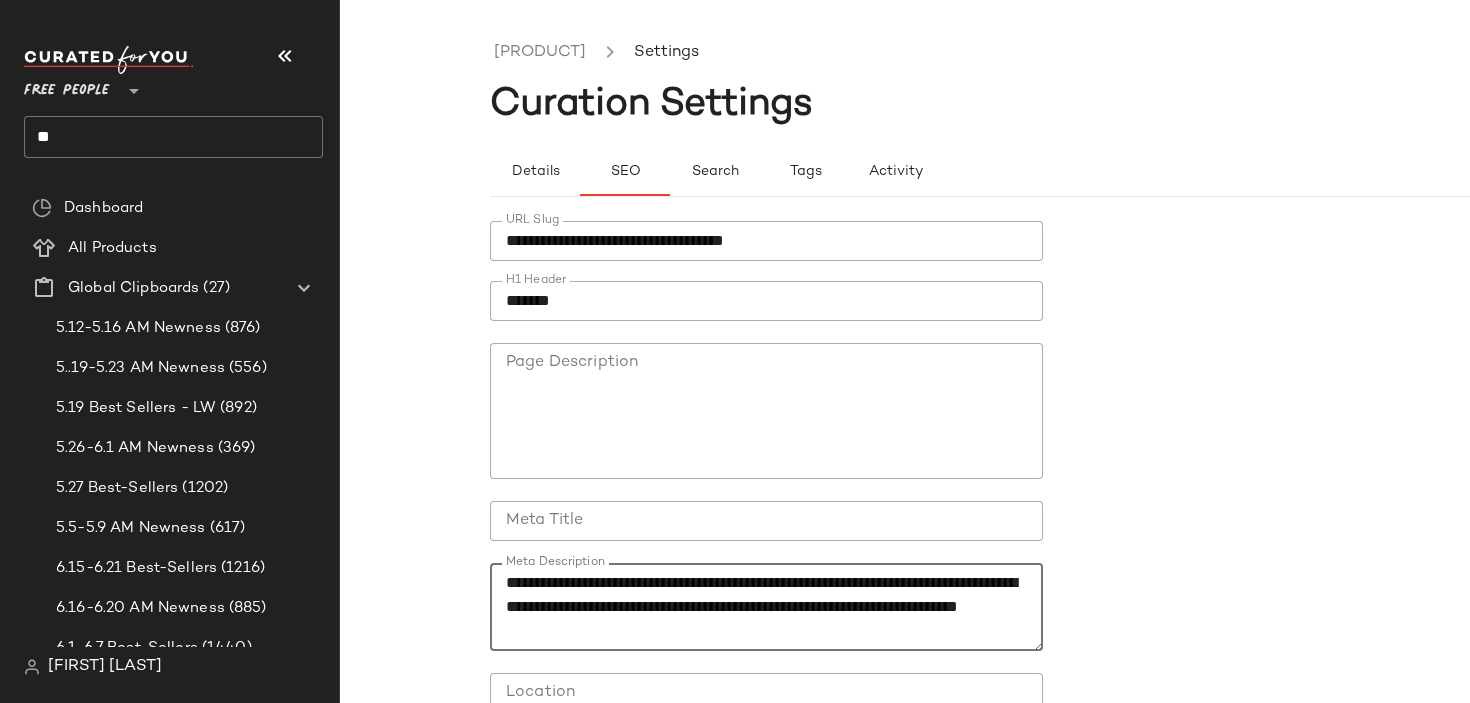 scroll, scrollTop: 253, scrollLeft: 0, axis: vertical 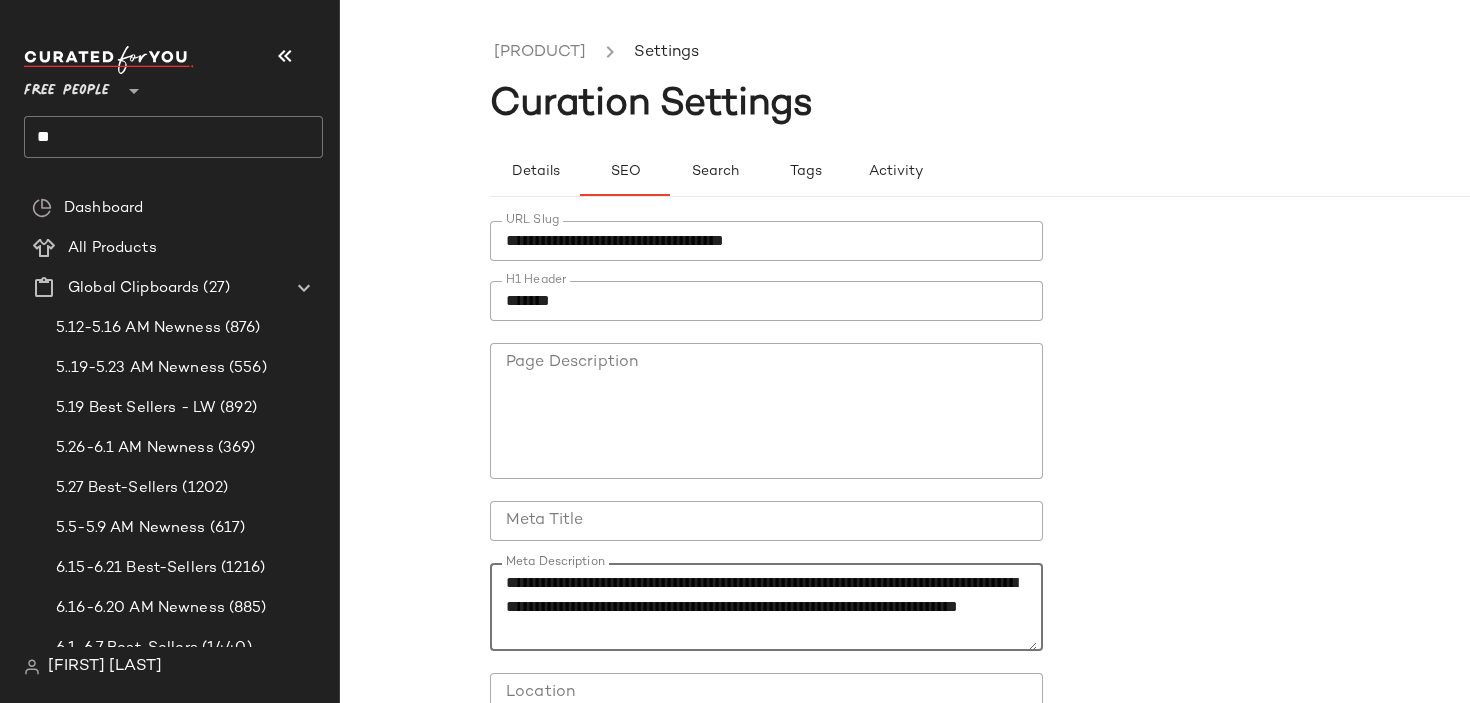 drag, startPoint x: 625, startPoint y: 627, endPoint x: 847, endPoint y: 637, distance: 222.22511 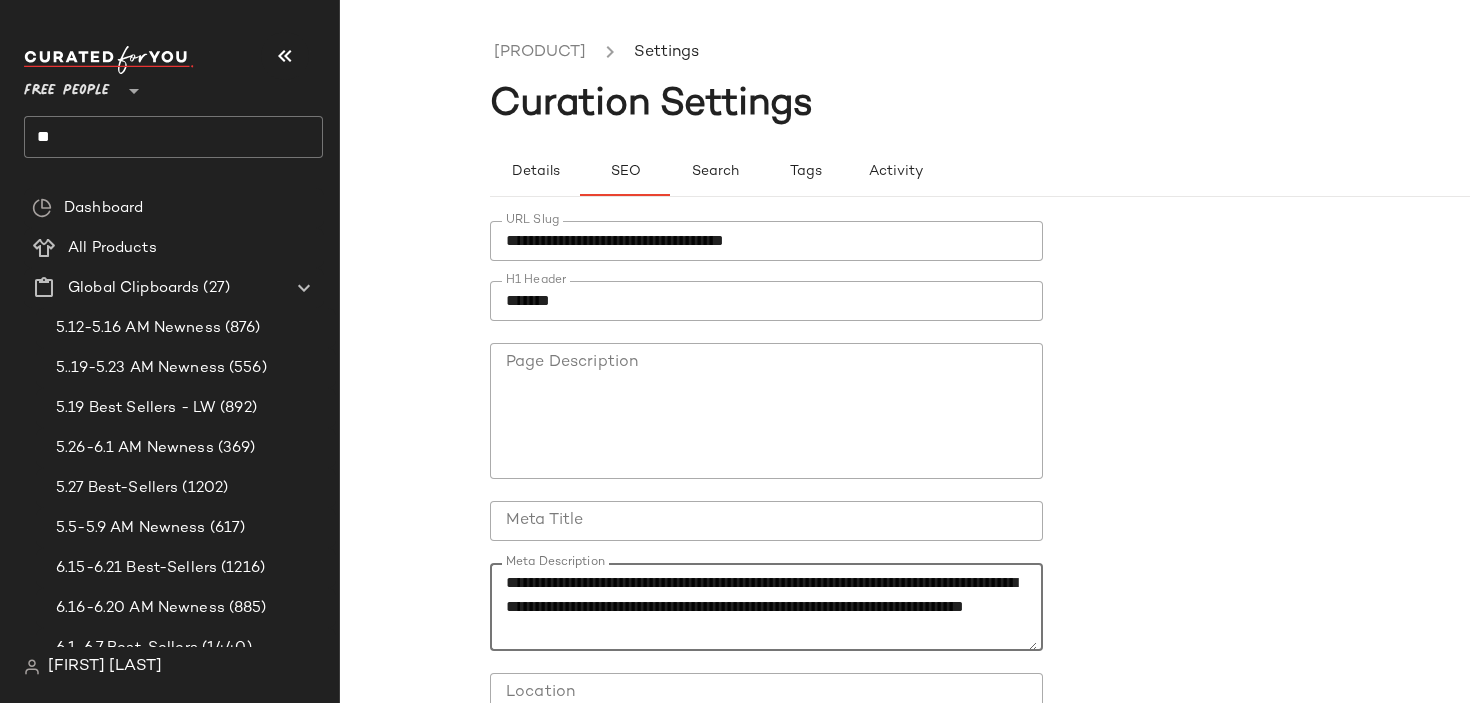 type on "**********" 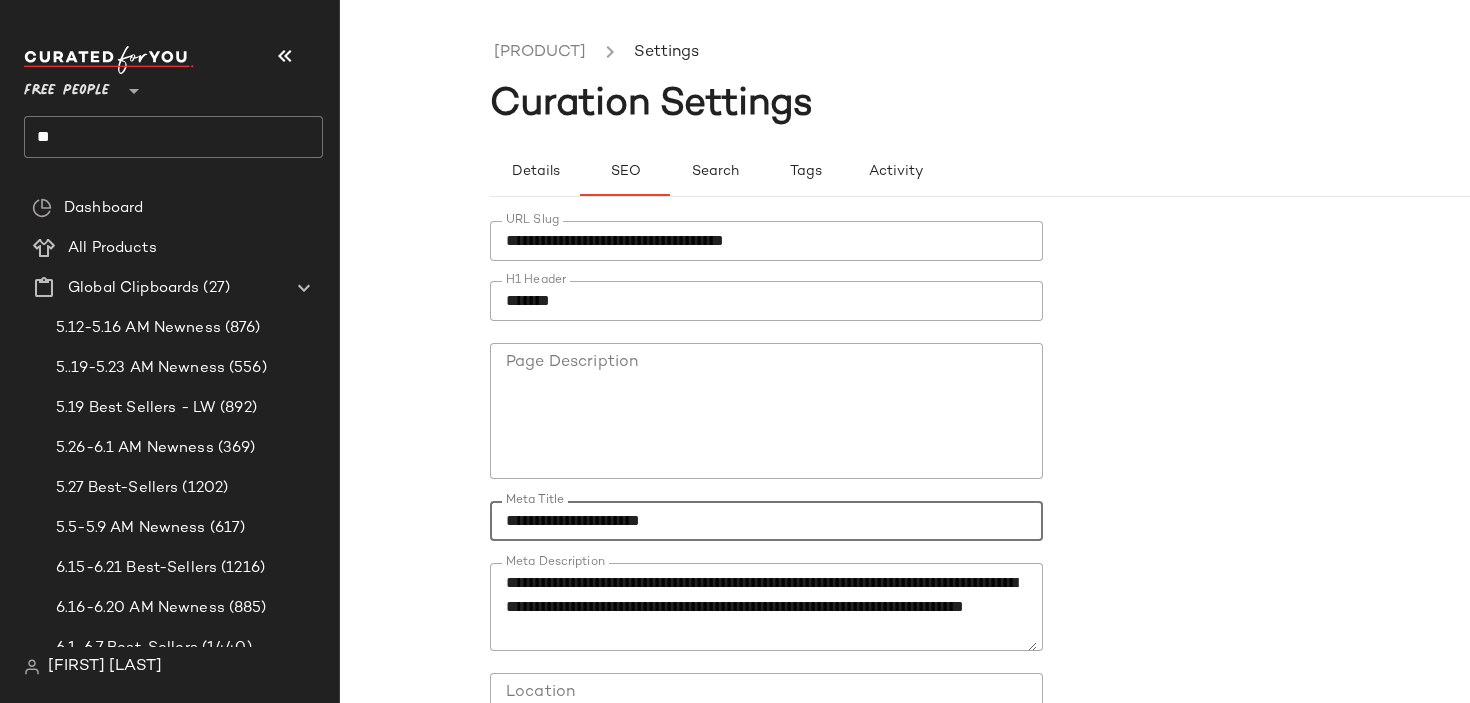 scroll, scrollTop: 179, scrollLeft: 0, axis: vertical 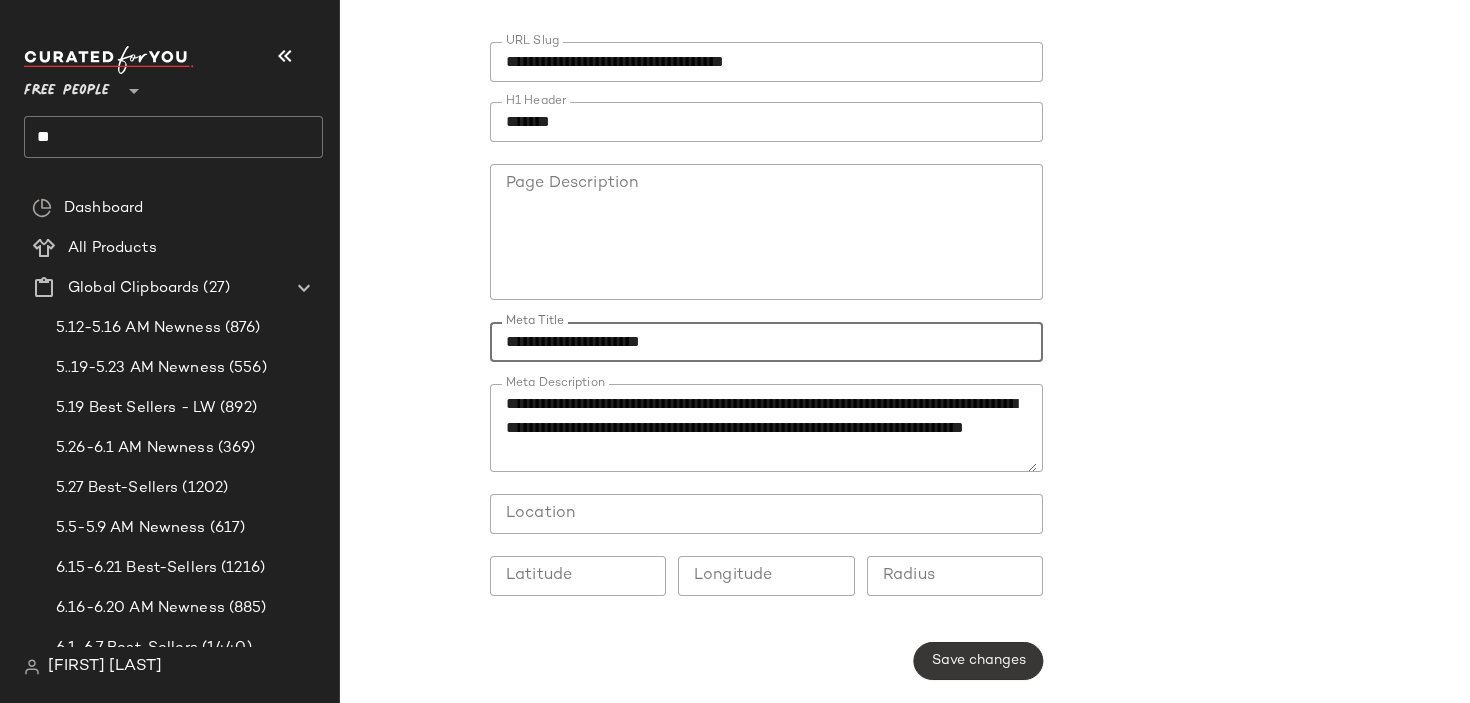 type on "**********" 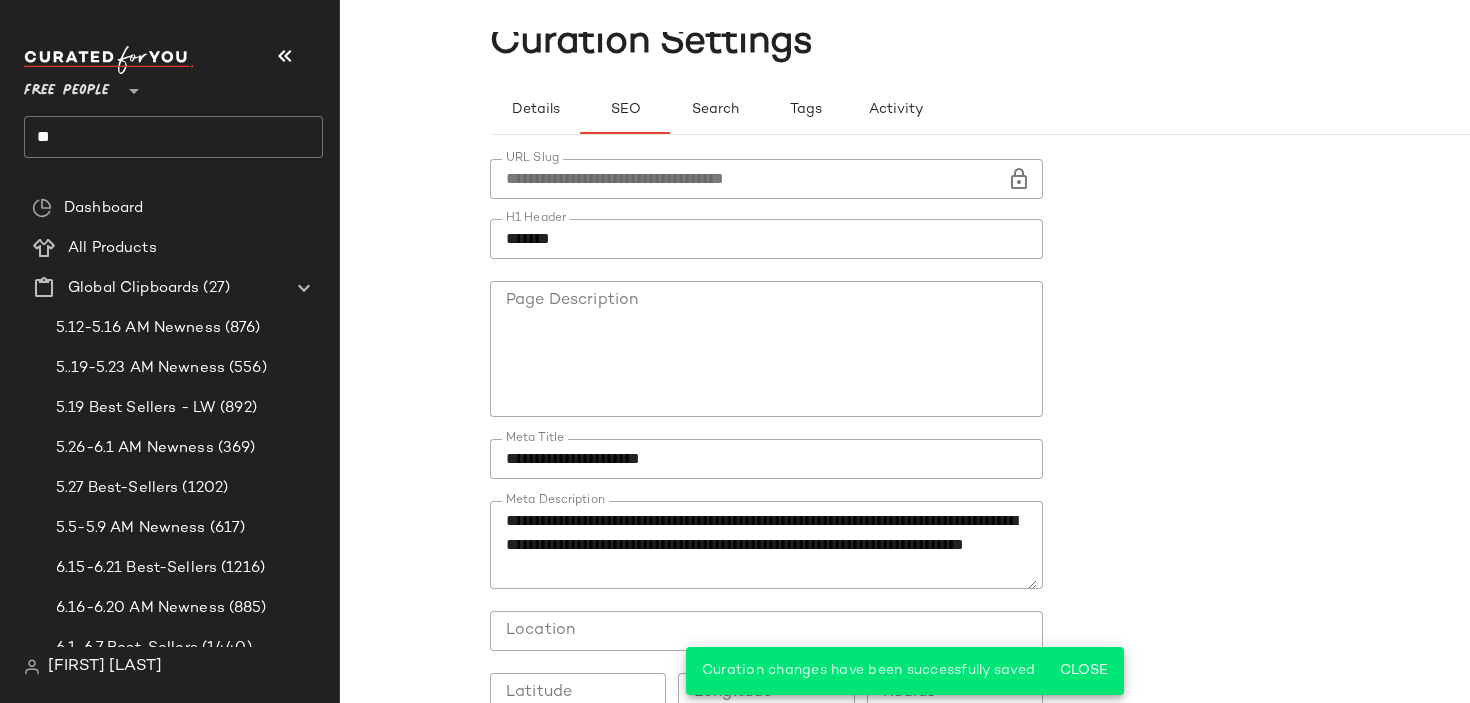 scroll, scrollTop: 0, scrollLeft: 0, axis: both 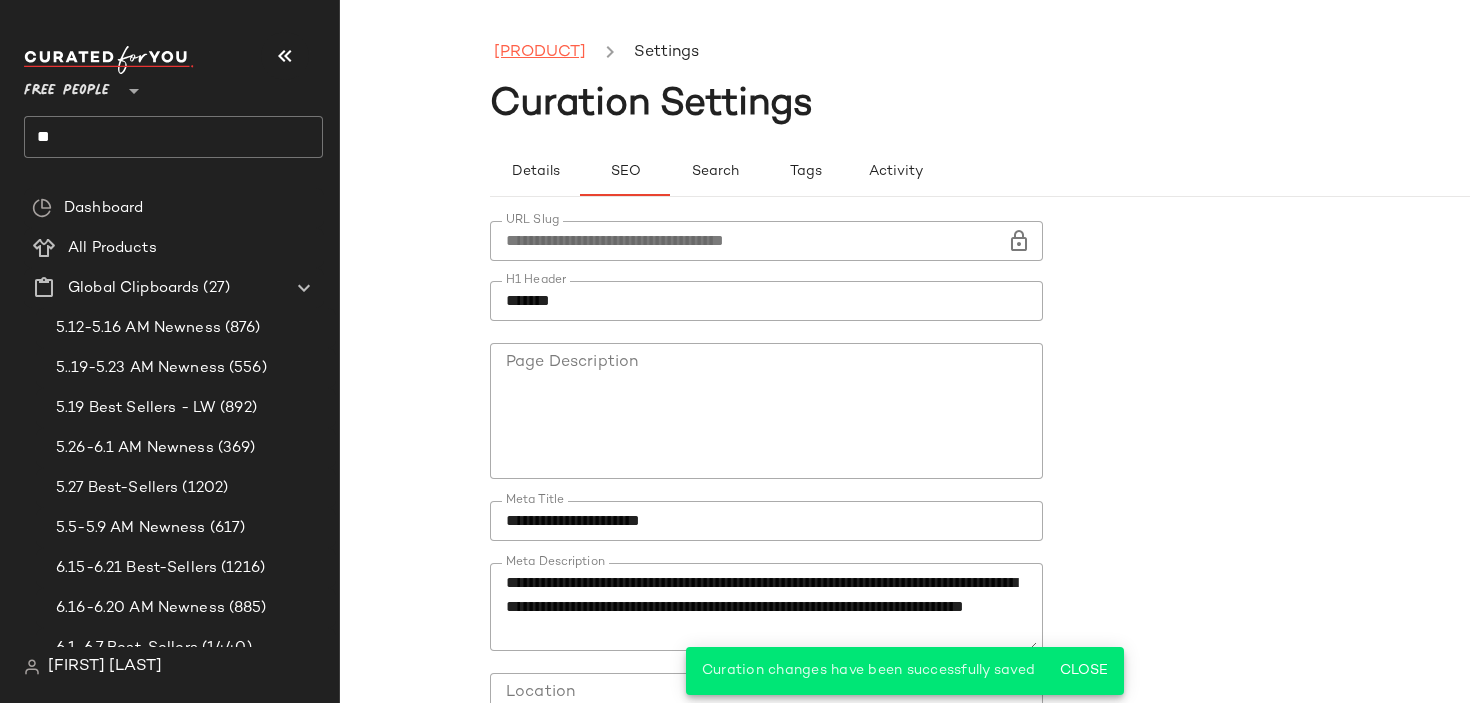 click on "[PRODUCT]" at bounding box center [540, 53] 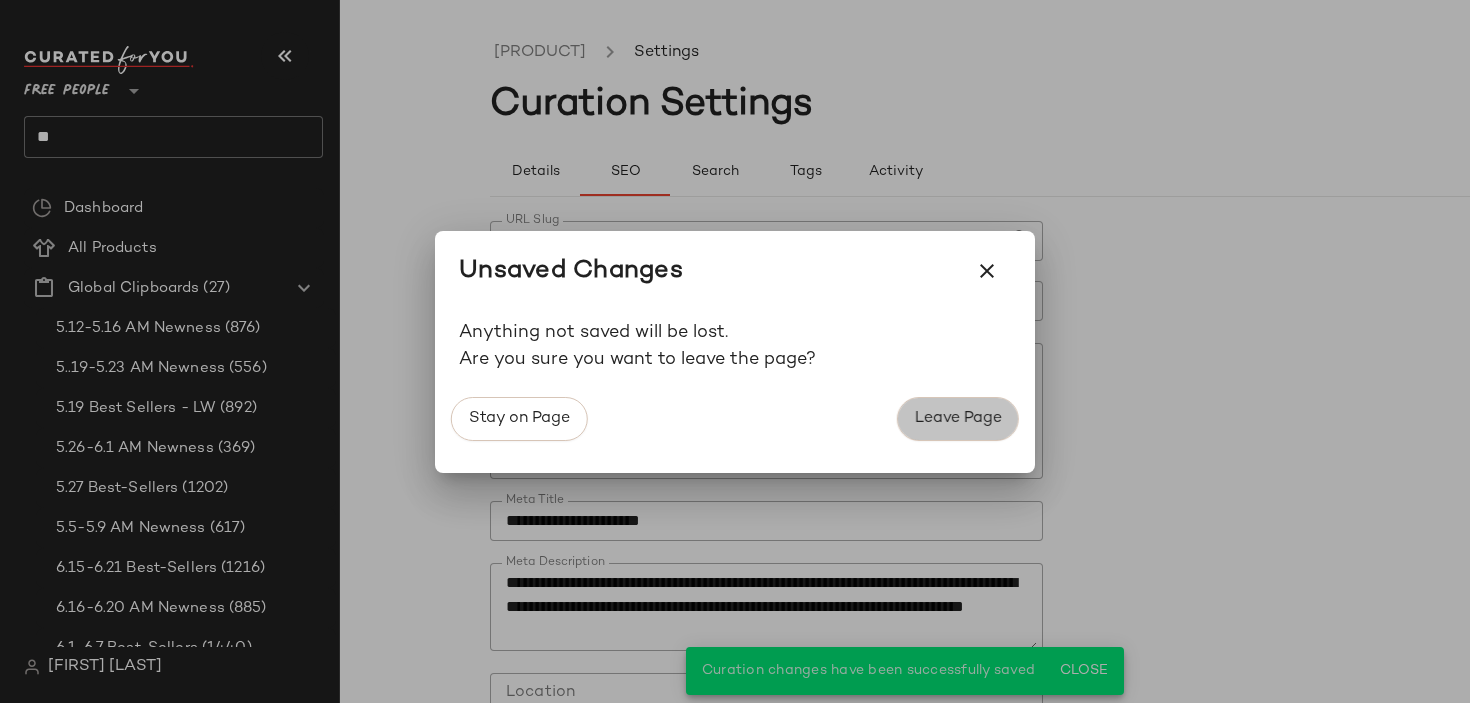 click on "Leave Page" 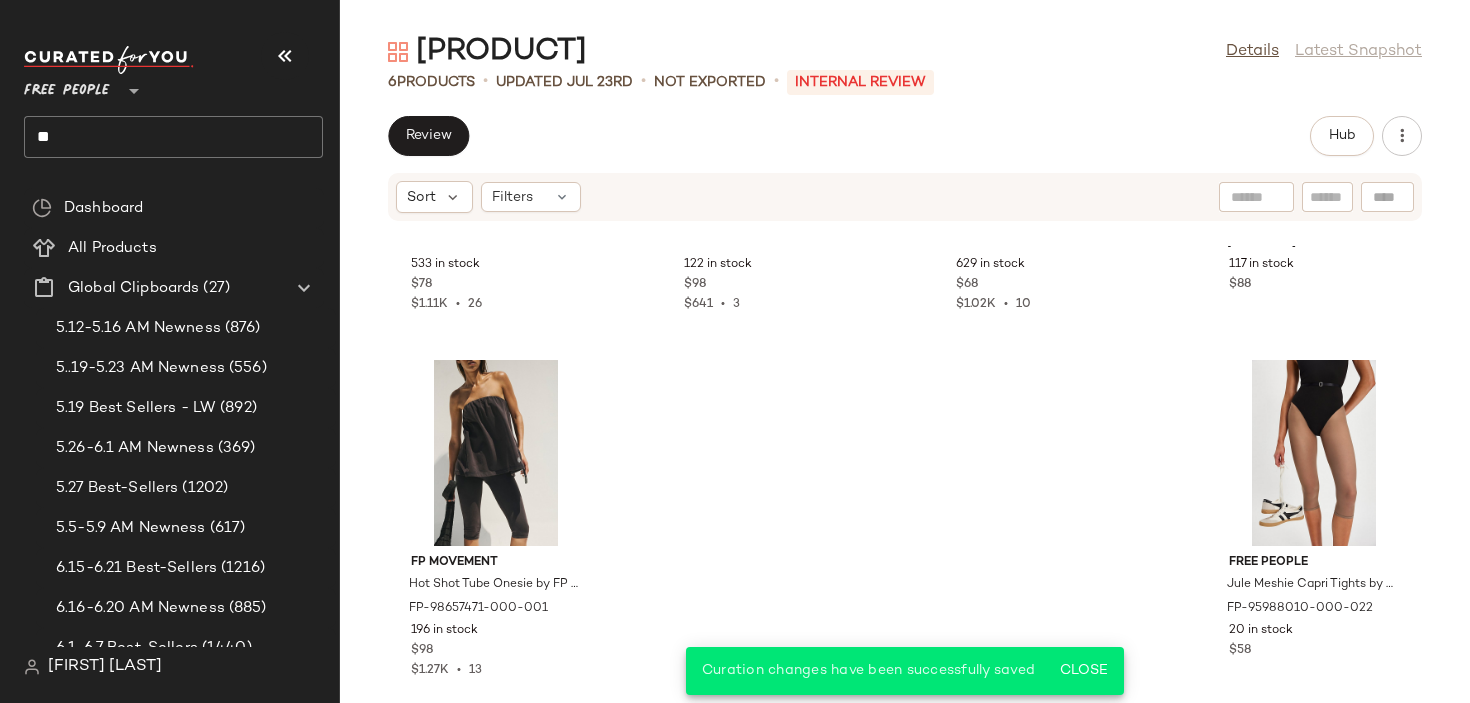 scroll, scrollTop: 0, scrollLeft: 0, axis: both 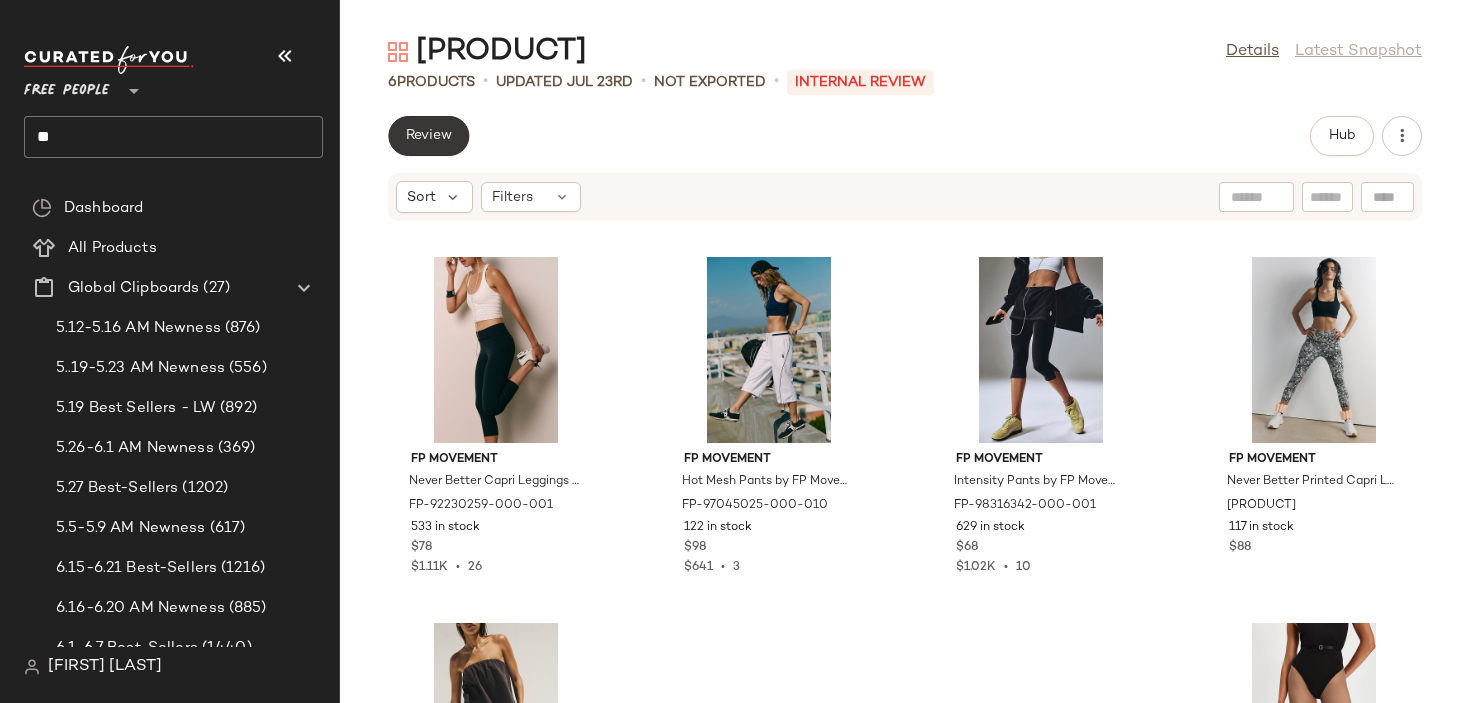 click on "Review" 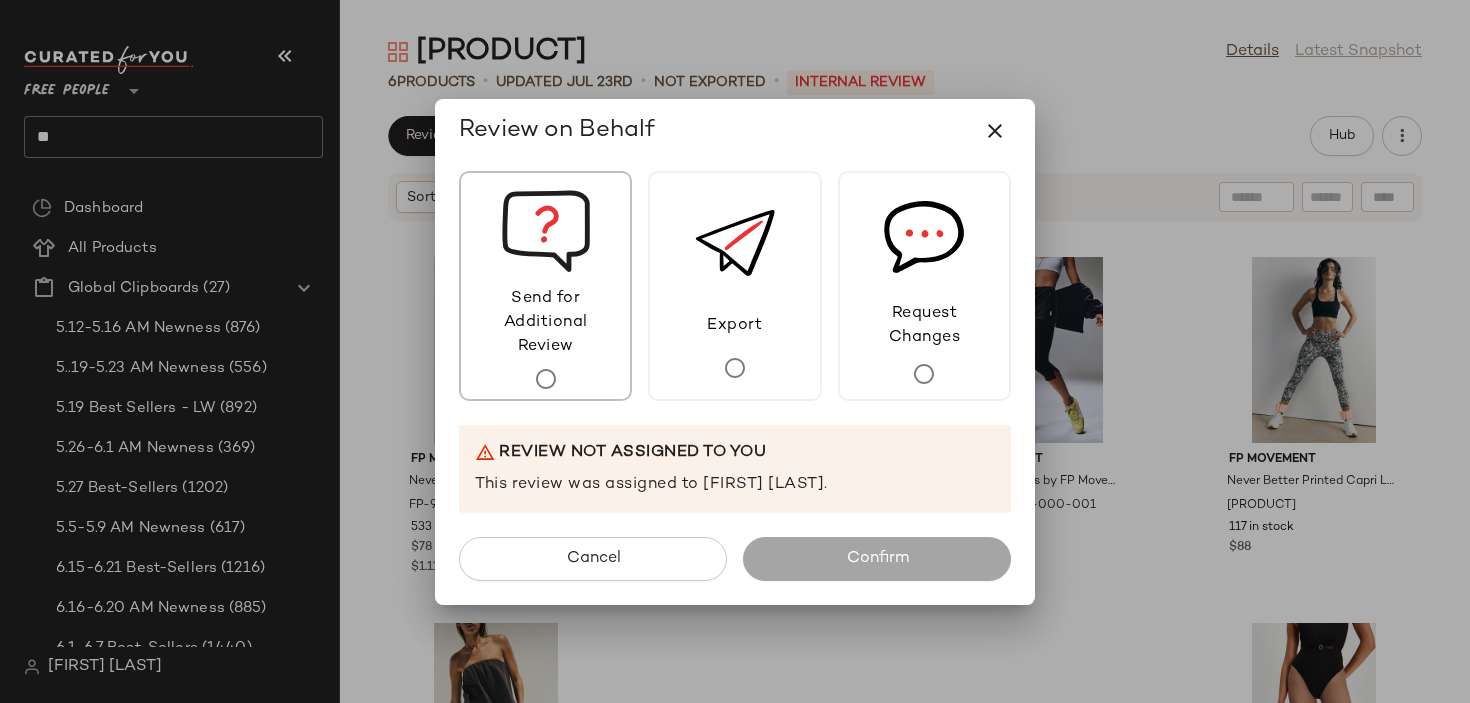 click on "Send for Additional Review" at bounding box center [545, 323] 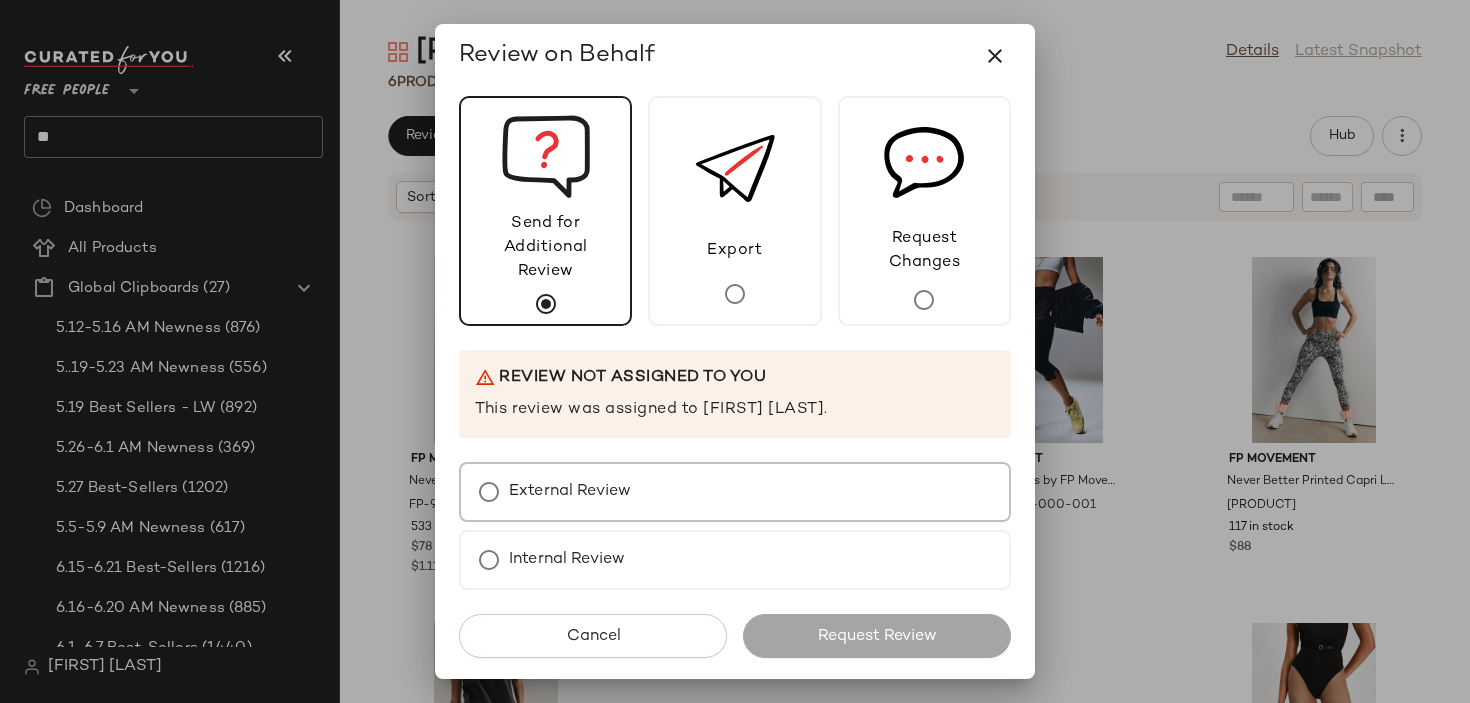 click on "External Review" at bounding box center [570, 492] 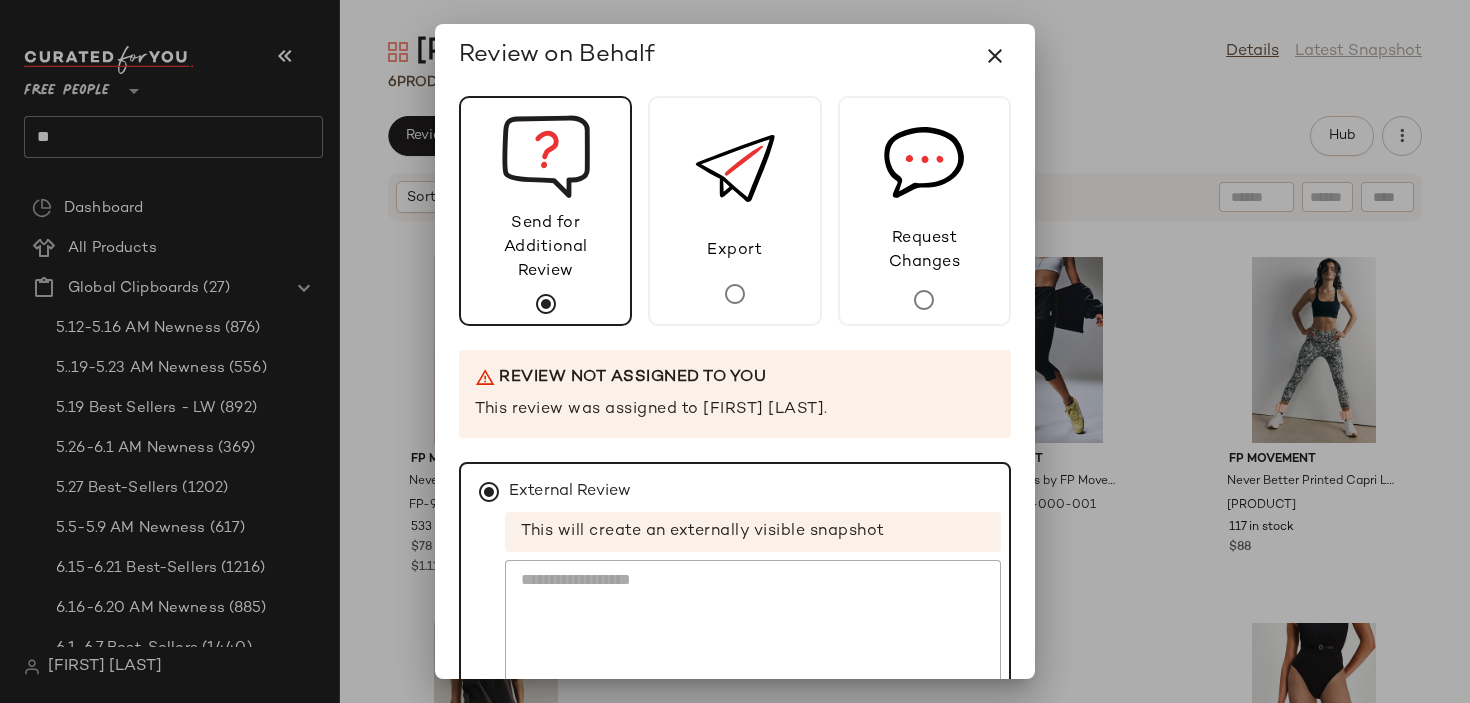 scroll, scrollTop: 195, scrollLeft: 0, axis: vertical 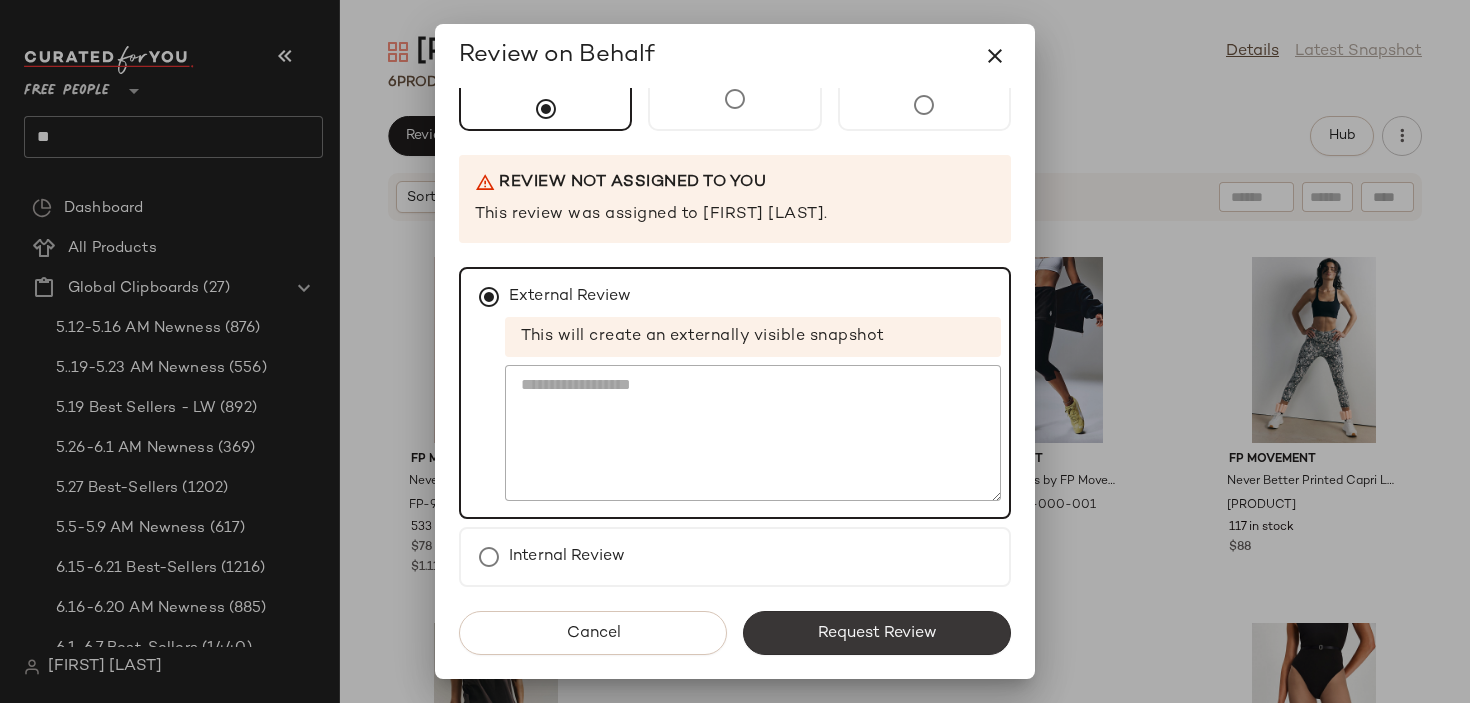 click on "Request Review" 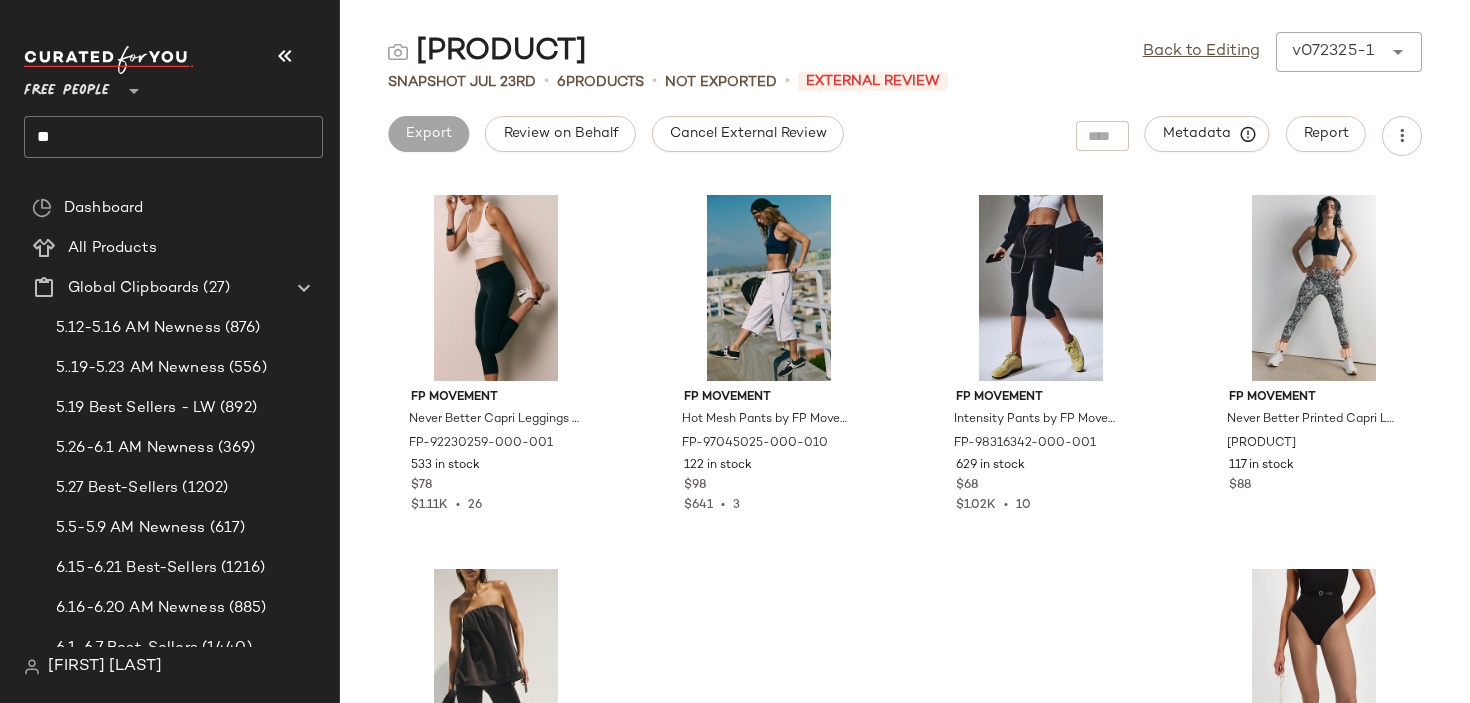 click on "**" 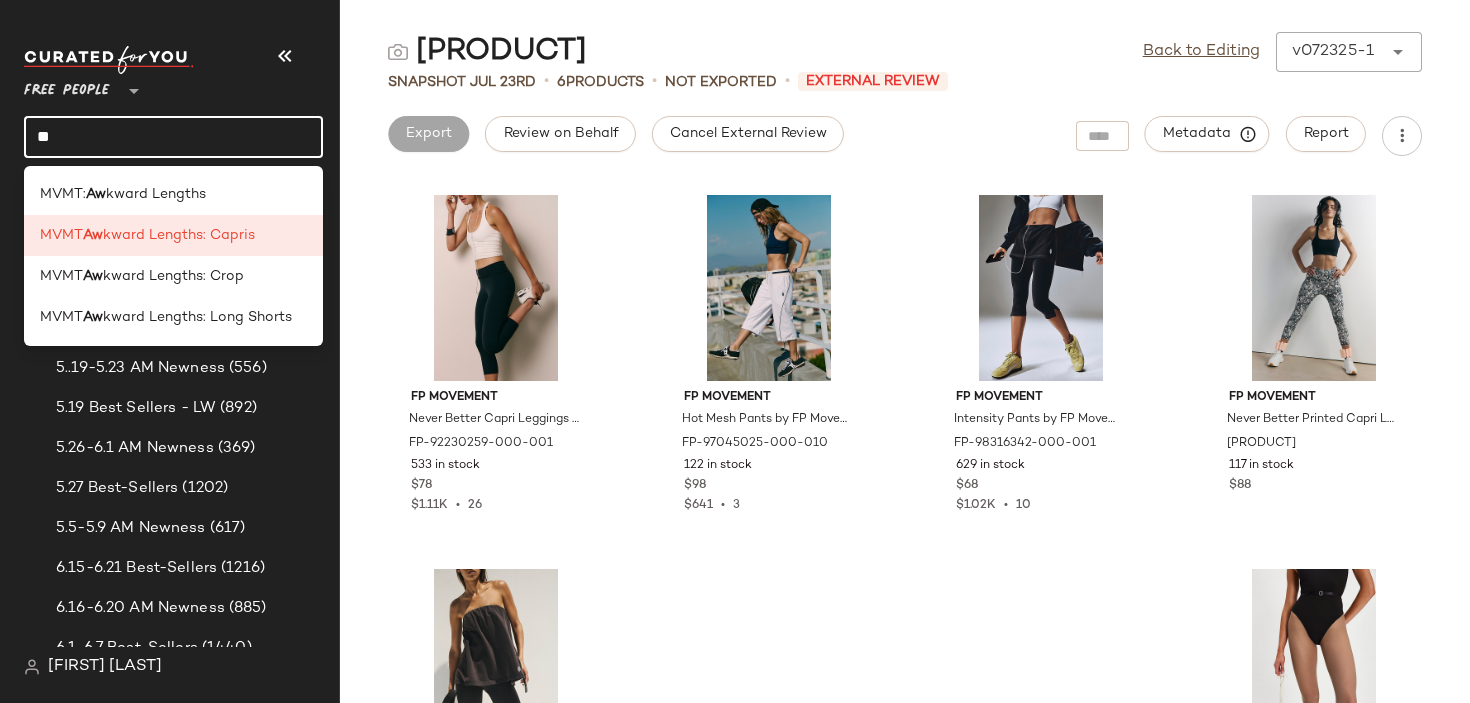 click on "**" 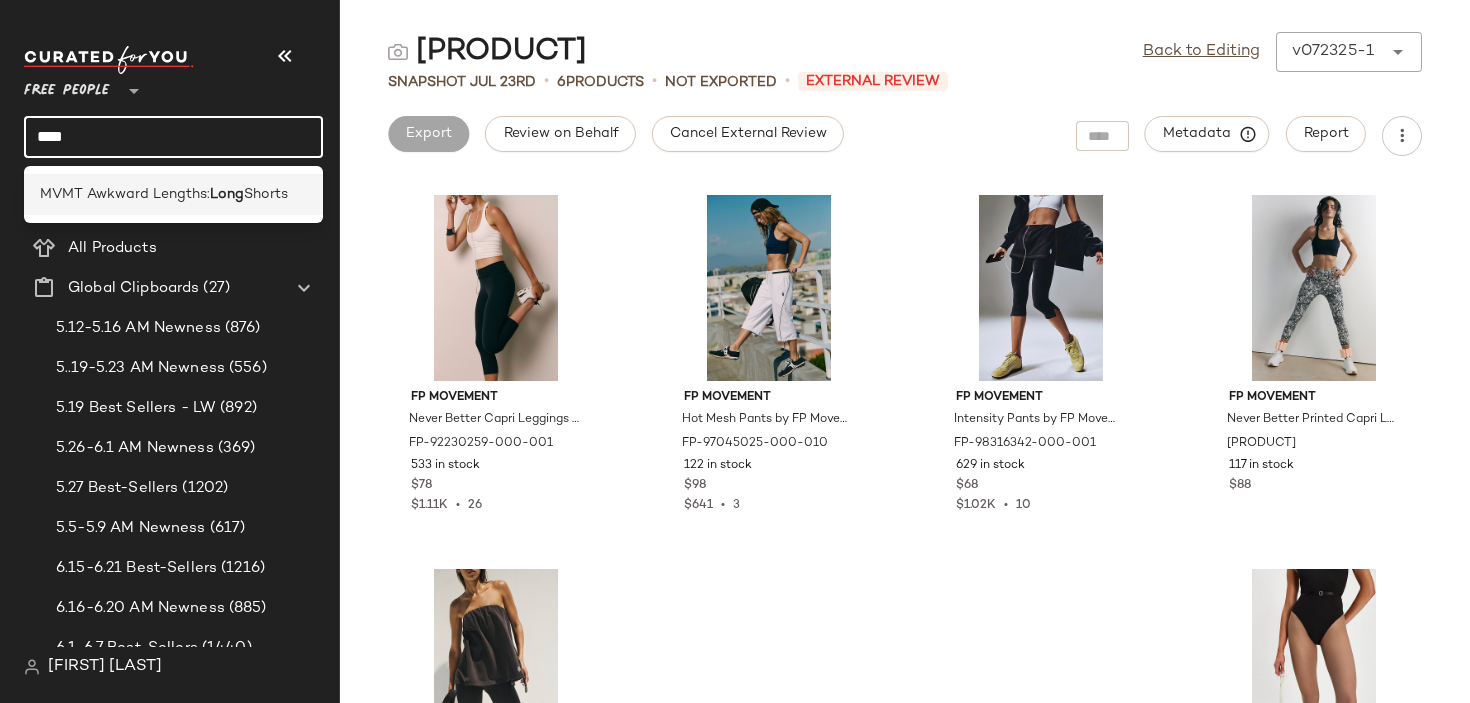 type on "****" 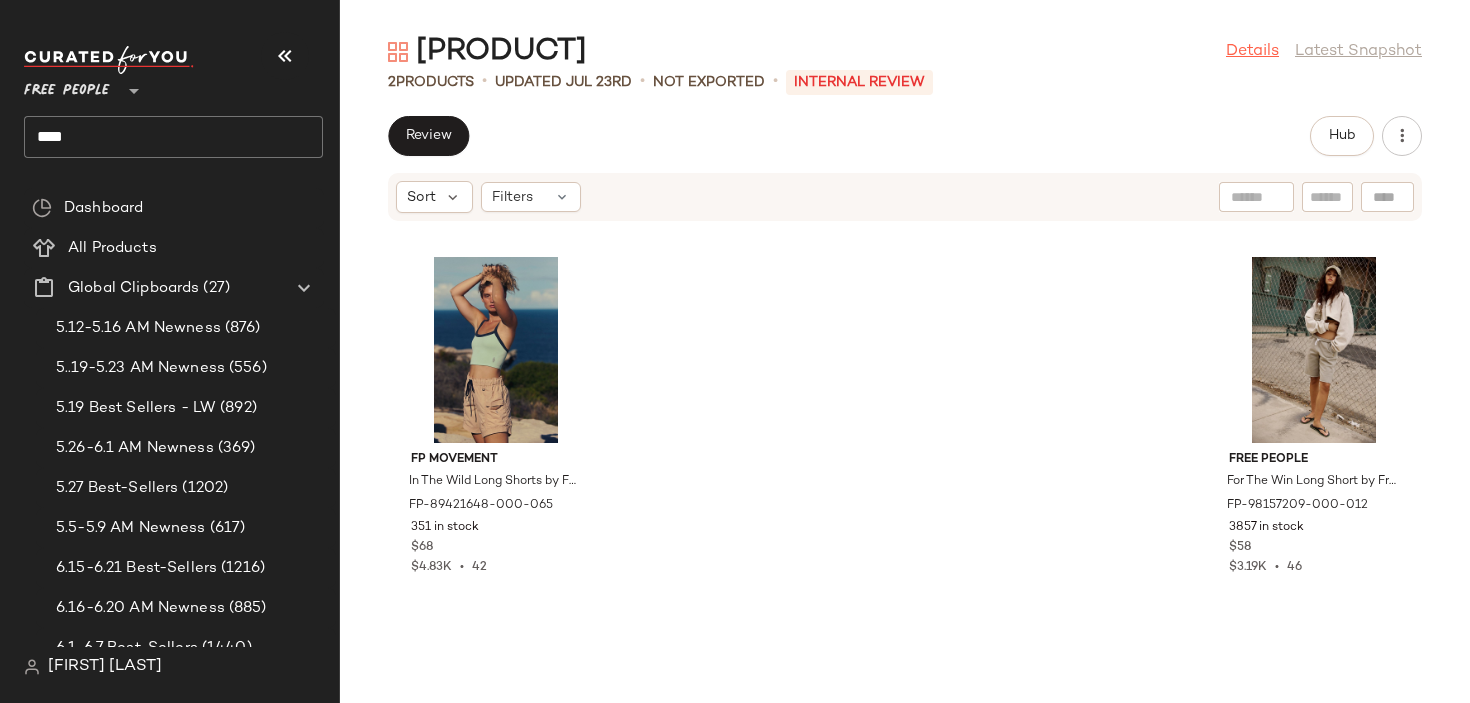 click on "Details" at bounding box center [1252, 52] 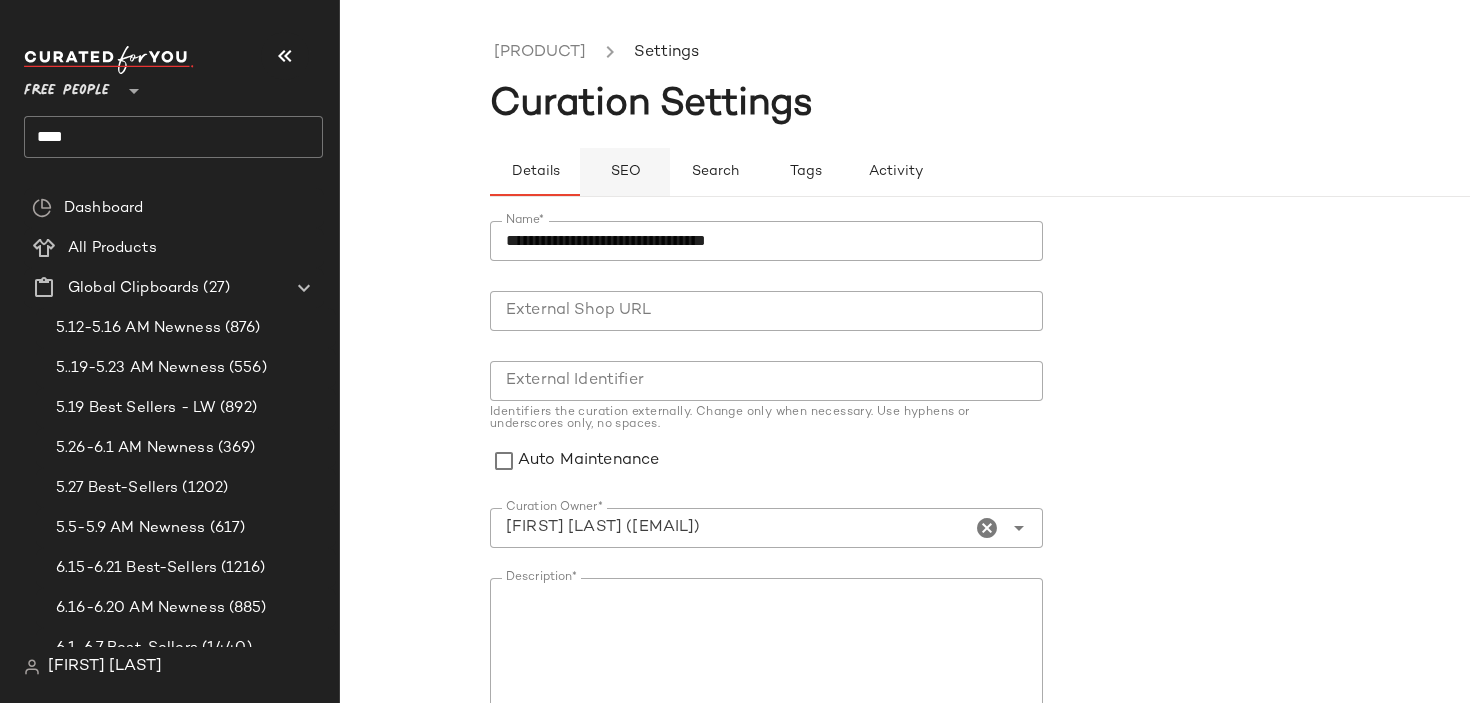 click on "SEO" 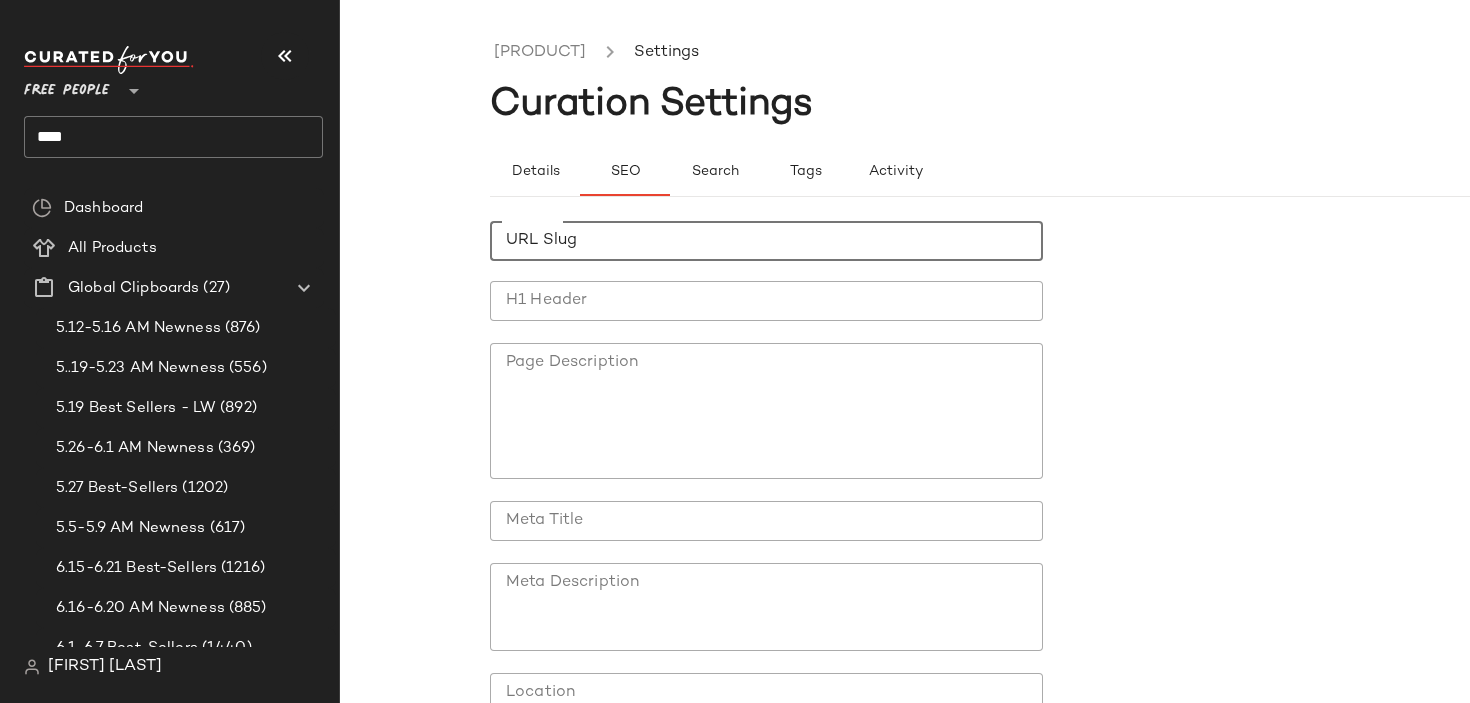 click on "URL Slug" 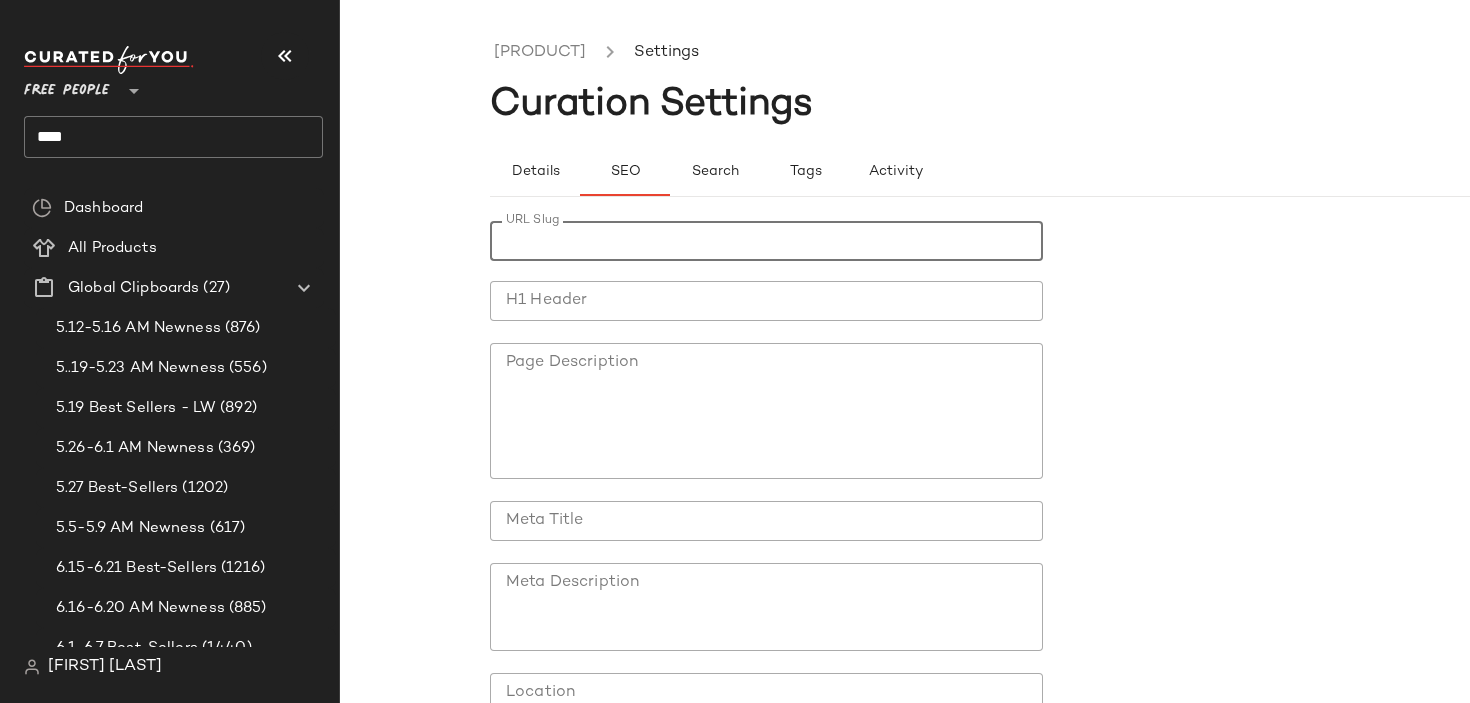 paste on "**********" 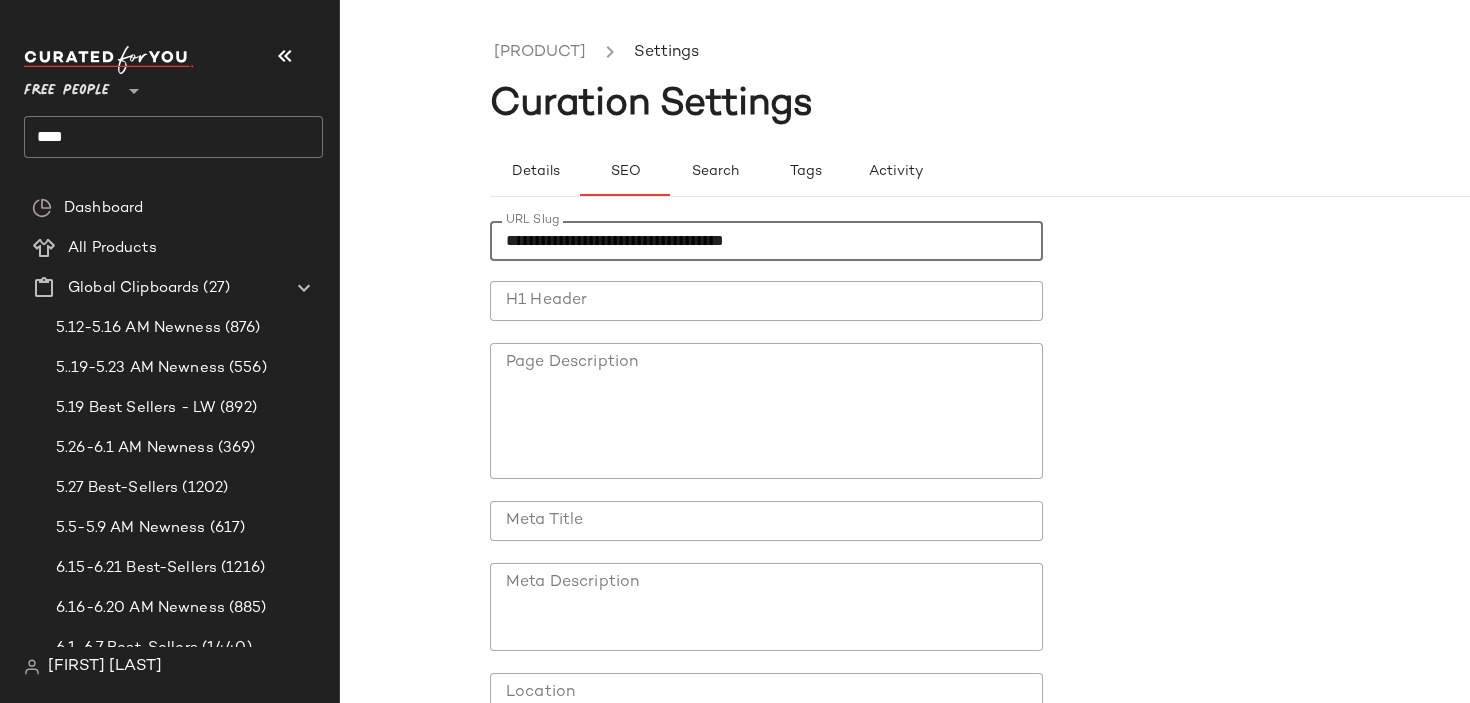 click on "**********" 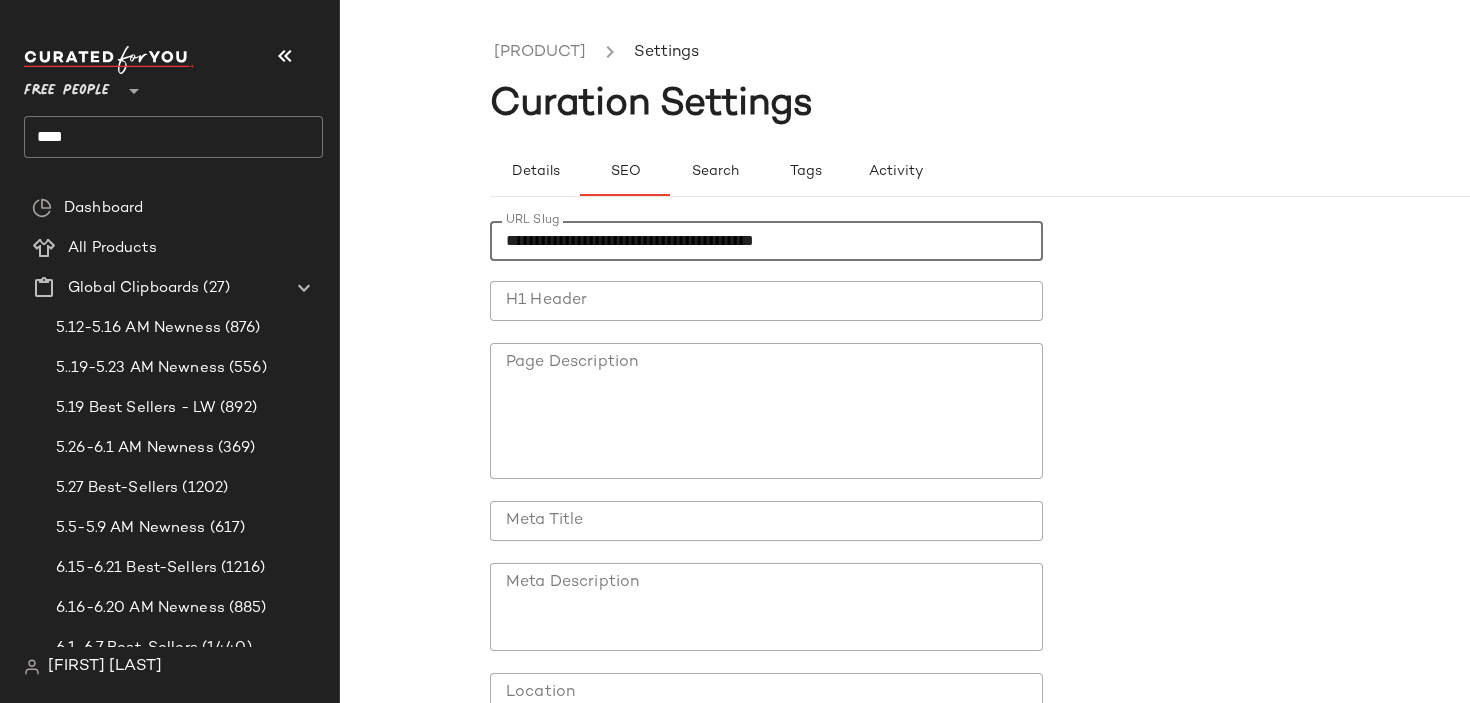 type on "**********" 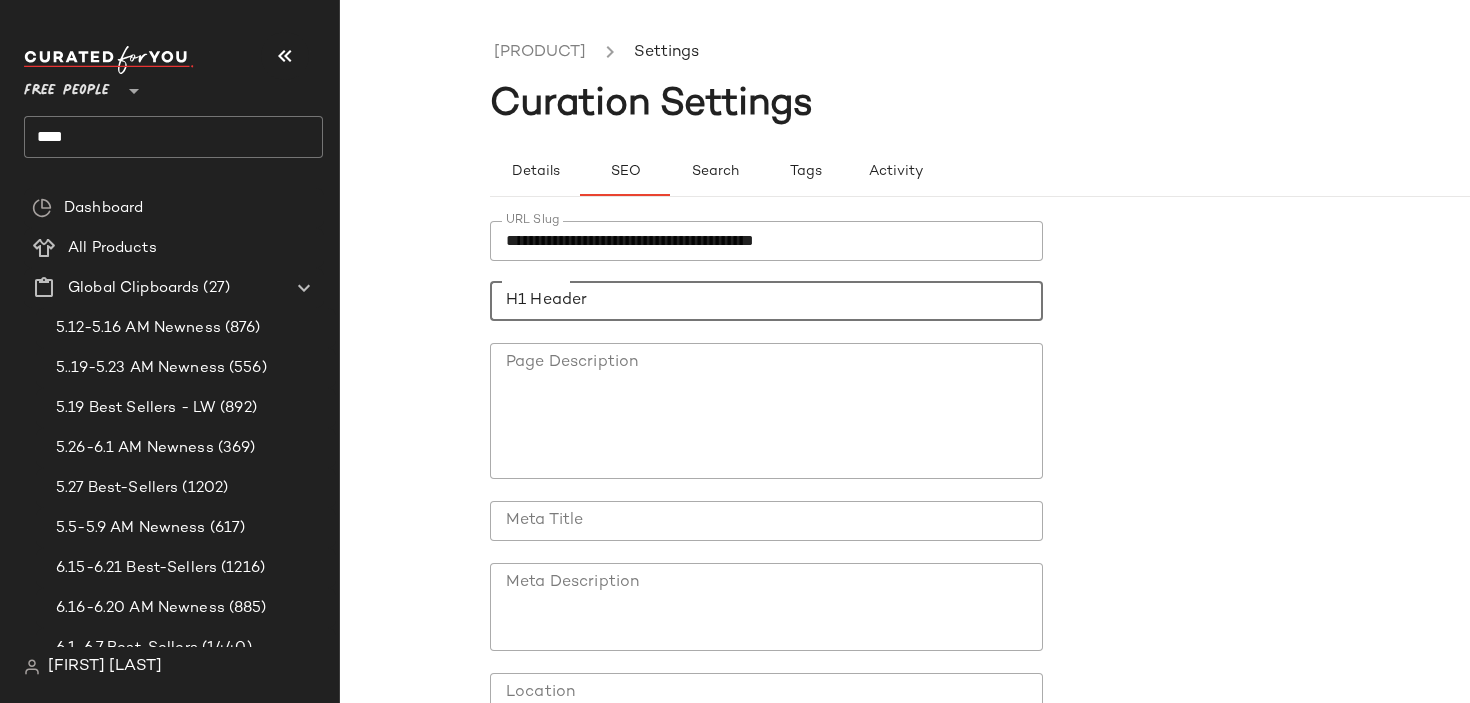 click on "H1 Header" 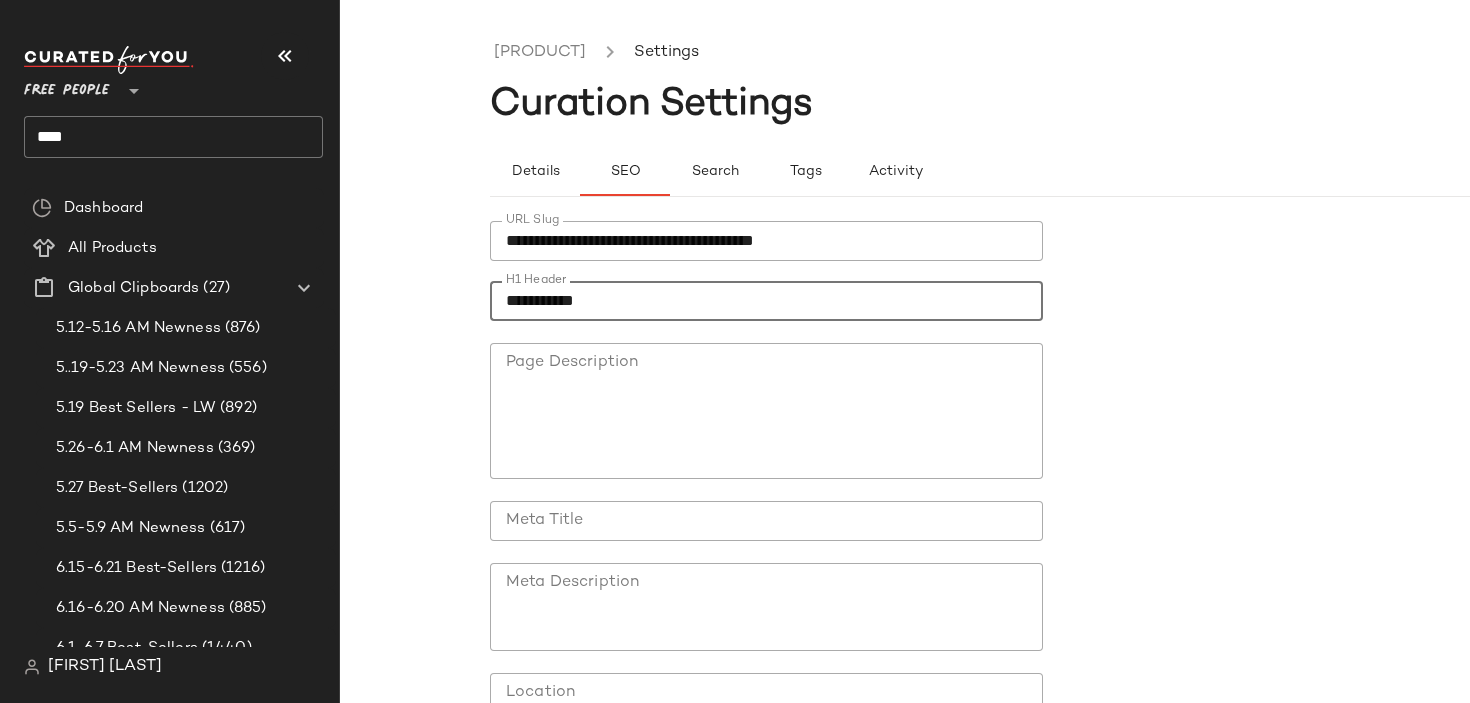 type on "**********" 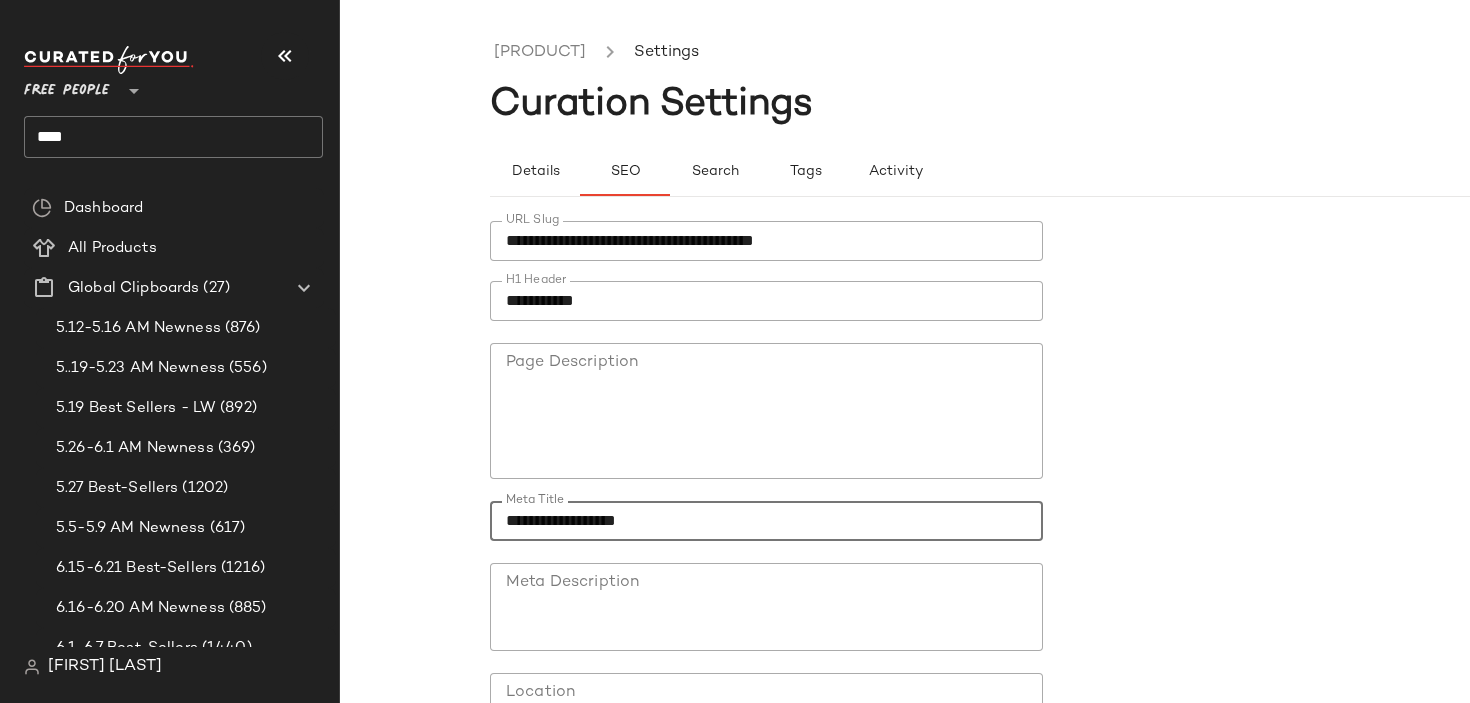 type on "**********" 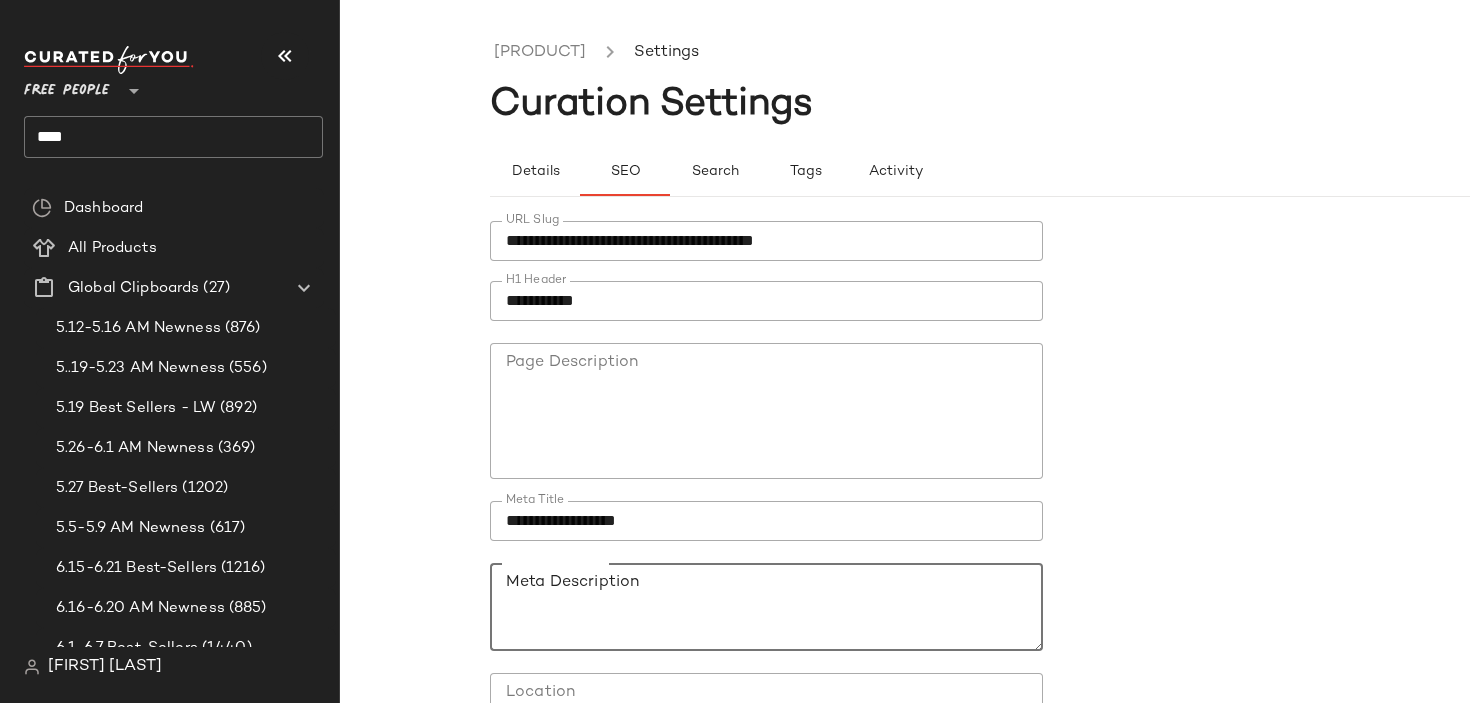 paste on "**********" 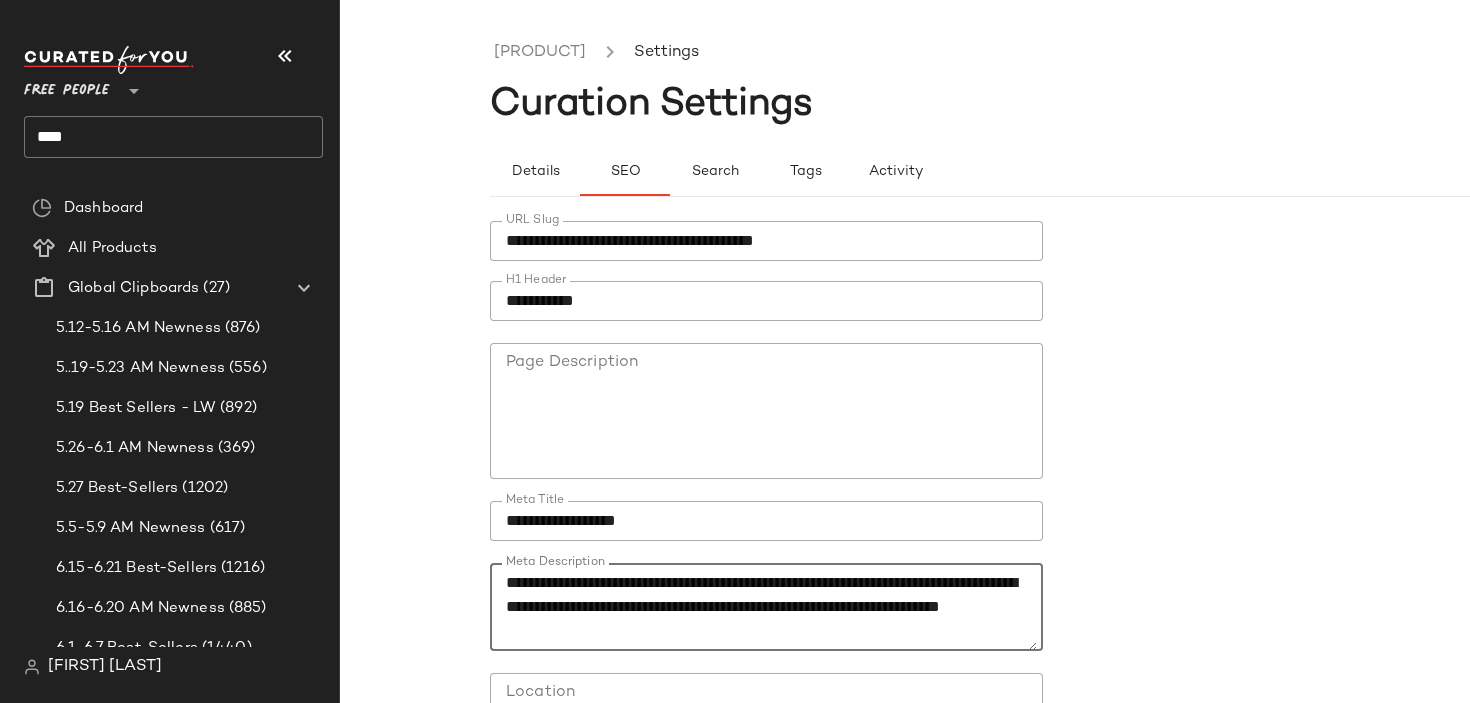 scroll, scrollTop: 0, scrollLeft: 0, axis: both 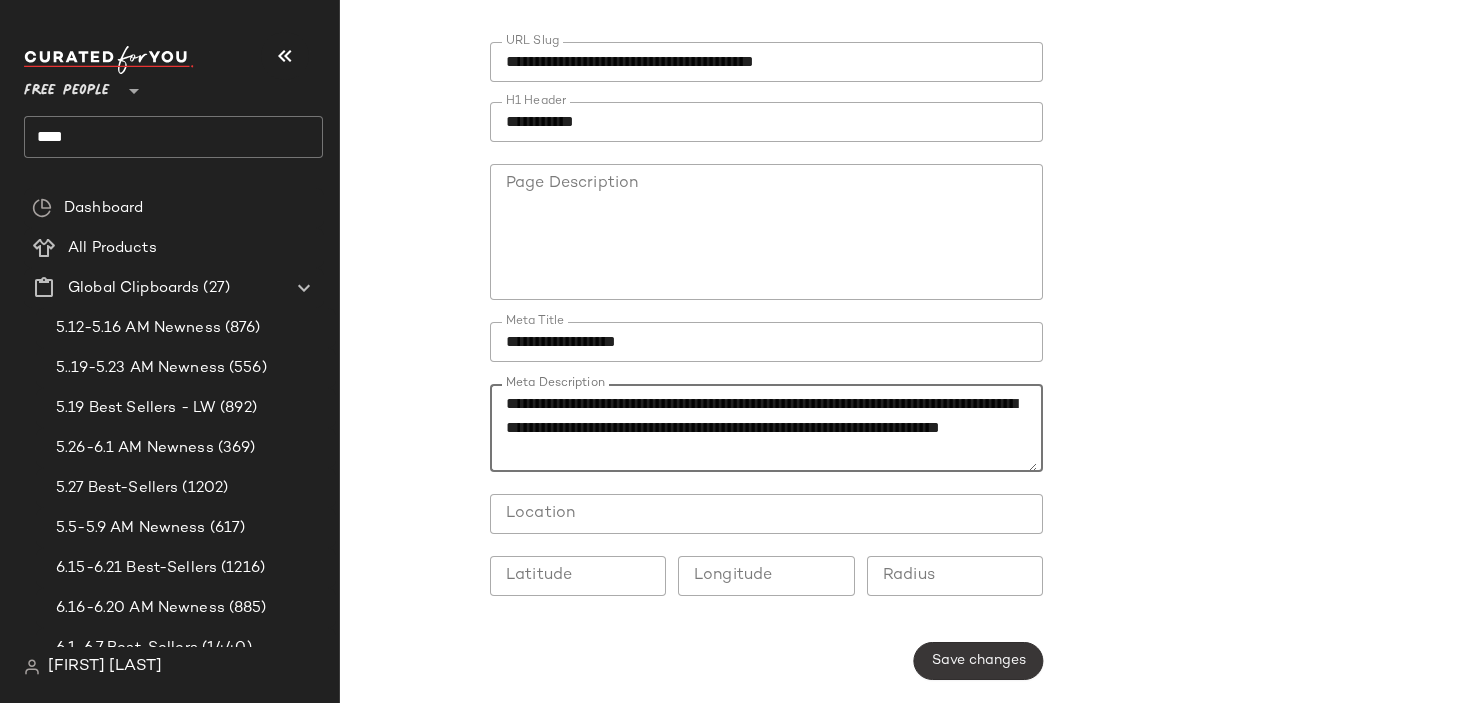 type on "**********" 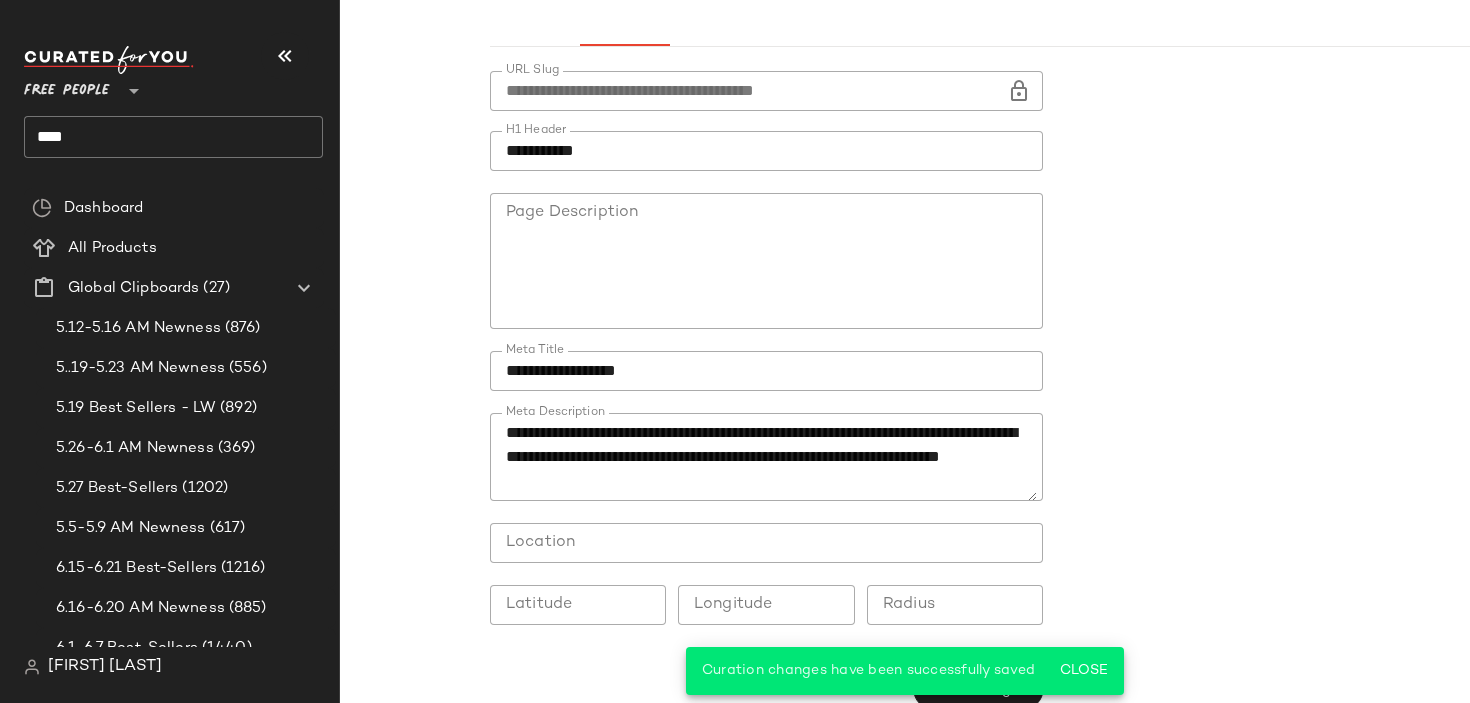 scroll, scrollTop: 0, scrollLeft: 0, axis: both 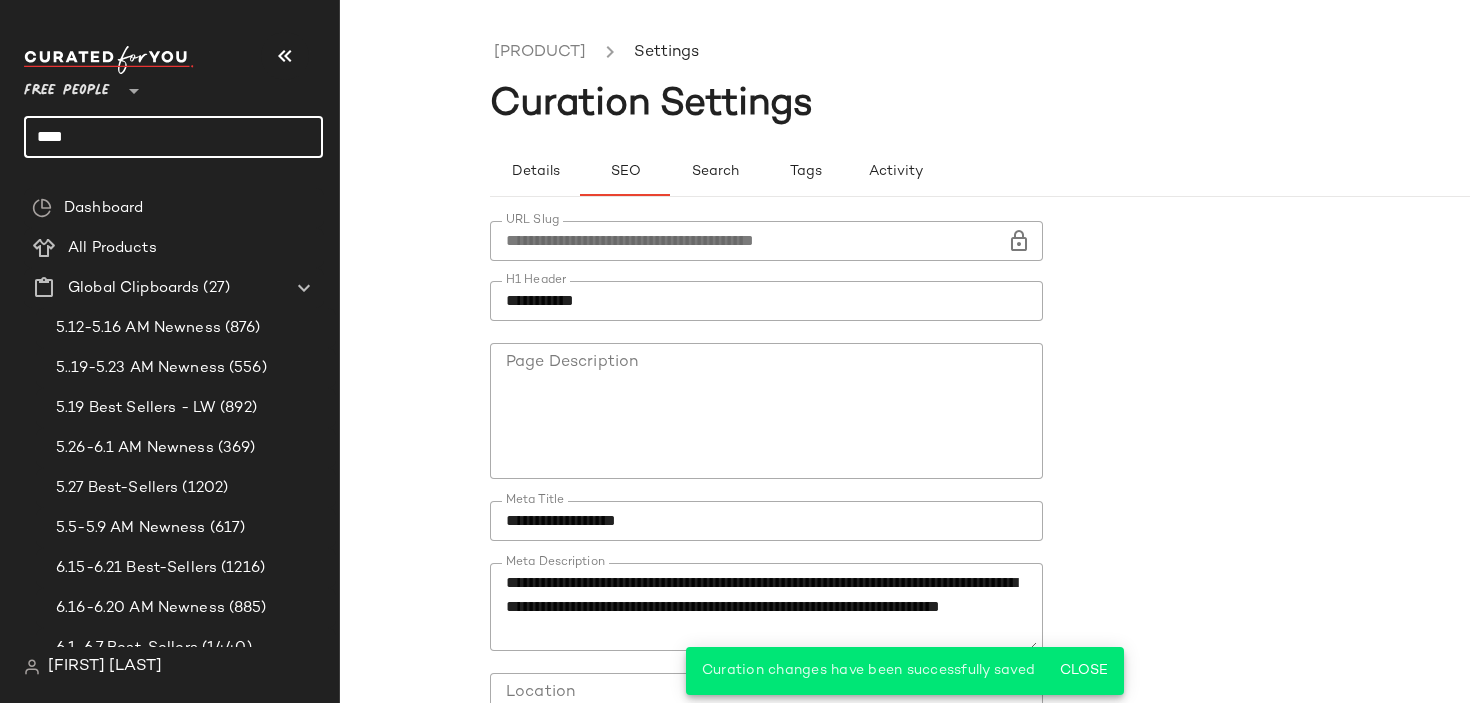 click on "****" 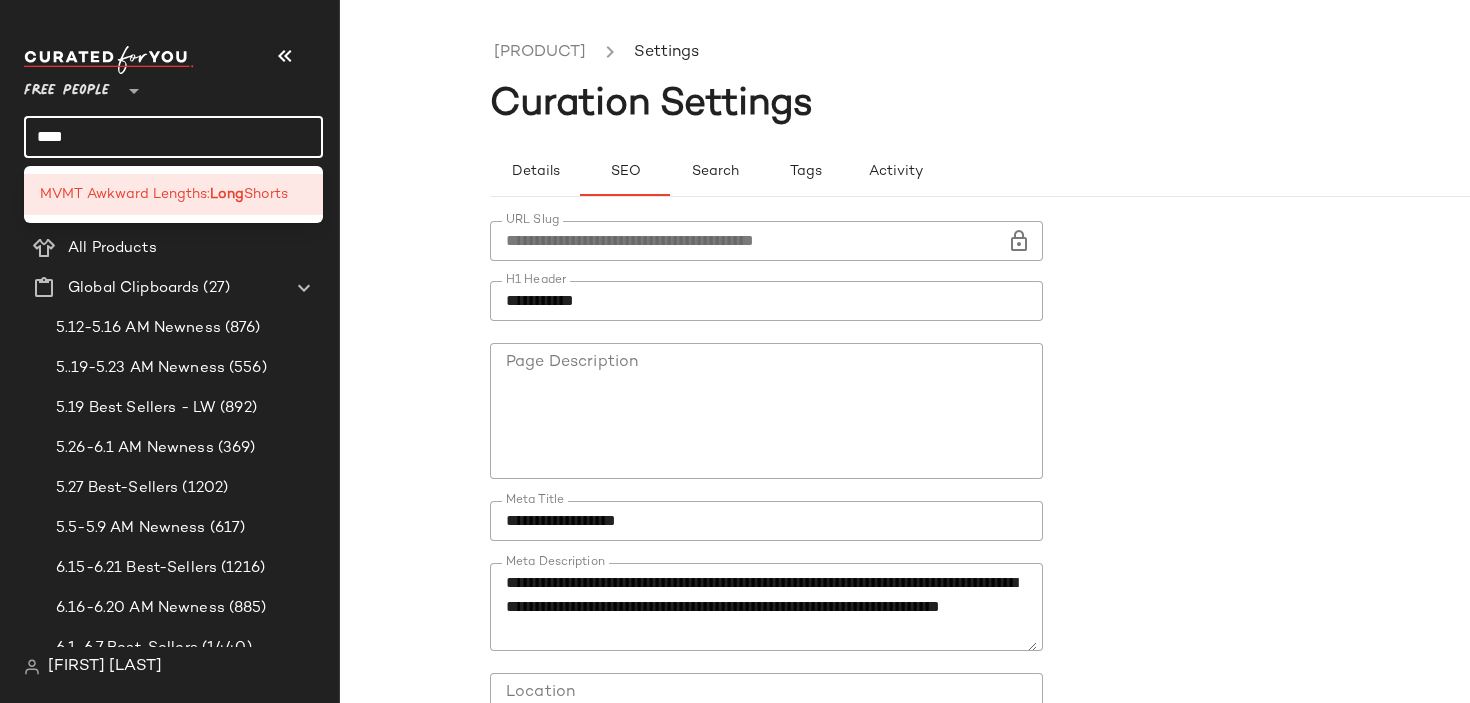 click on "****" 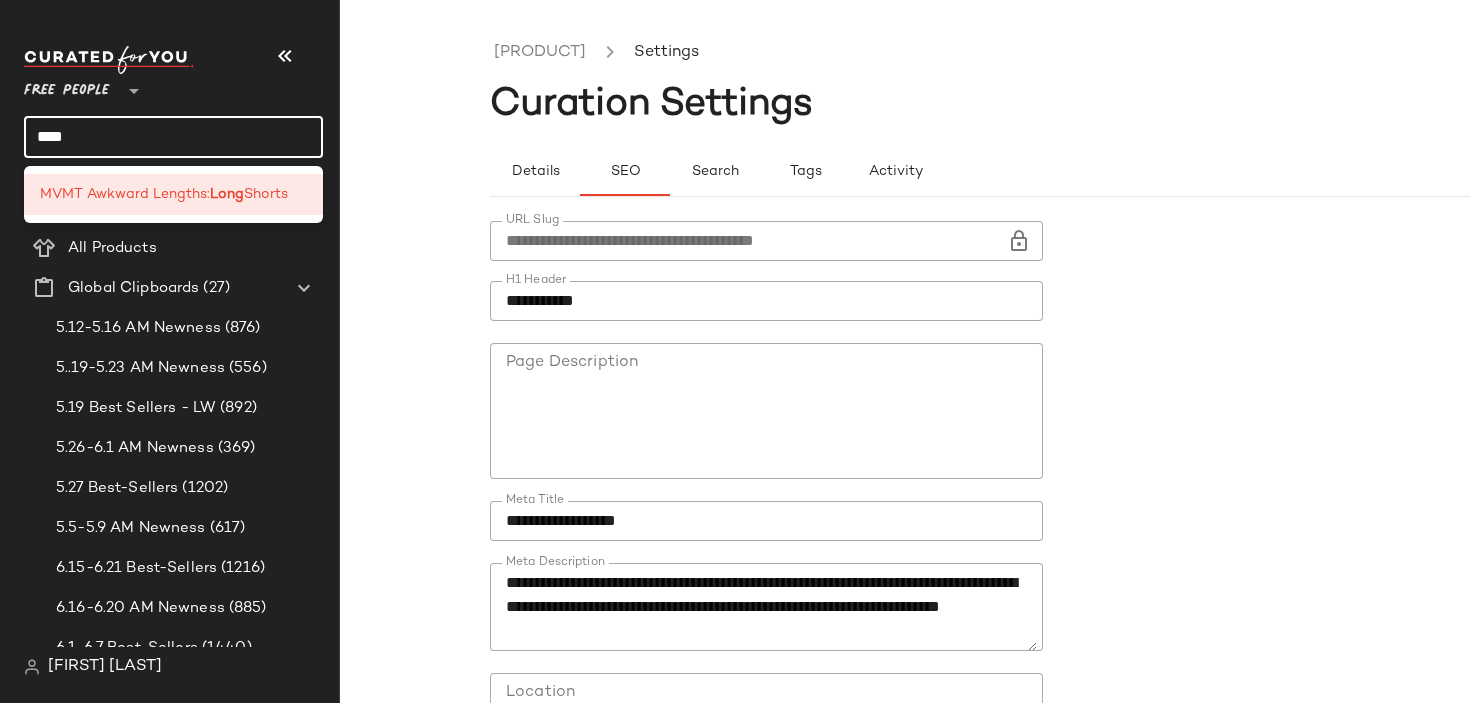 click on "****" 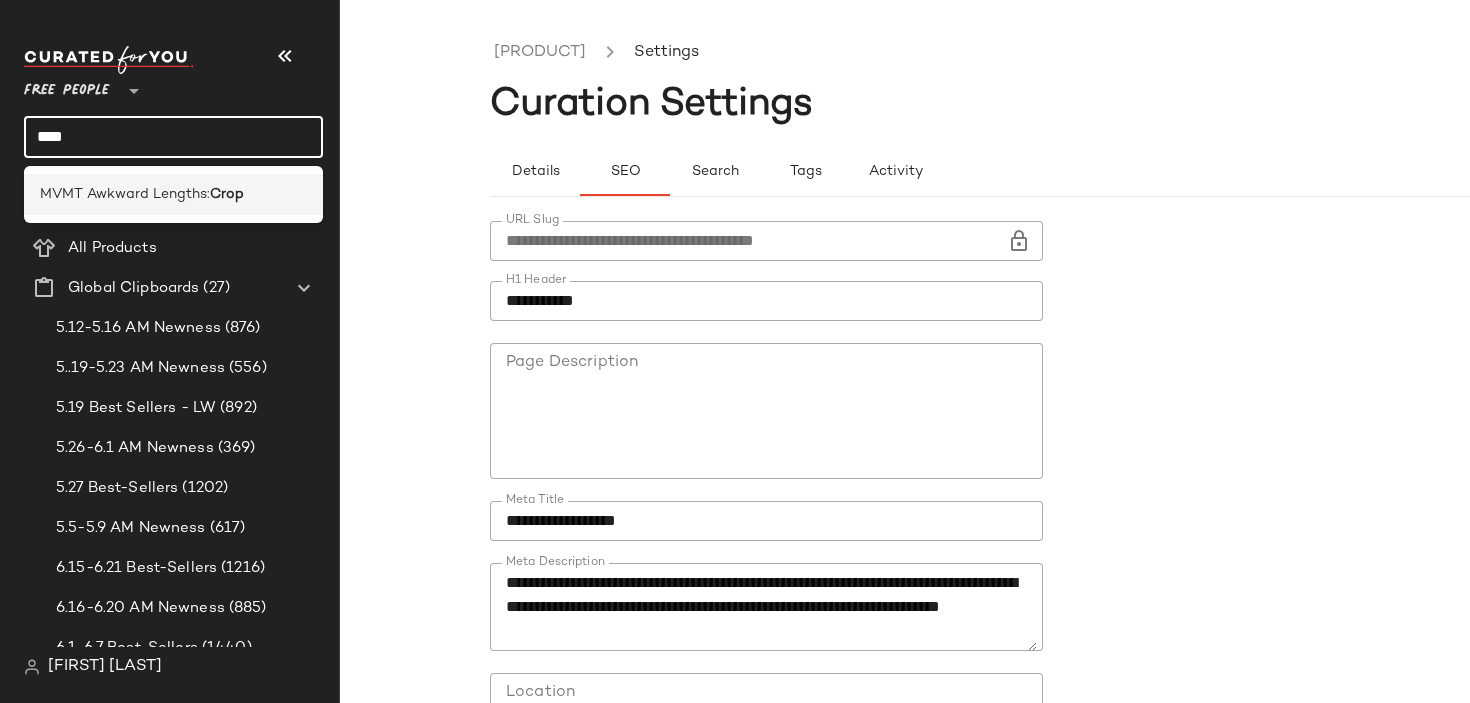 type on "****" 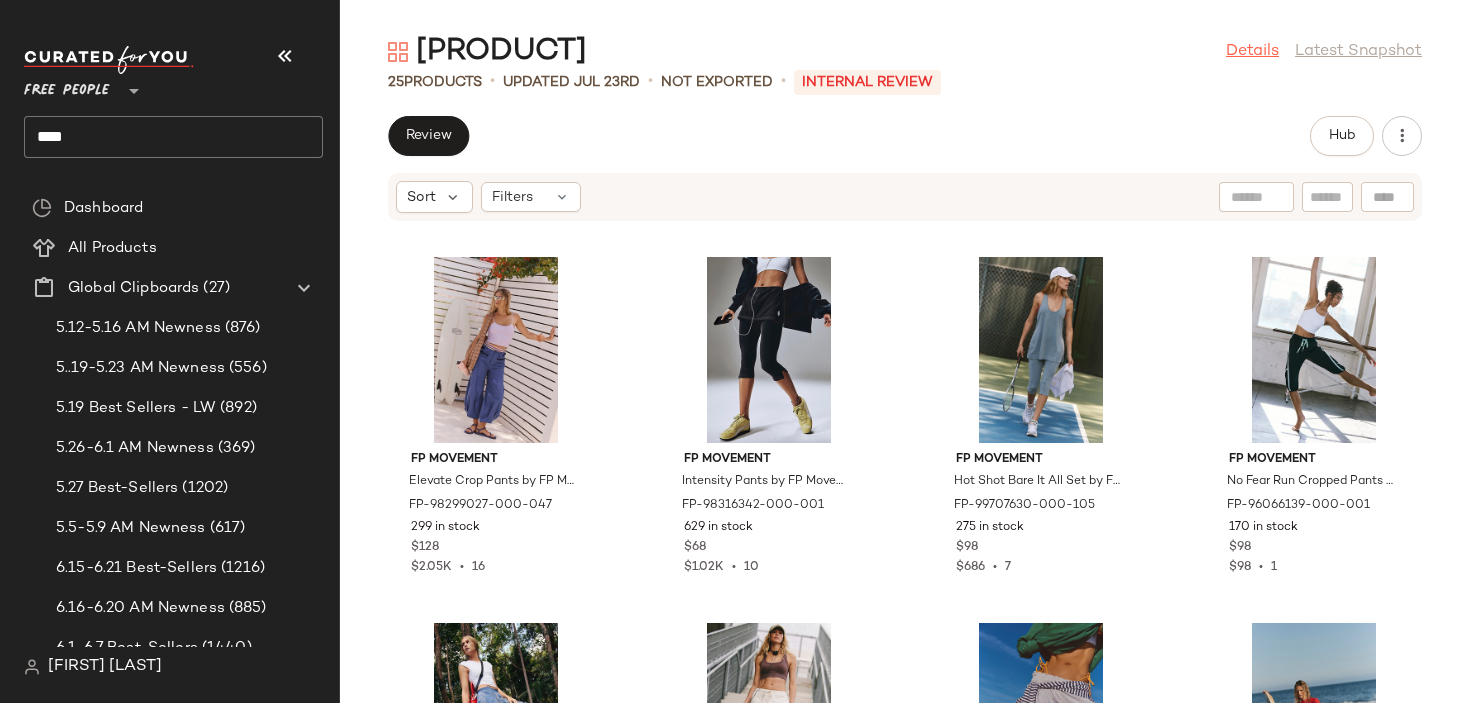 click on "Details" at bounding box center (1252, 52) 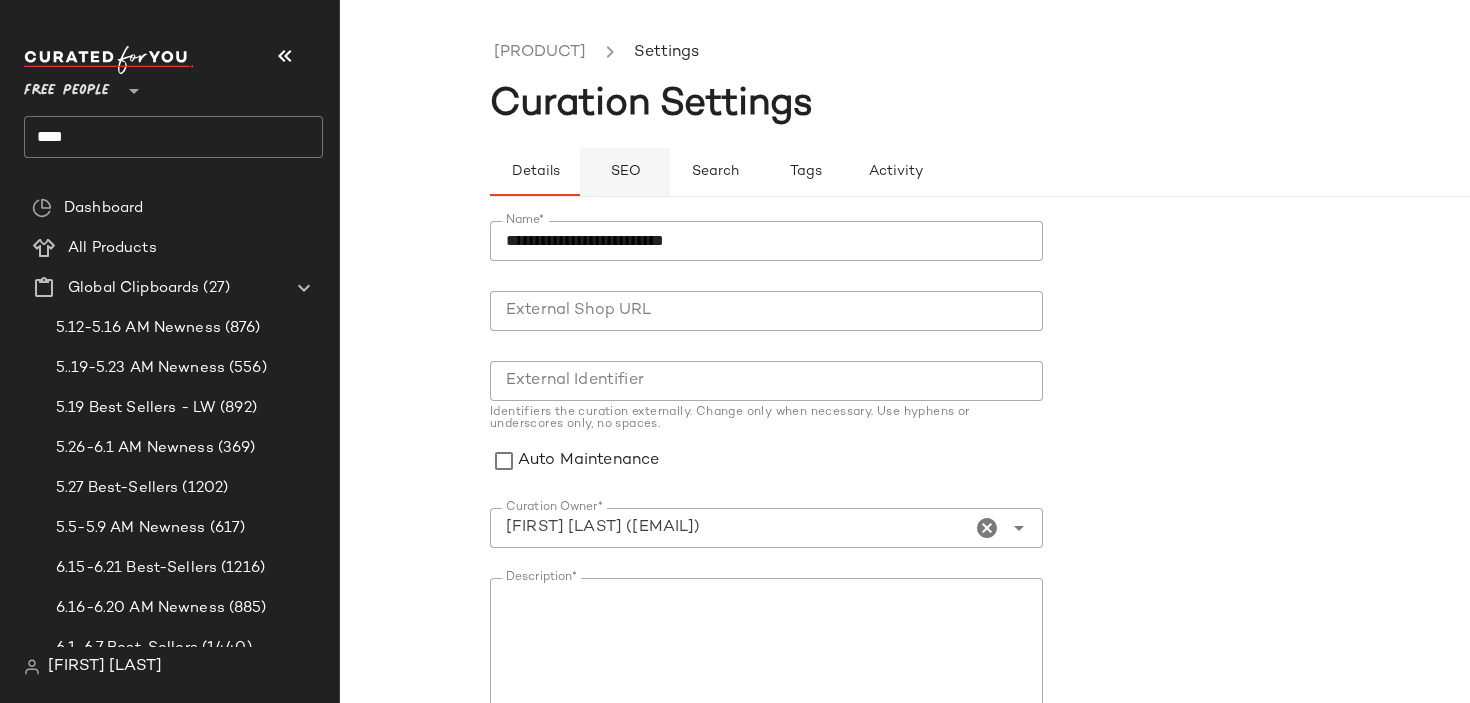 click on "SEO" 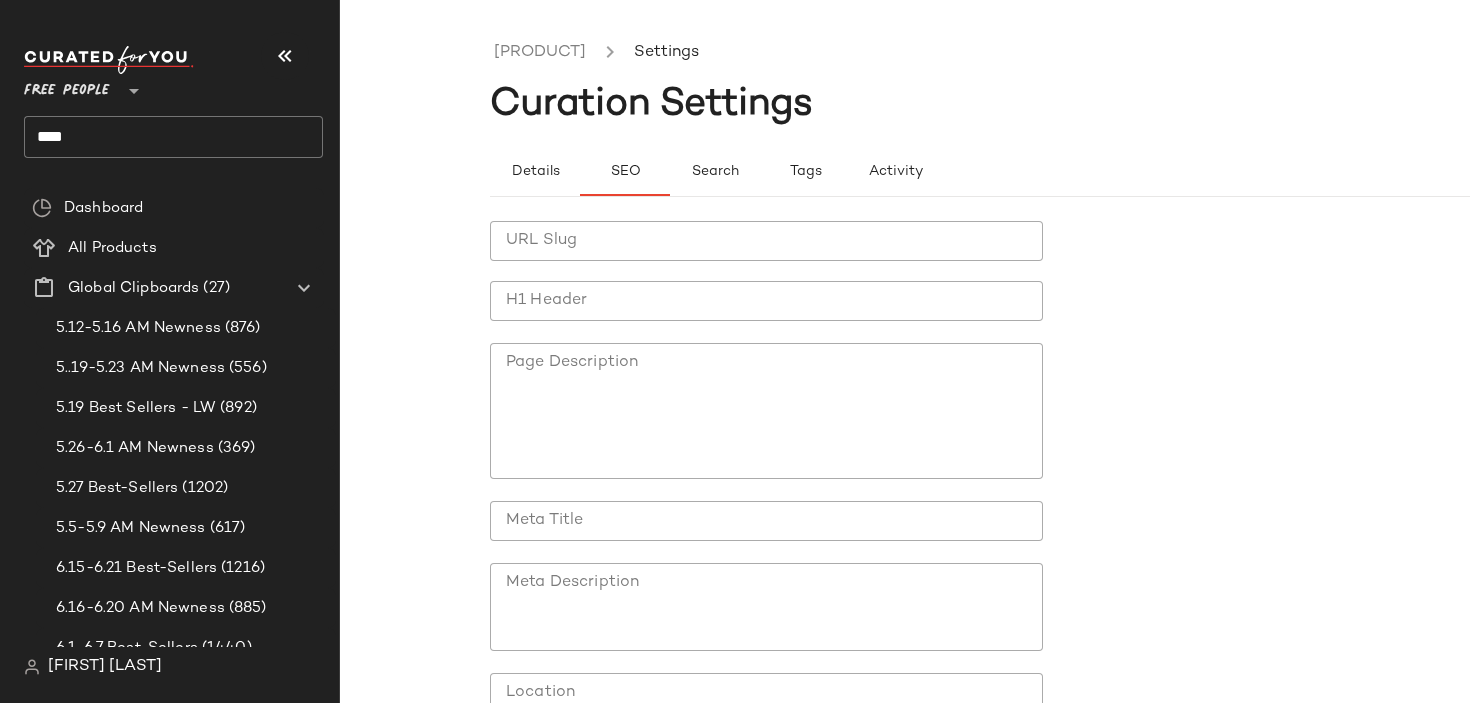 click on "URL Slug" 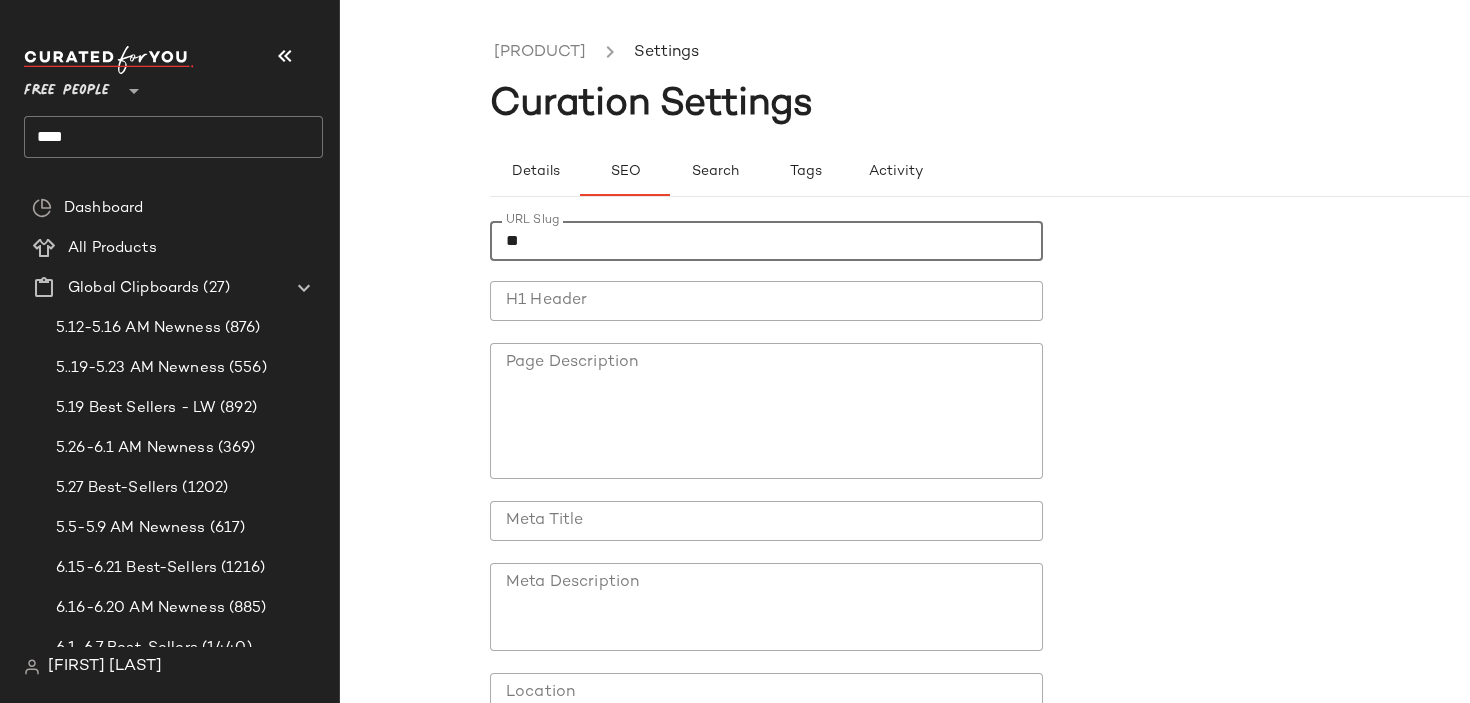 type on "*" 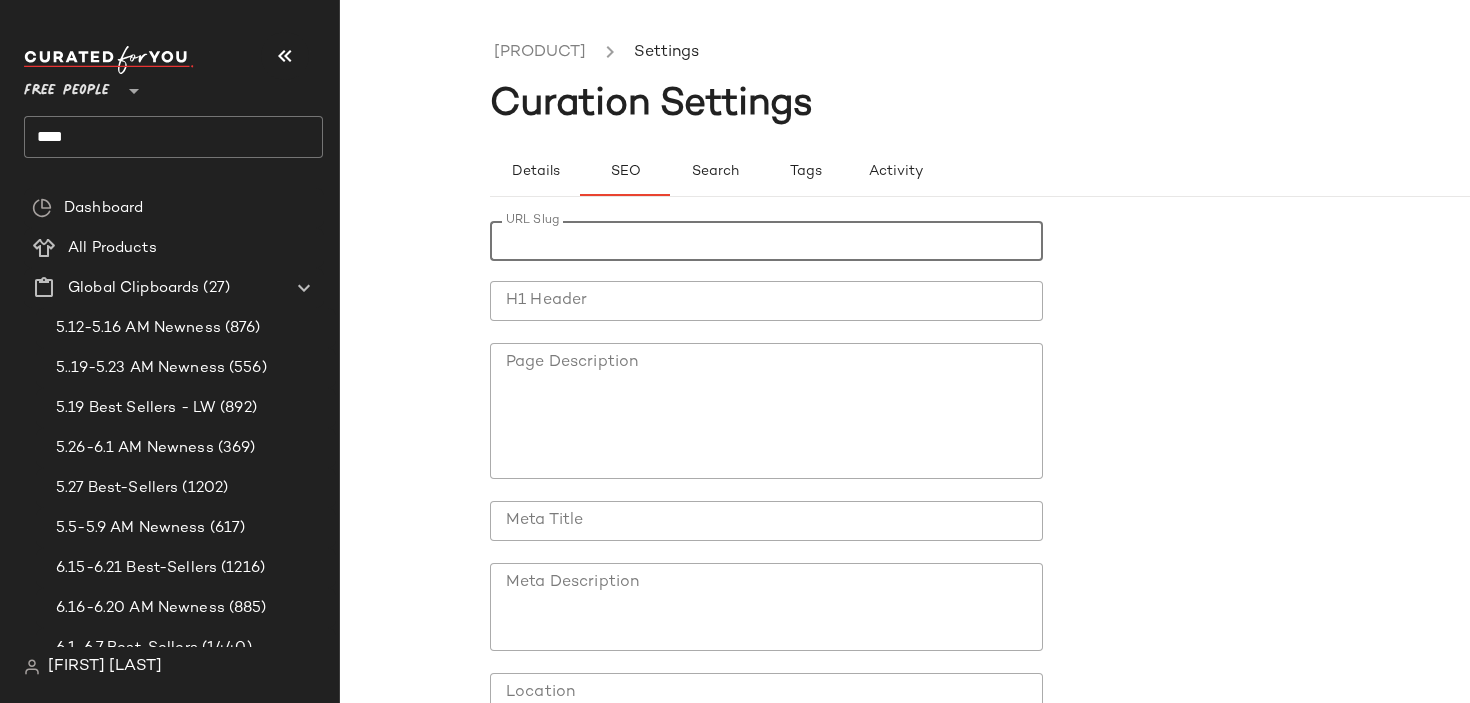 paste on "**********" 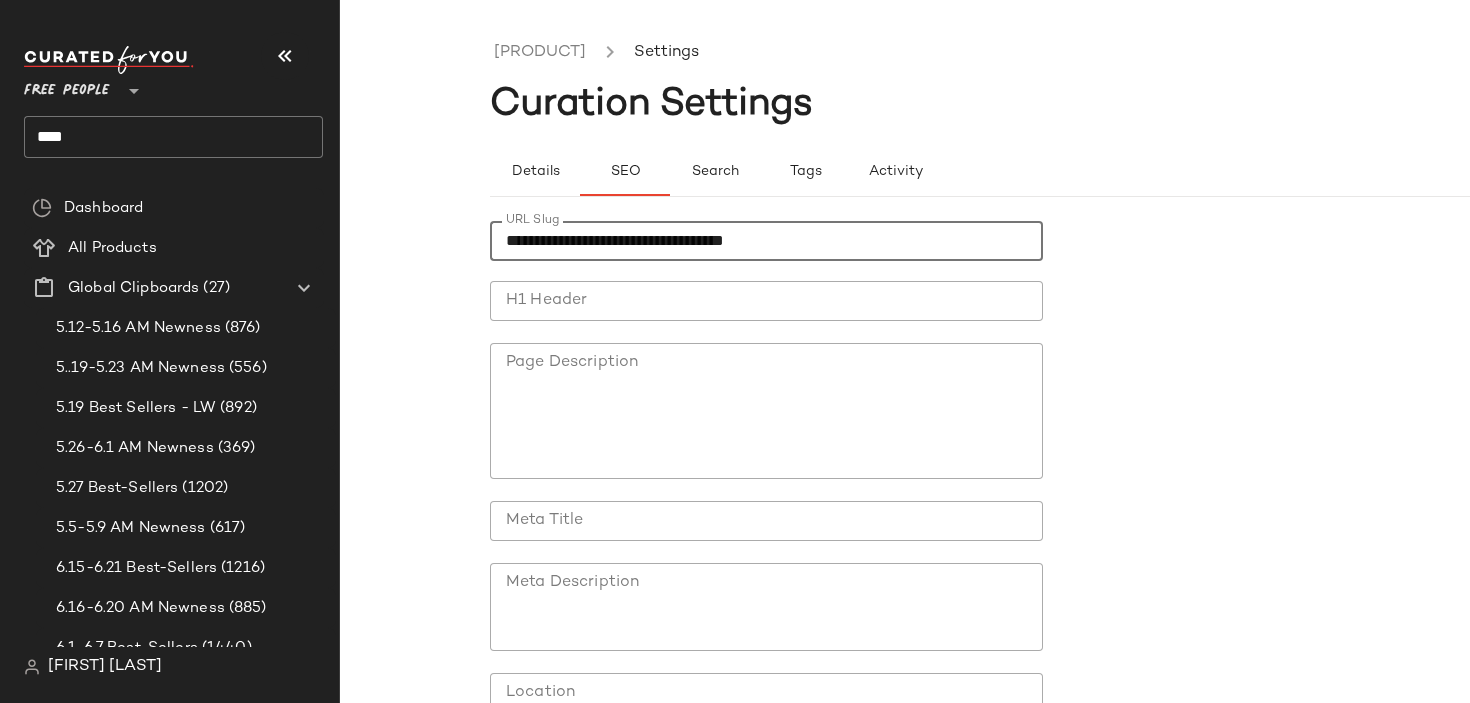 click on "**********" 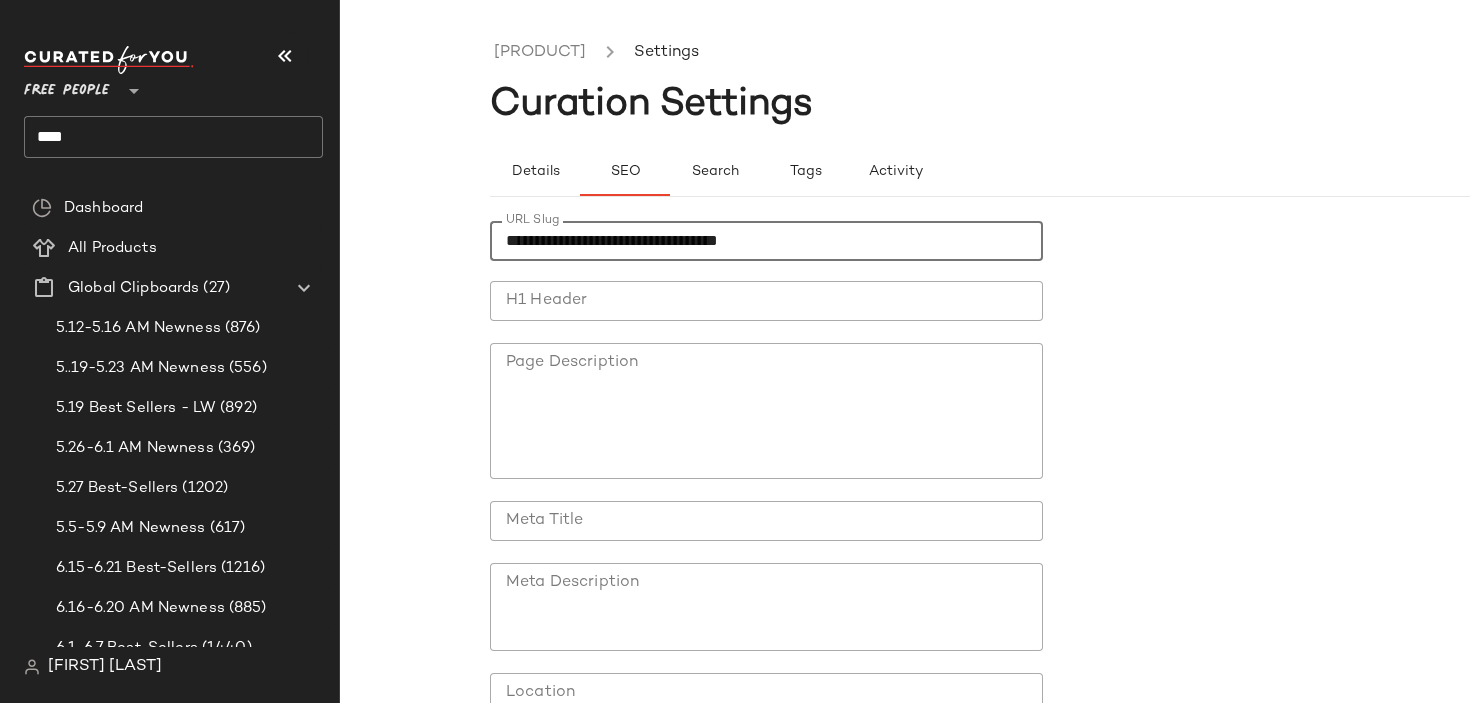 type on "**********" 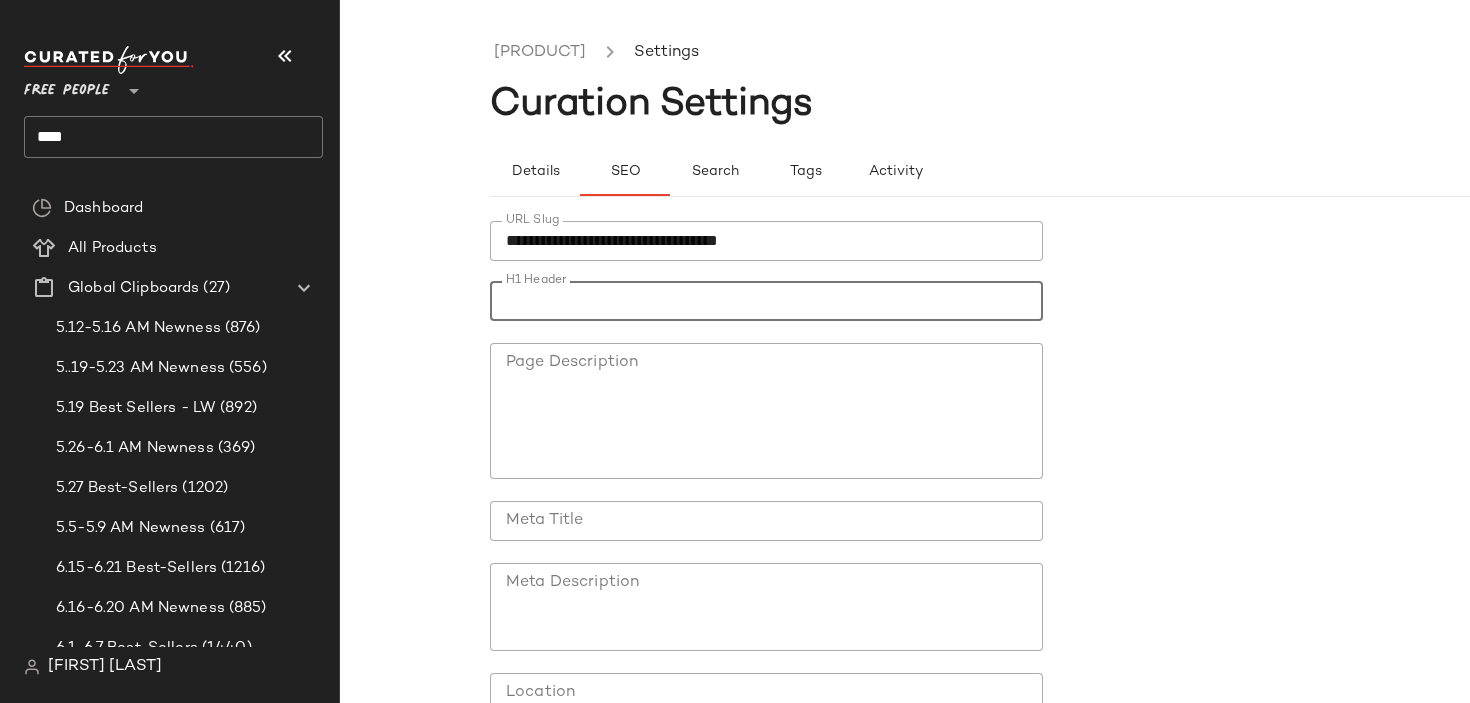 type on "*" 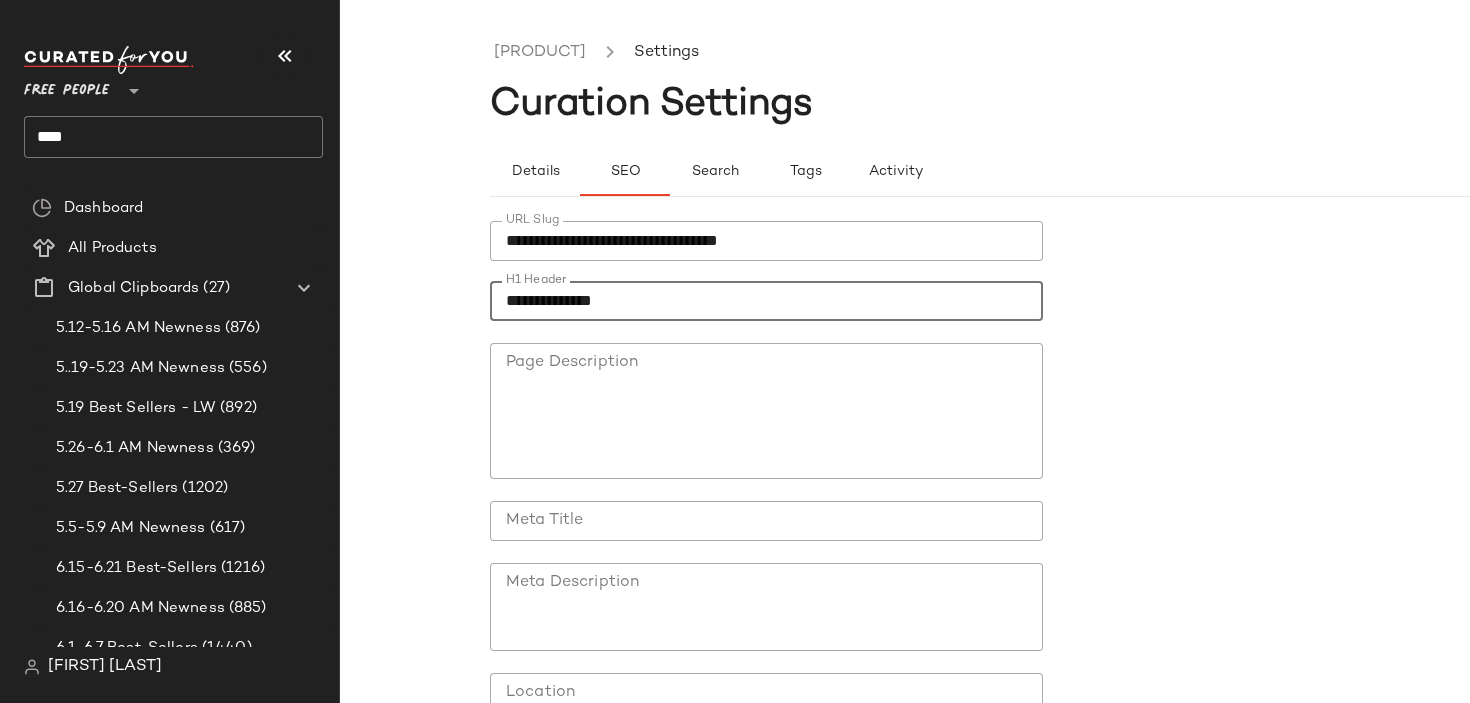 type on "**********" 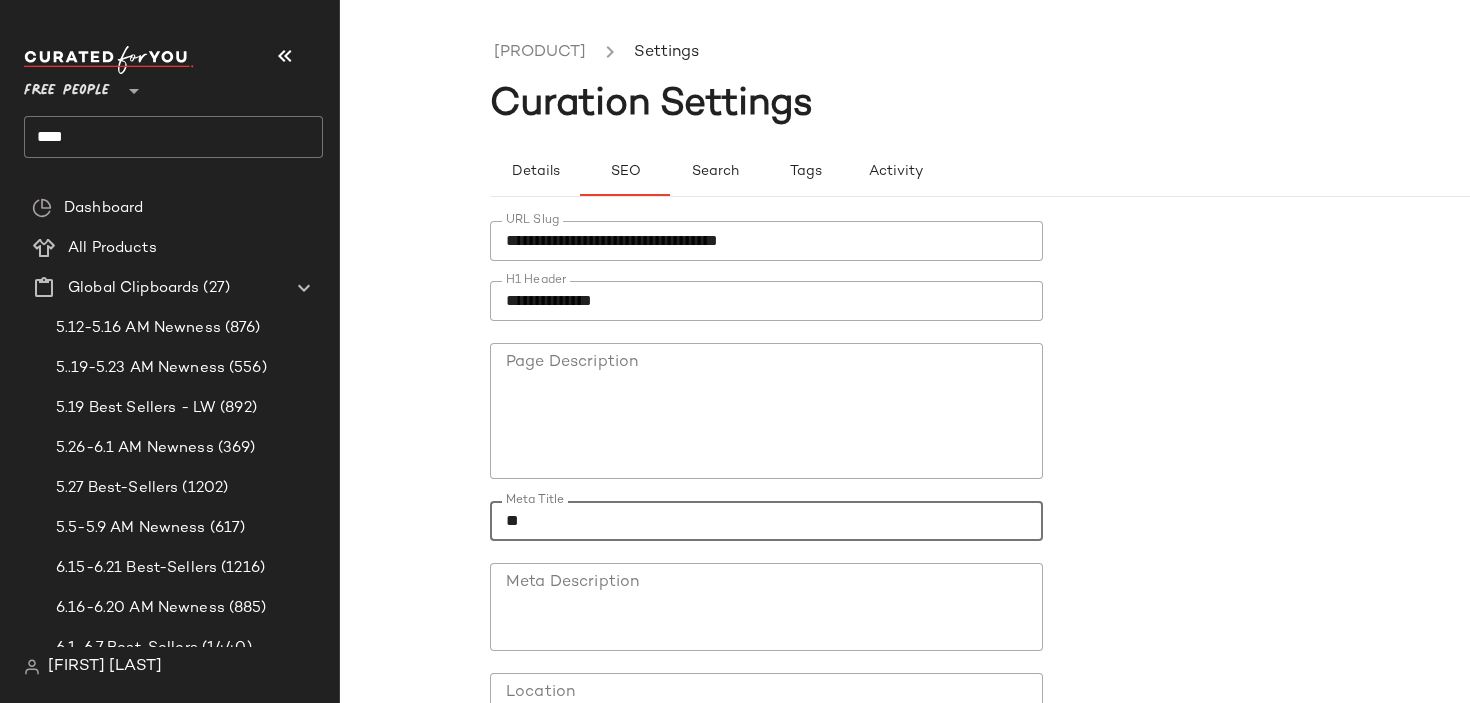 type on "*" 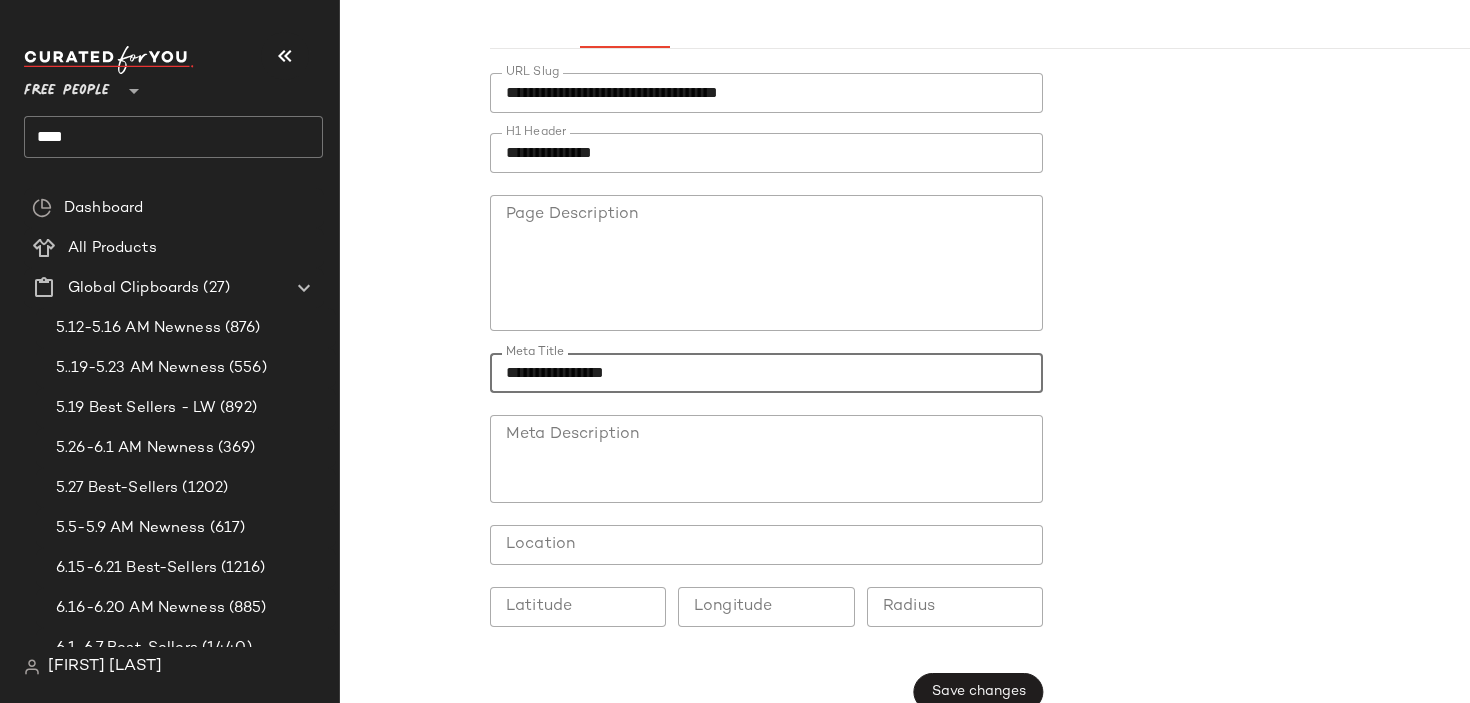 scroll, scrollTop: 179, scrollLeft: 0, axis: vertical 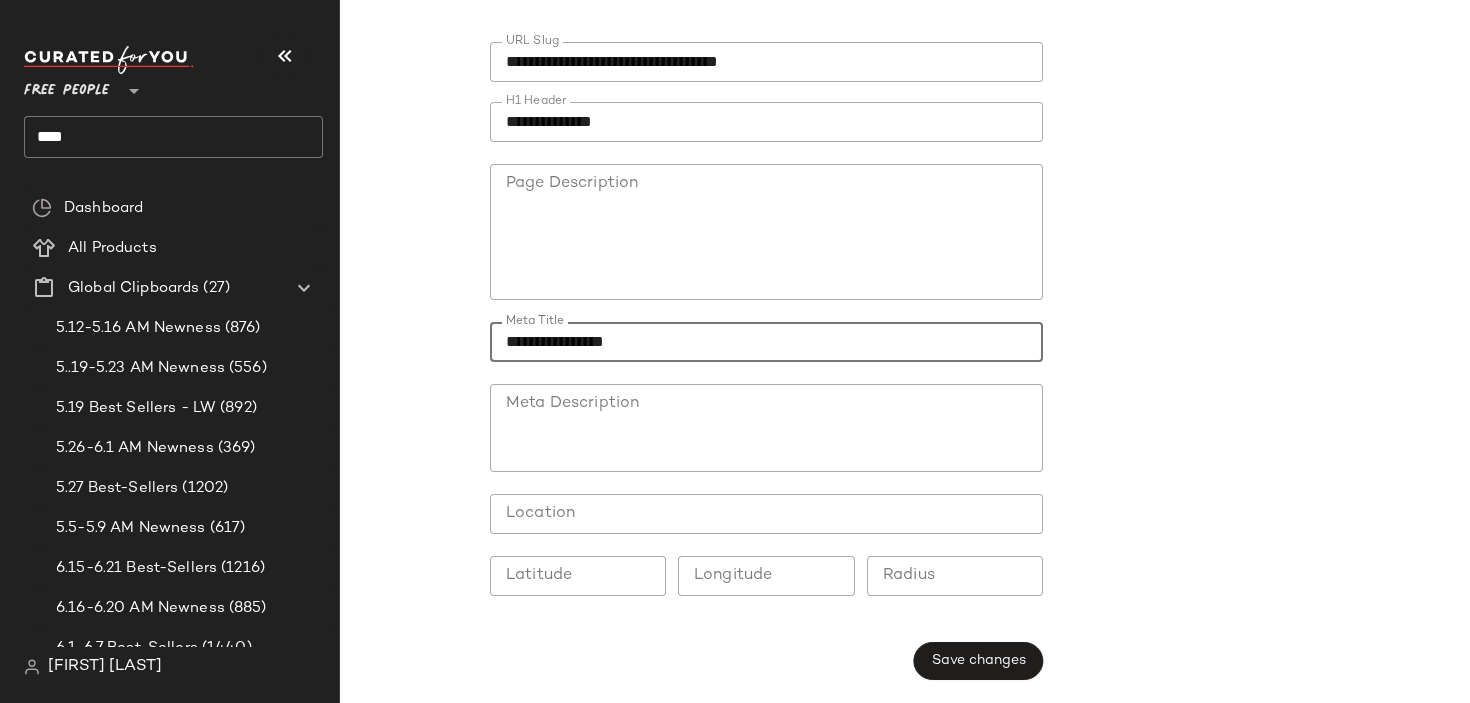 type on "**********" 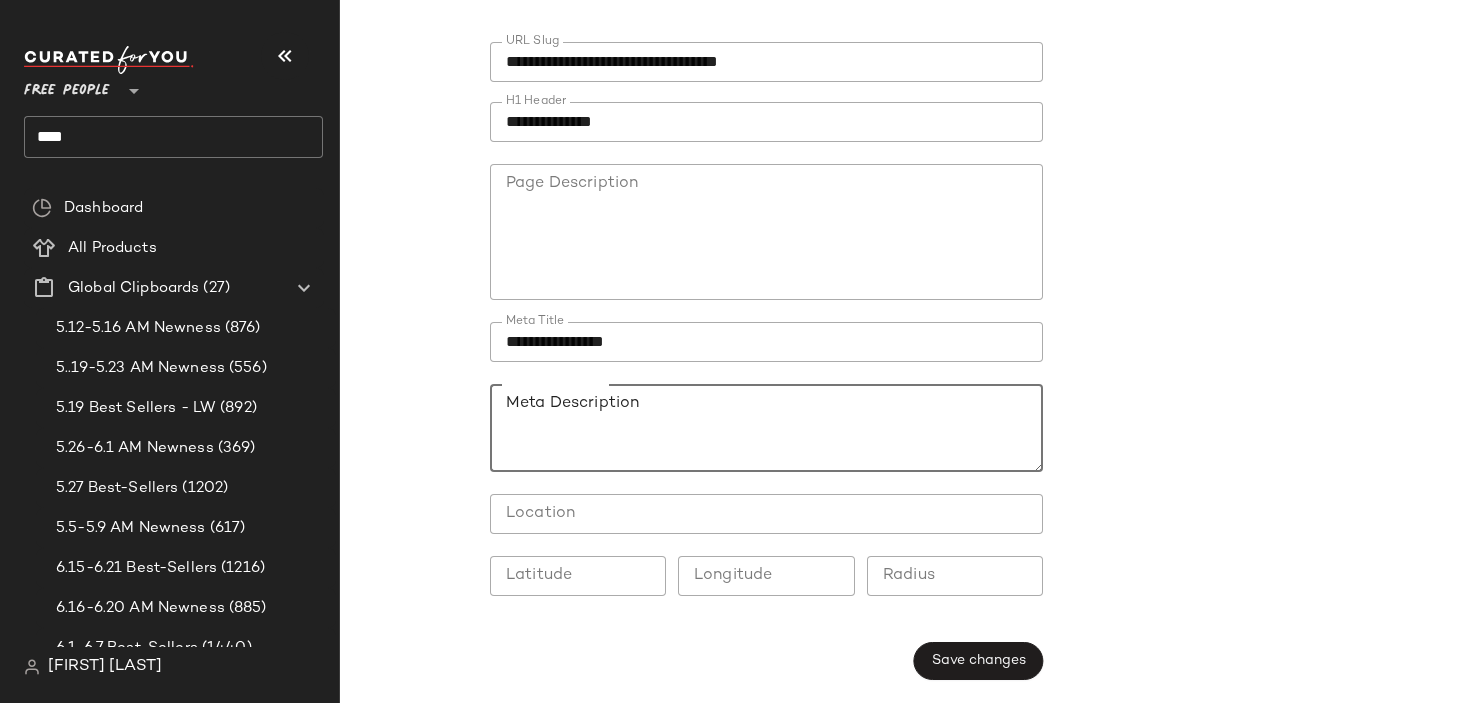 click on "Meta Description" 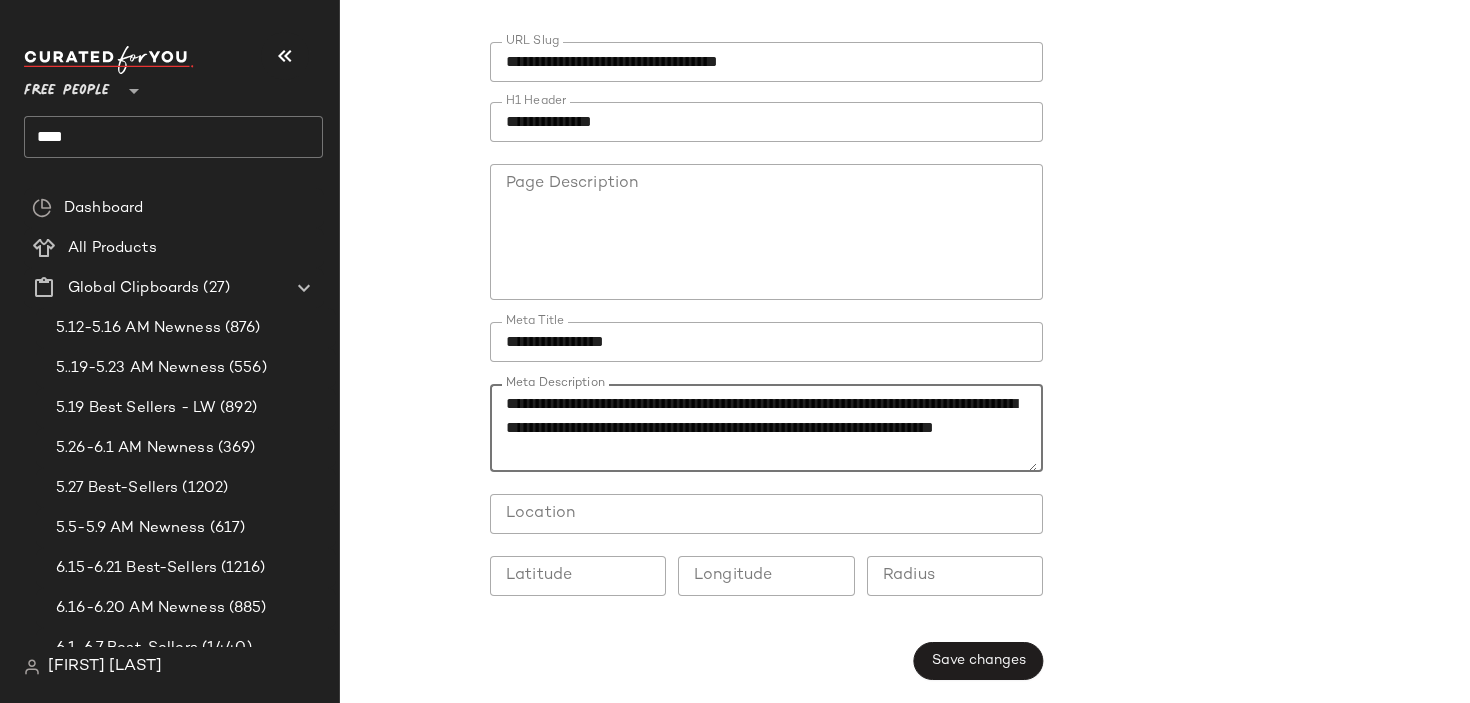 scroll, scrollTop: 0, scrollLeft: 0, axis: both 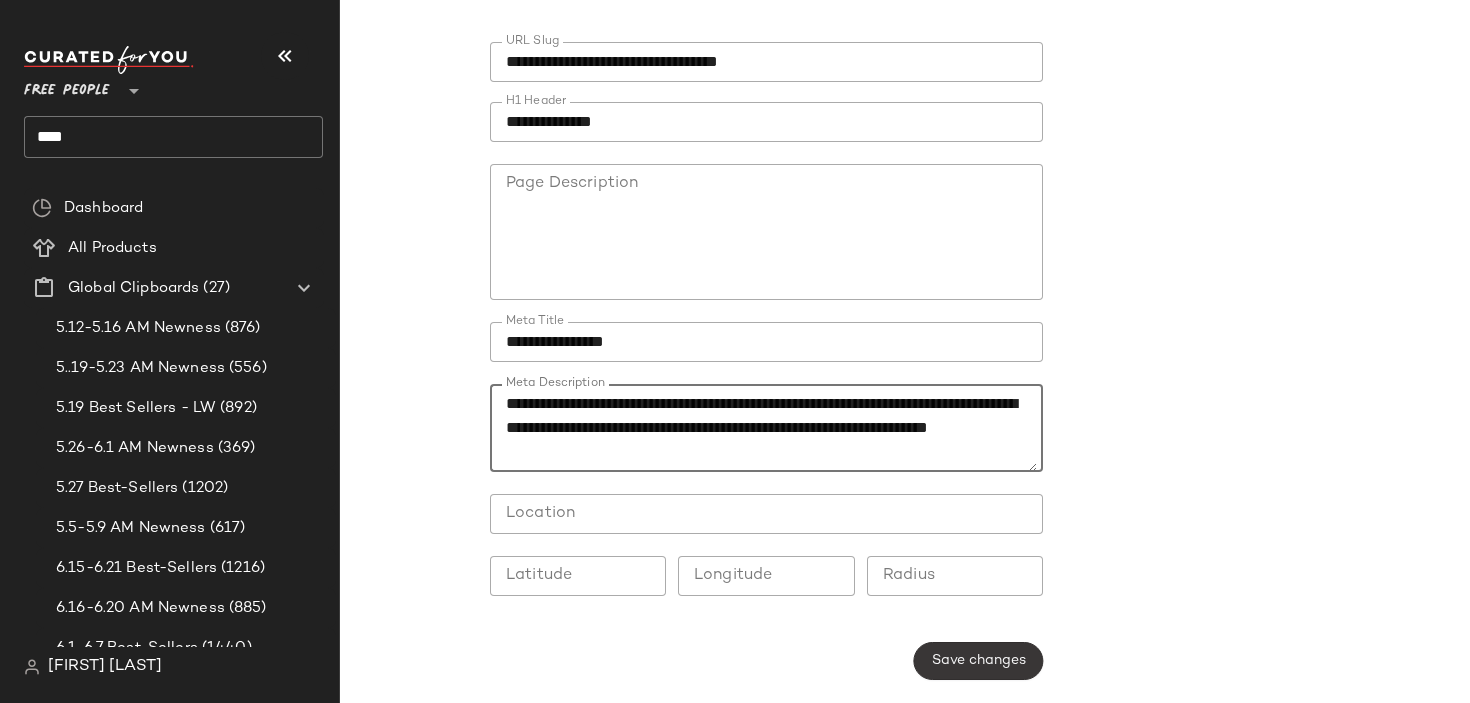 type on "**********" 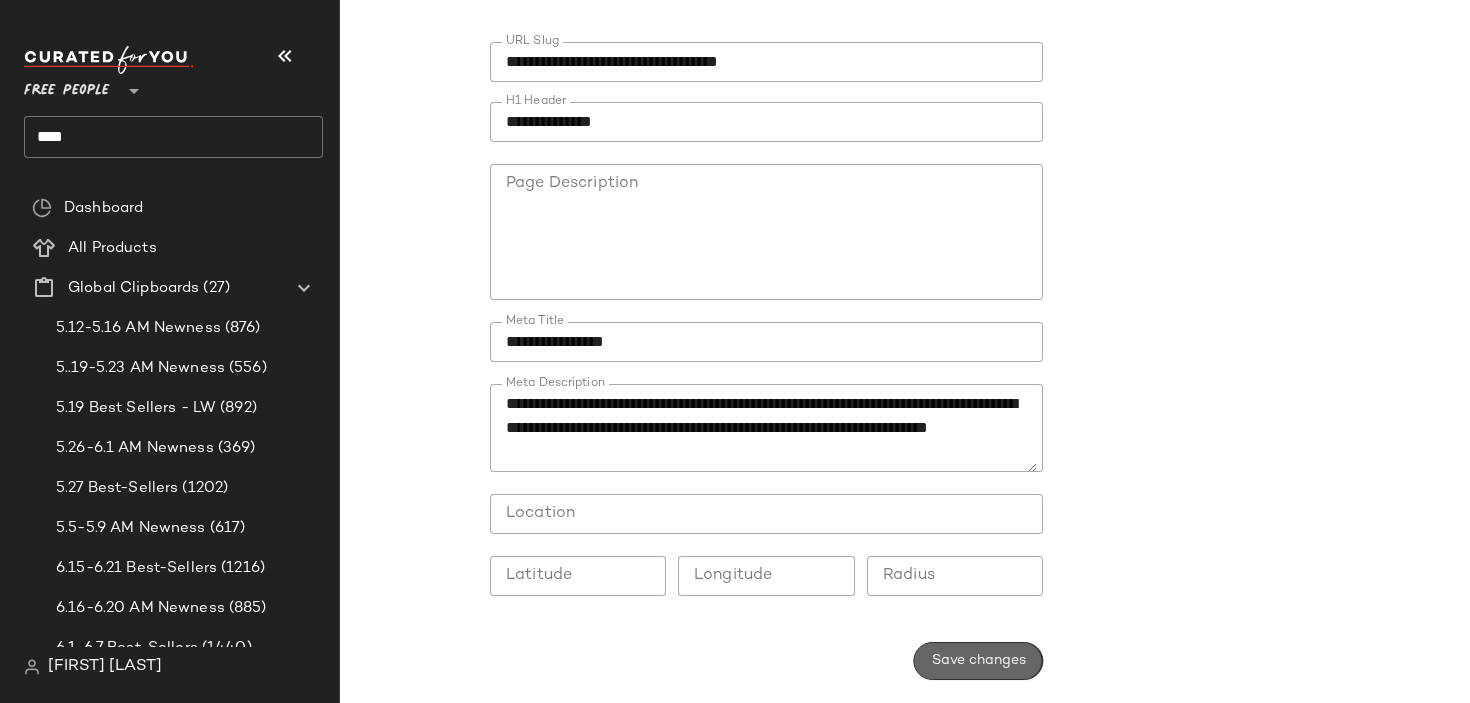 click on "Save changes" at bounding box center [978, 661] 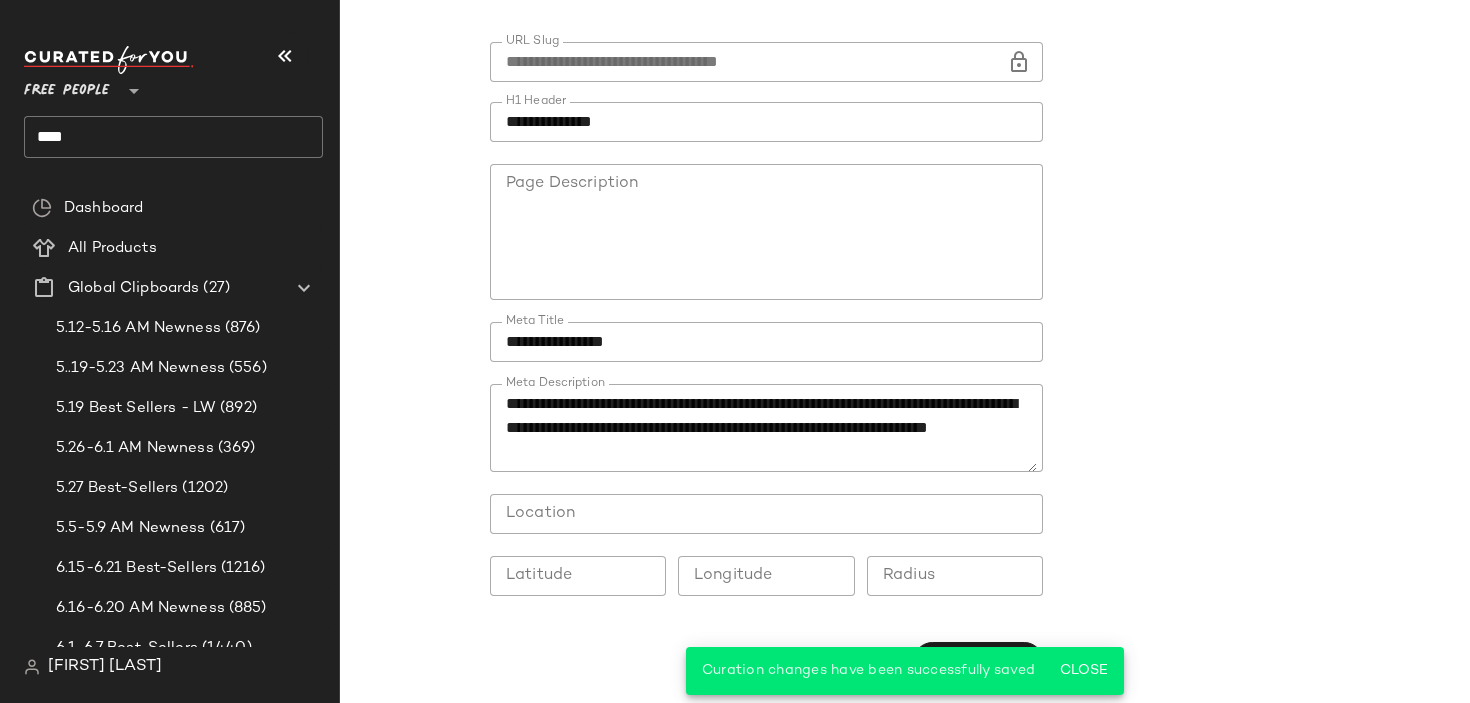 scroll, scrollTop: 0, scrollLeft: 0, axis: both 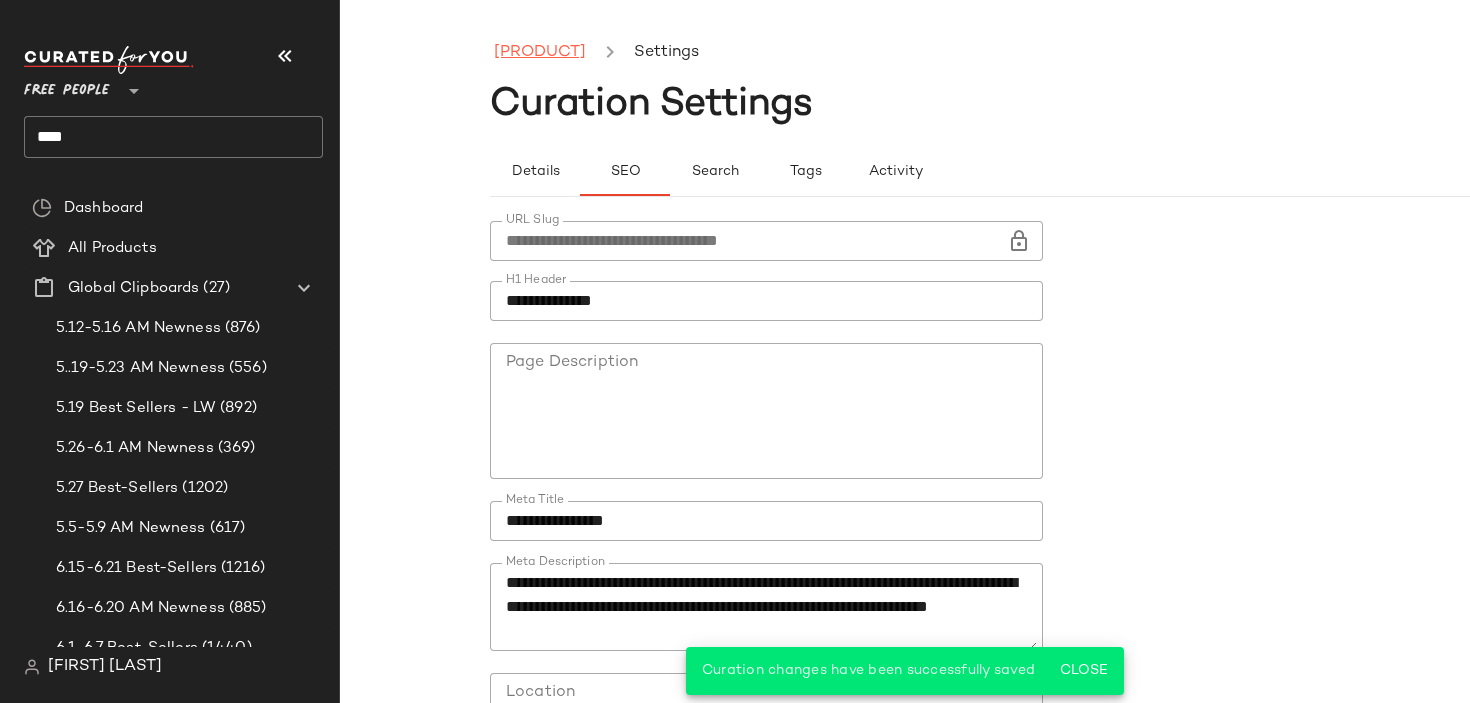 click on "[PRODUCT]" at bounding box center (540, 53) 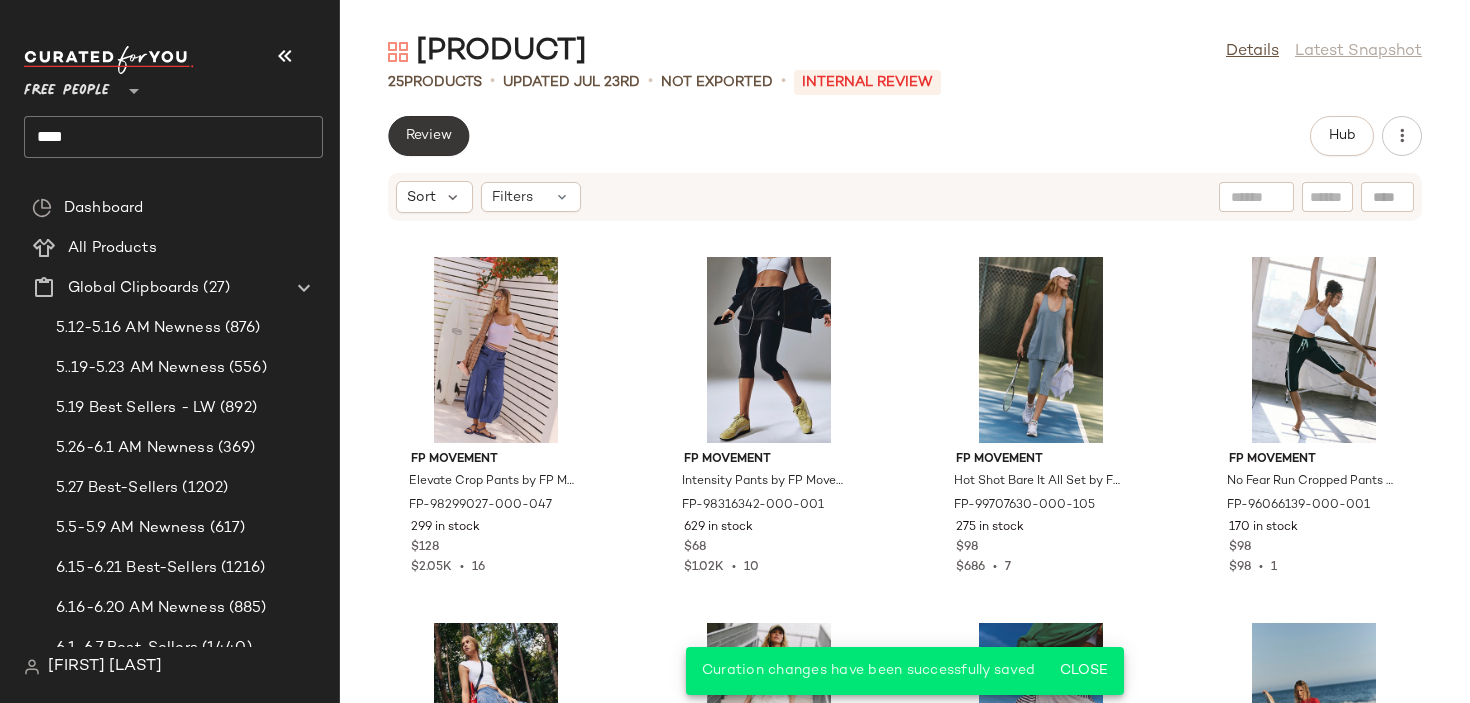 click on "Review" at bounding box center [428, 136] 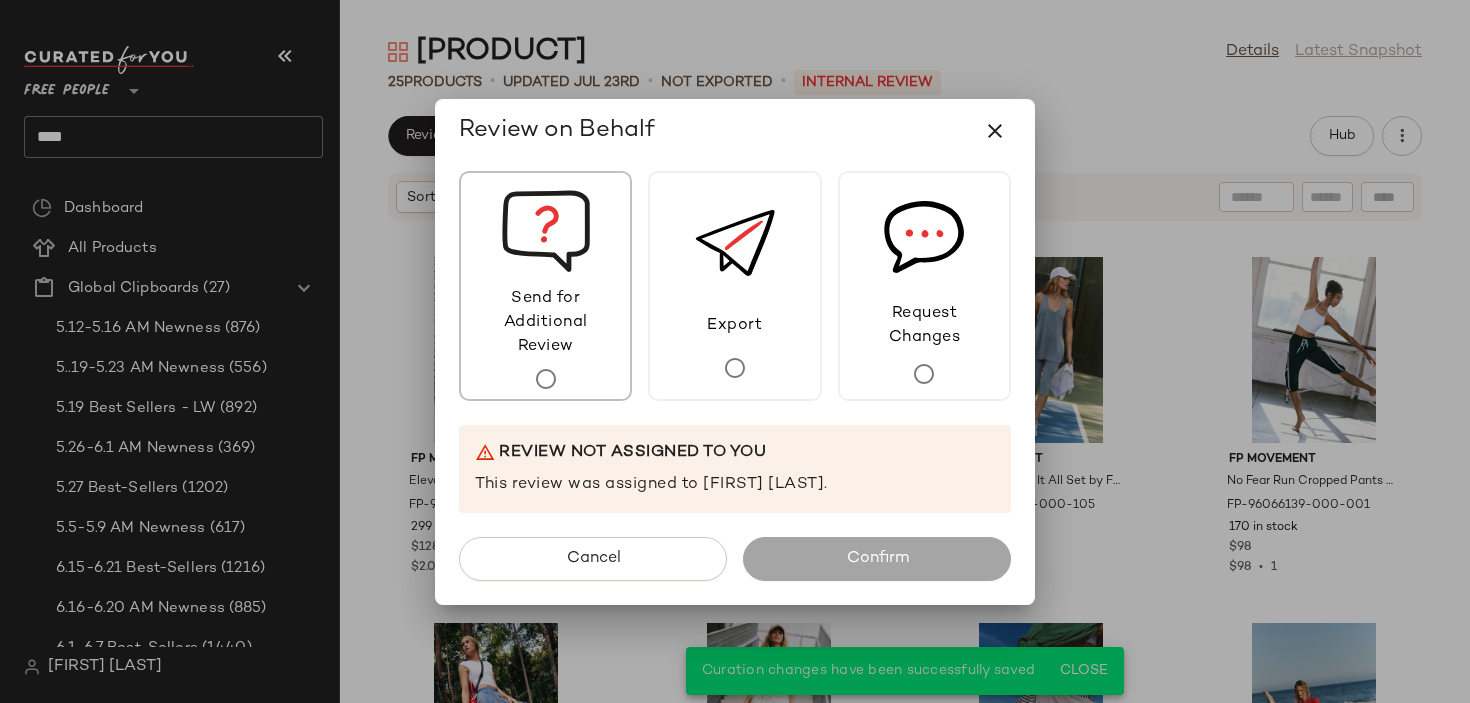 click on "Send for Additional Review" at bounding box center [545, 323] 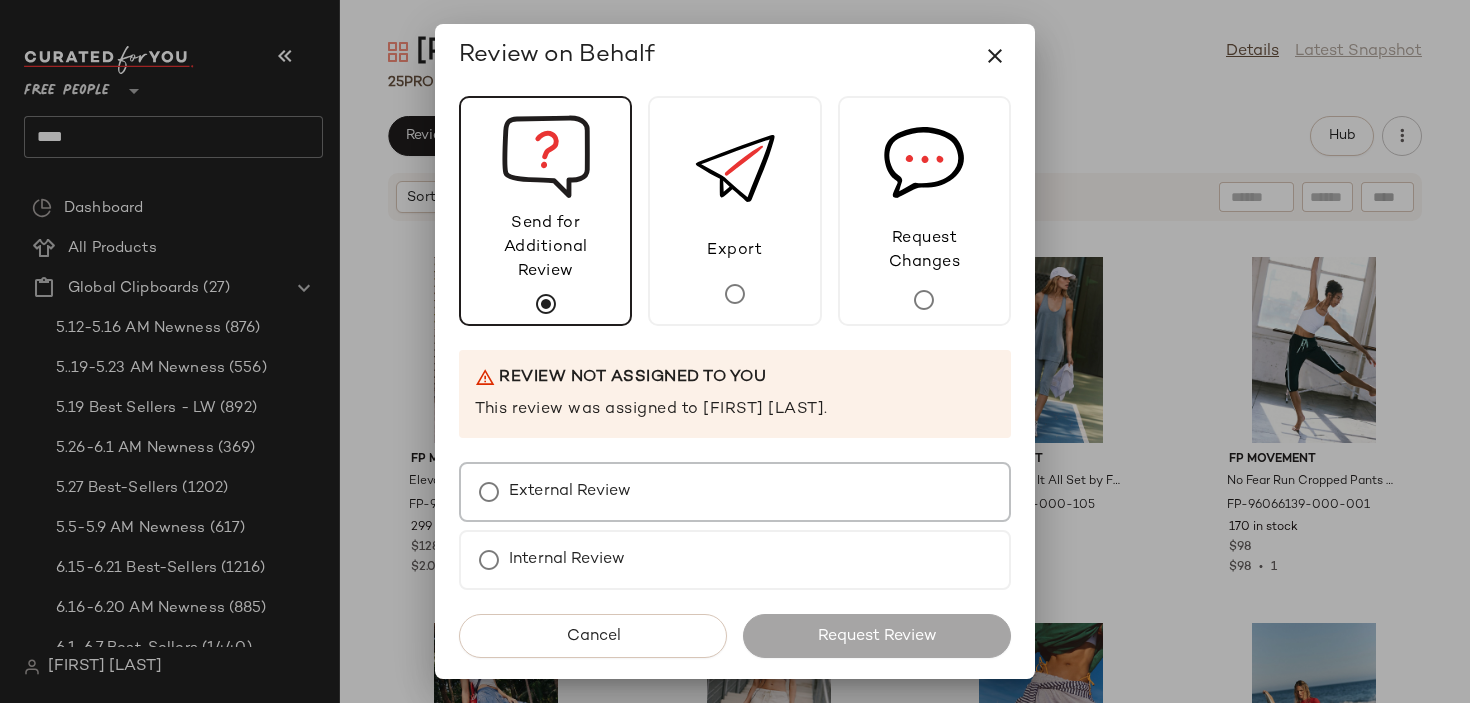click on "External Review" at bounding box center (570, 492) 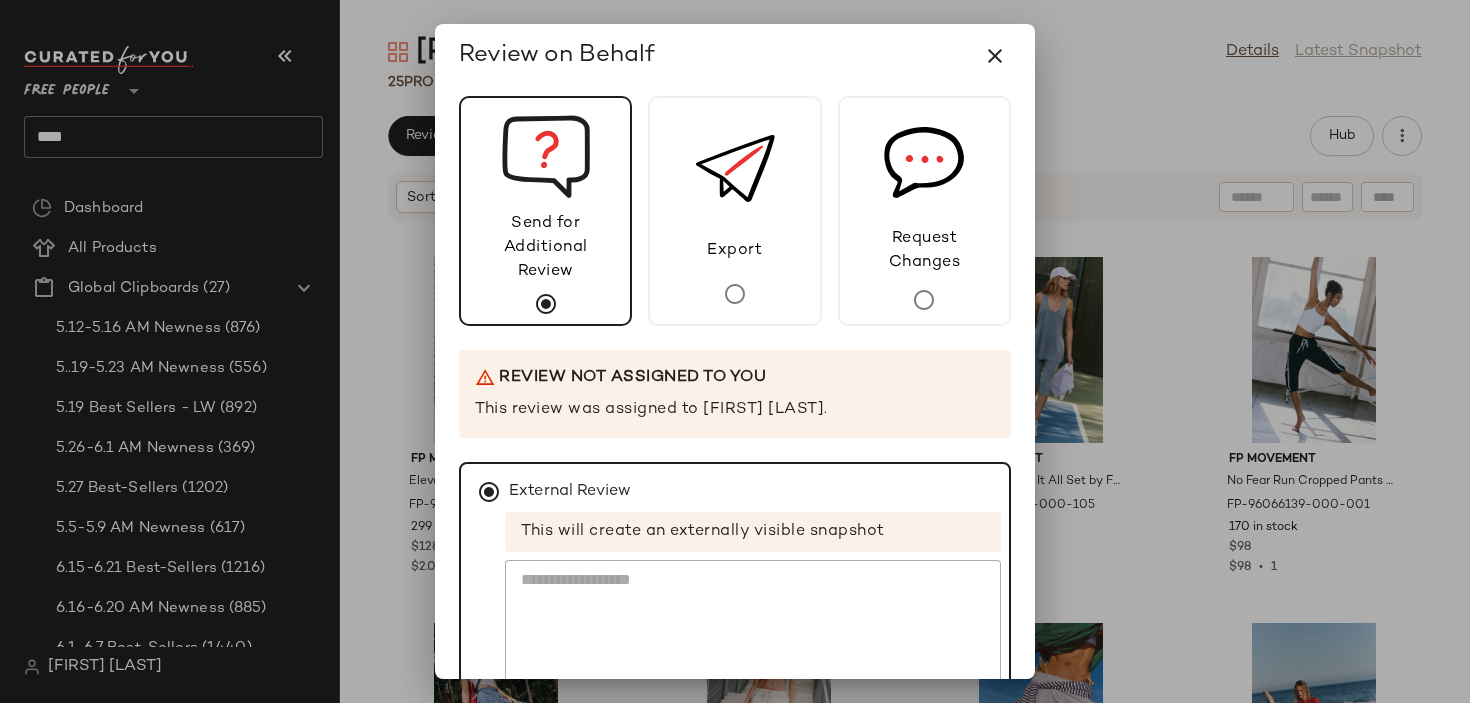 scroll, scrollTop: 195, scrollLeft: 0, axis: vertical 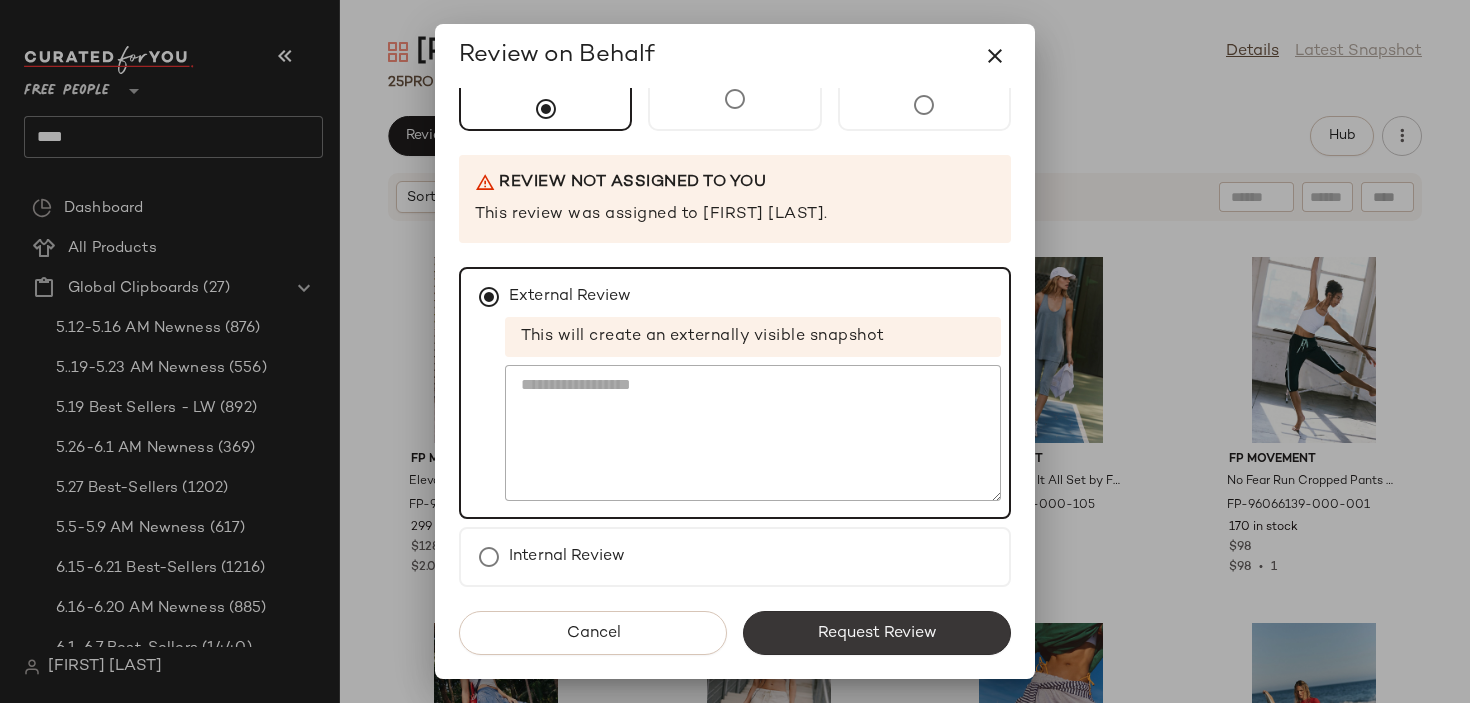 click on "Request Review" at bounding box center (877, 633) 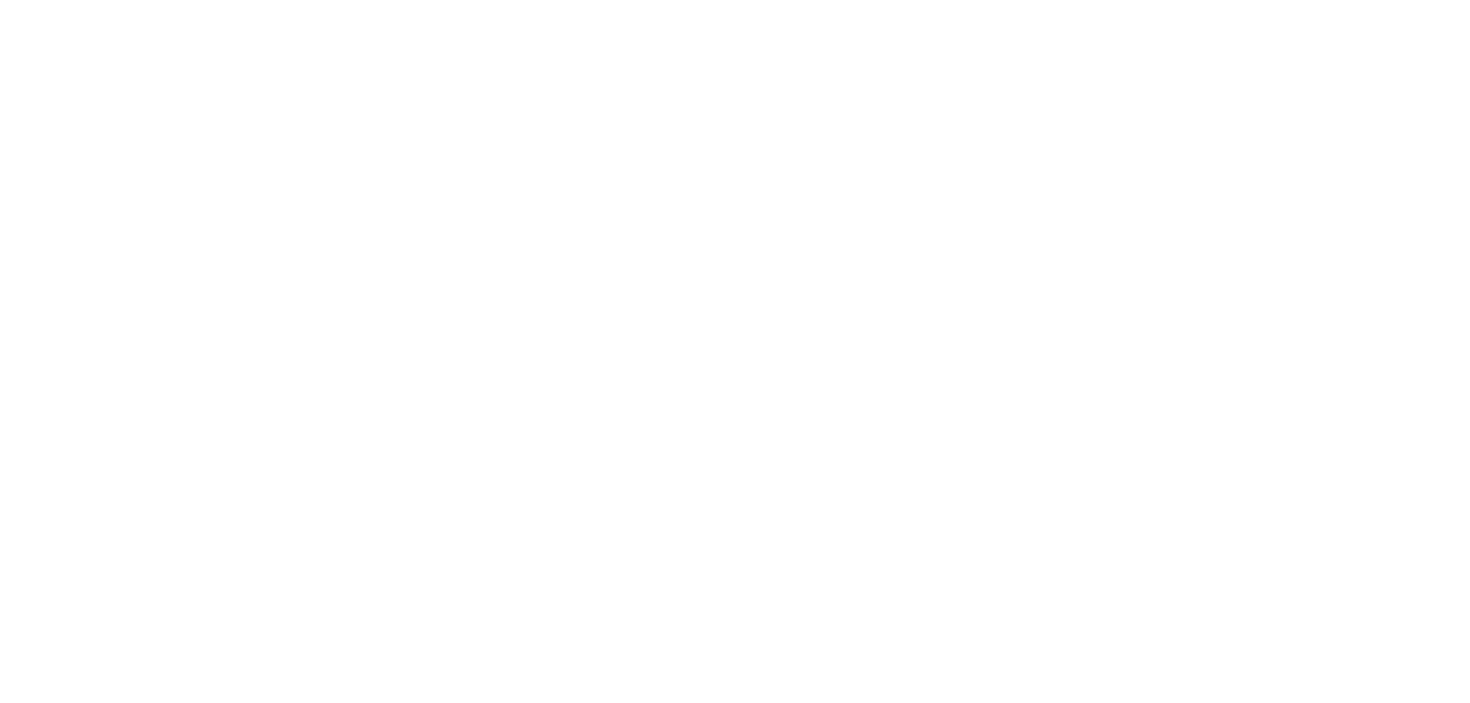 scroll, scrollTop: 0, scrollLeft: 0, axis: both 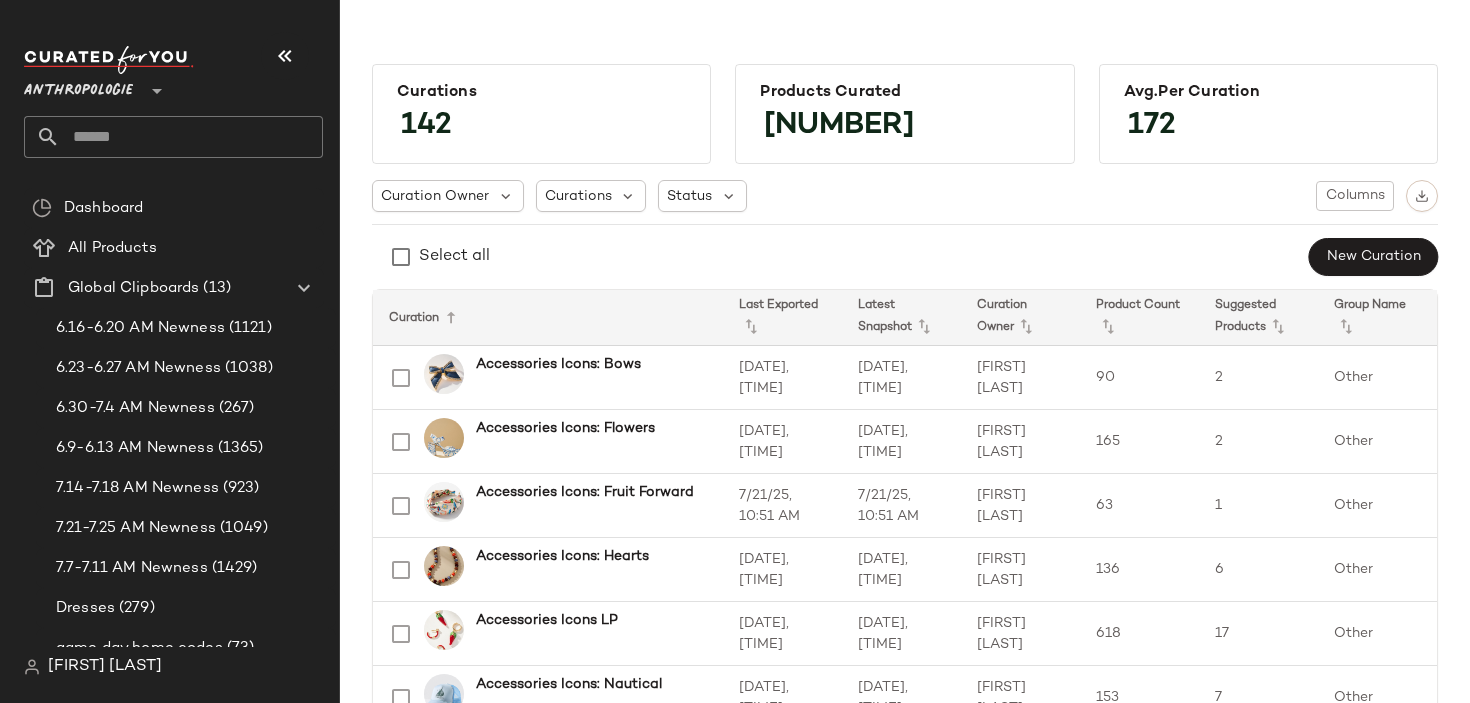 click 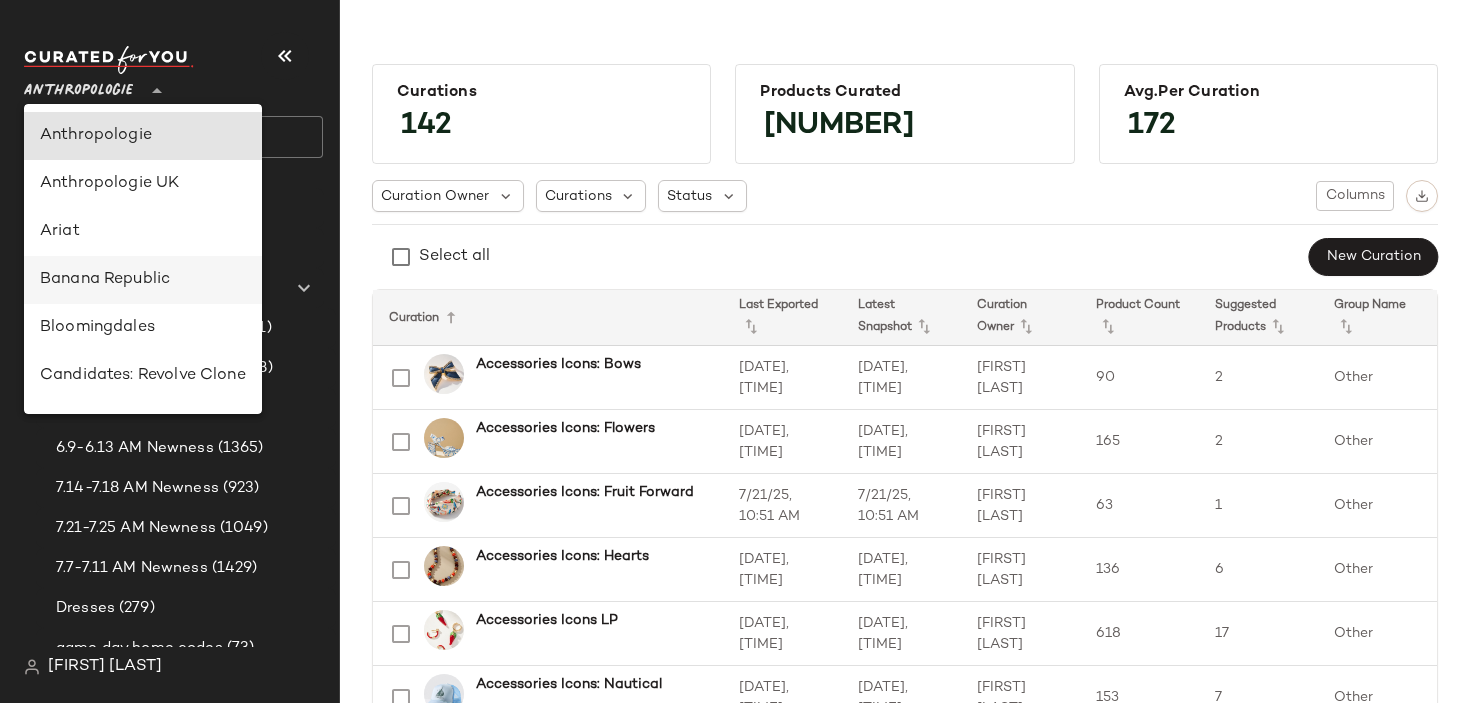 scroll, scrollTop: 281, scrollLeft: 0, axis: vertical 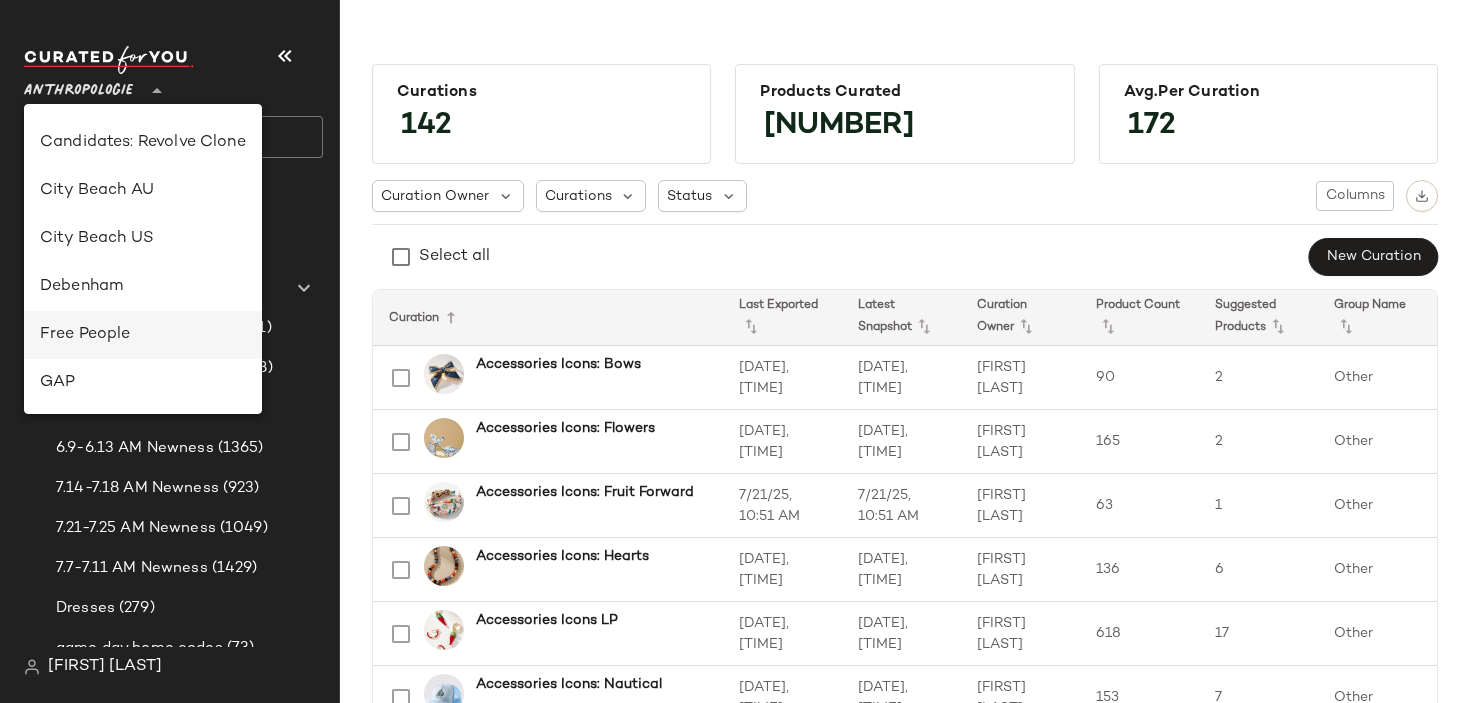 click on "Free People" at bounding box center [143, 335] 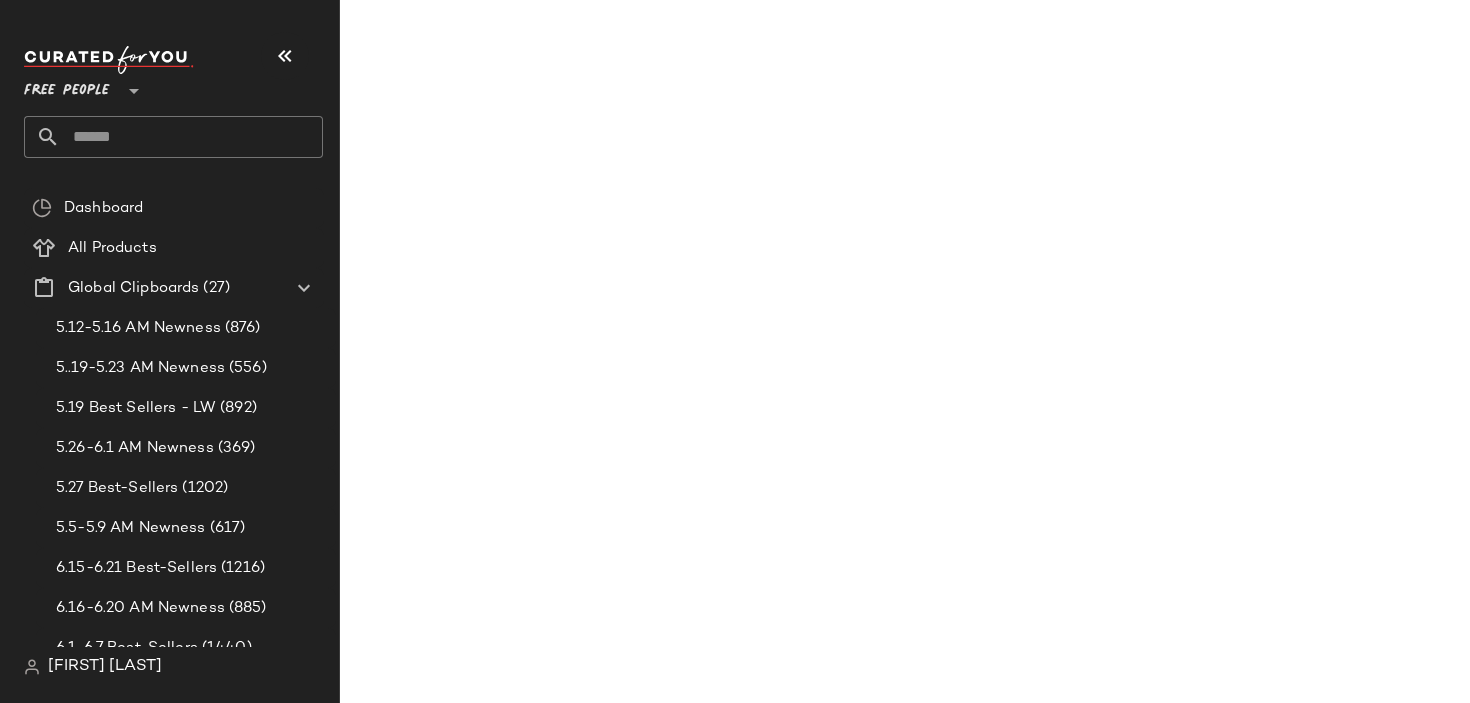click 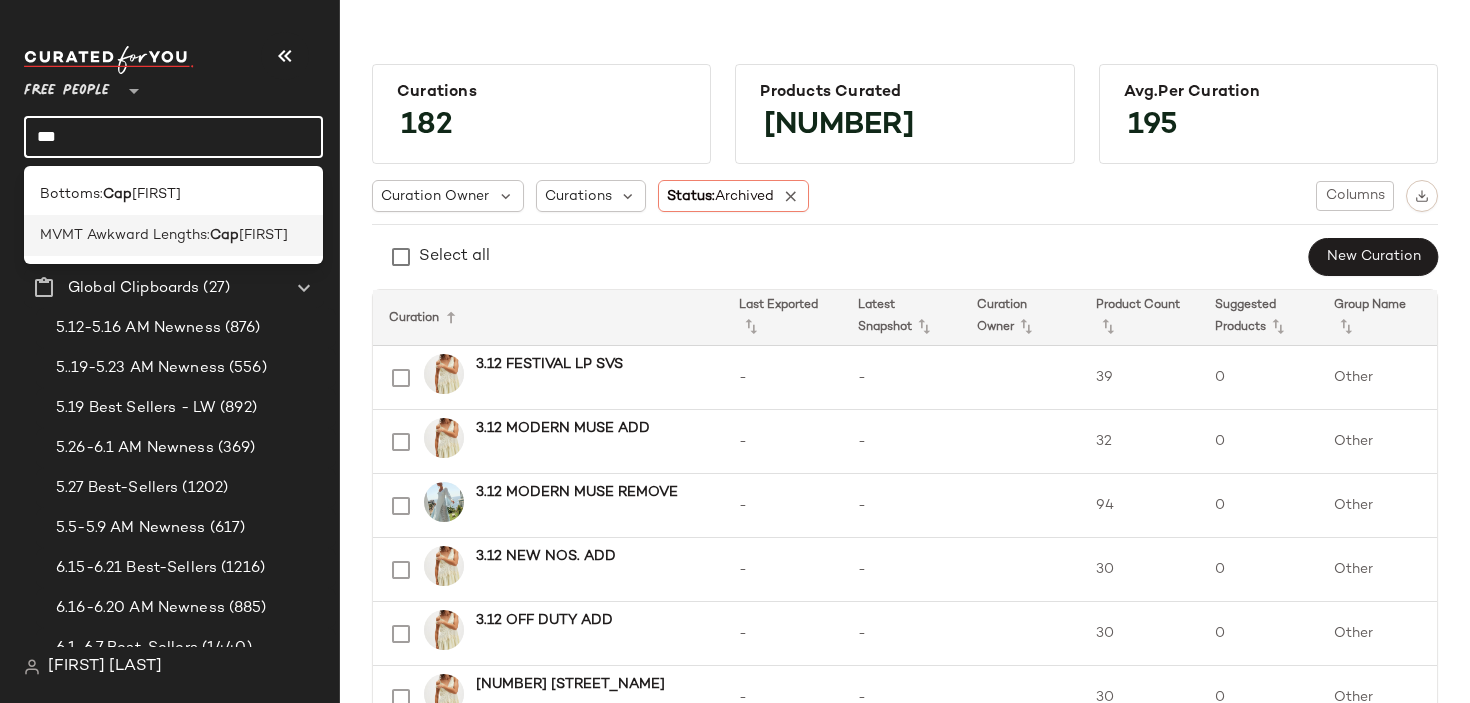type on "***" 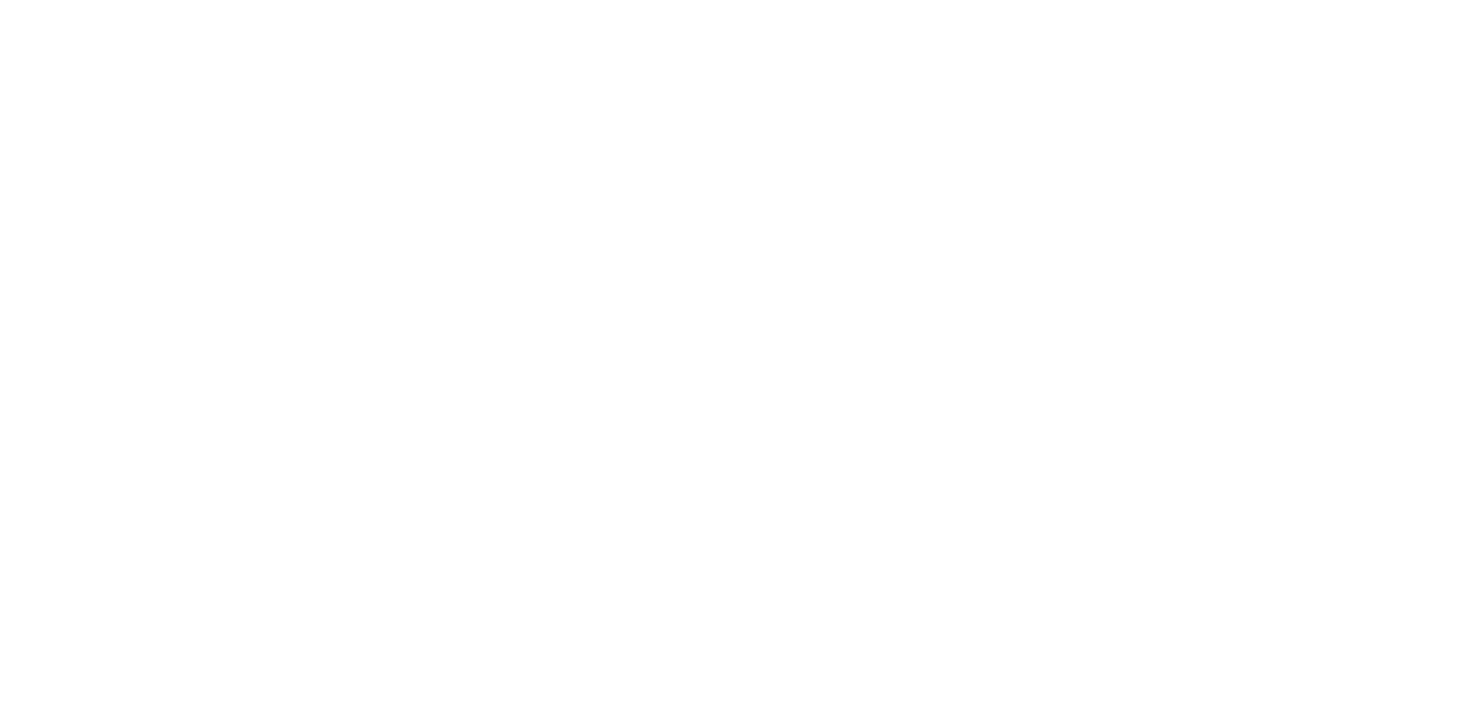 scroll, scrollTop: 0, scrollLeft: 0, axis: both 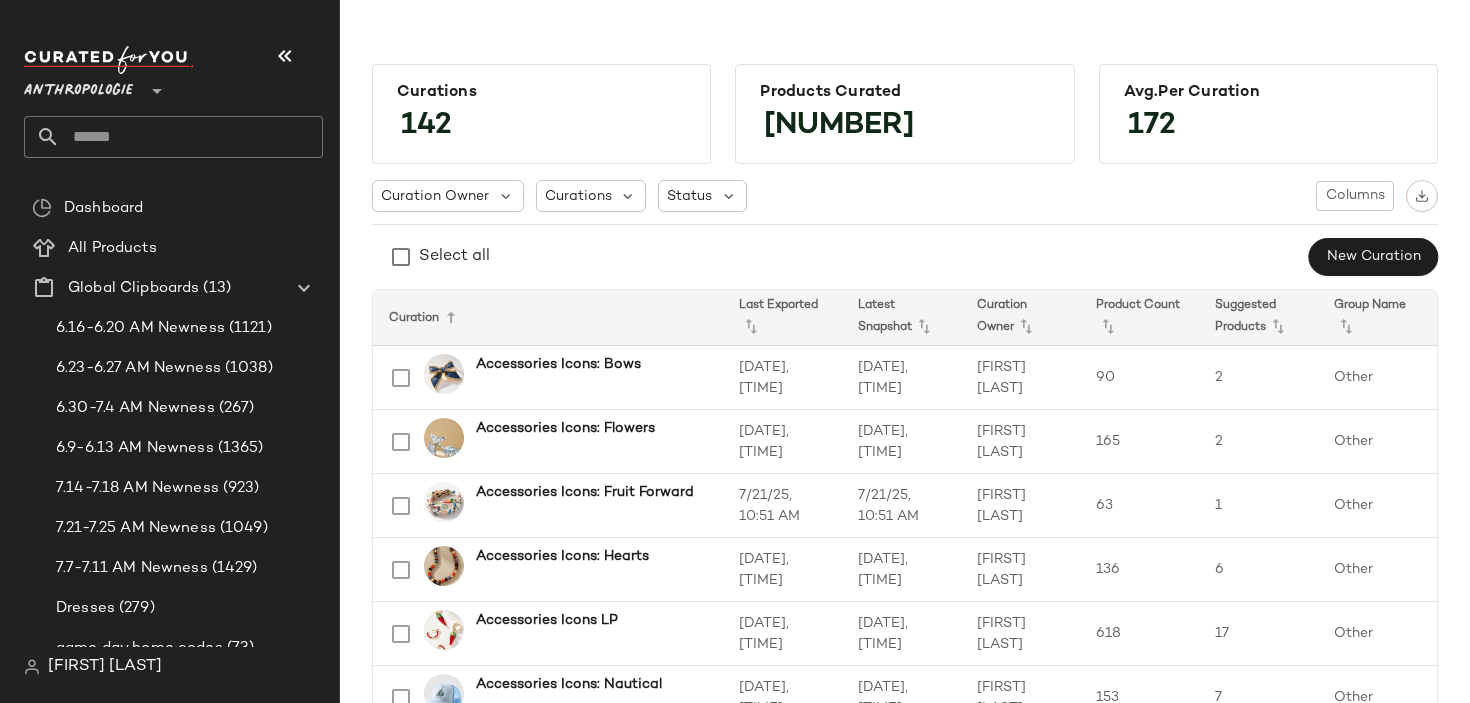 click on "Anthropologie" at bounding box center (78, 86) 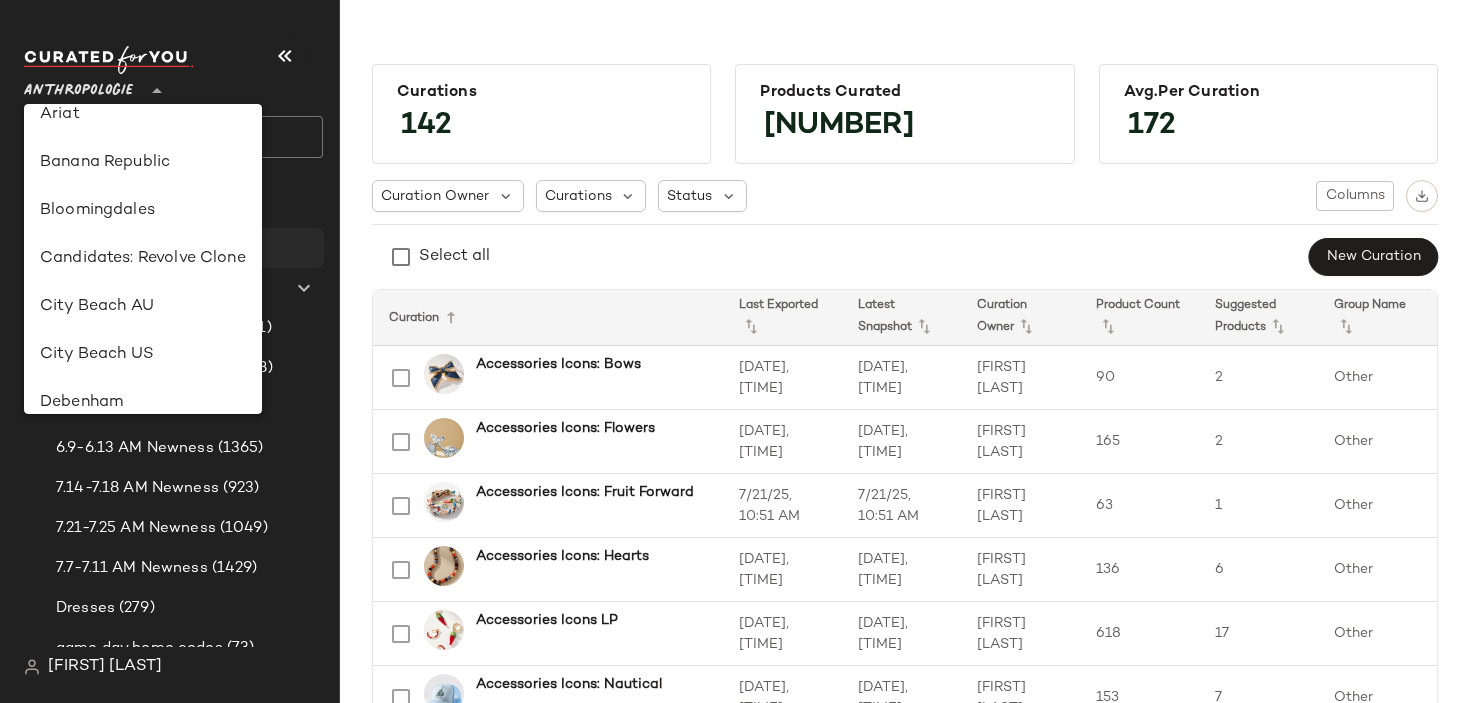 scroll, scrollTop: 327, scrollLeft: 0, axis: vertical 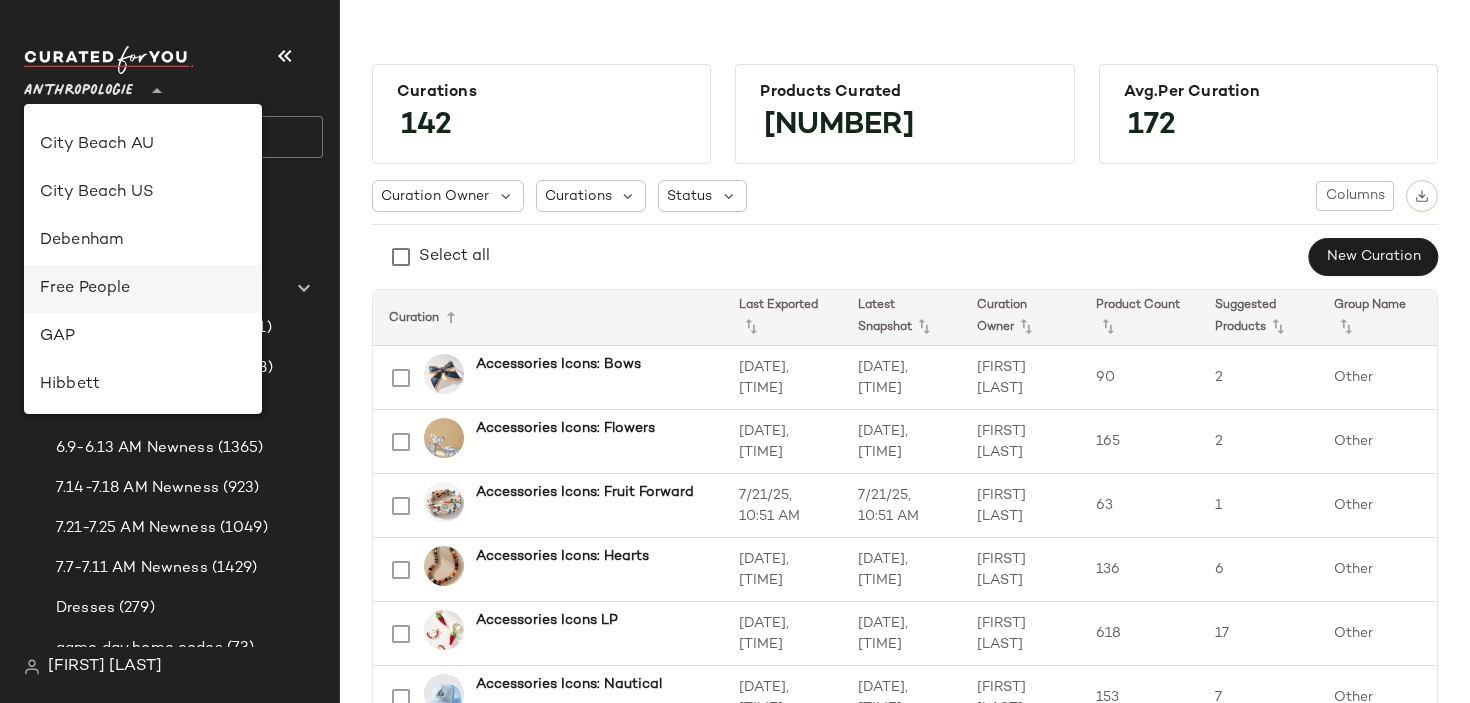 click on "Free People" at bounding box center (143, 289) 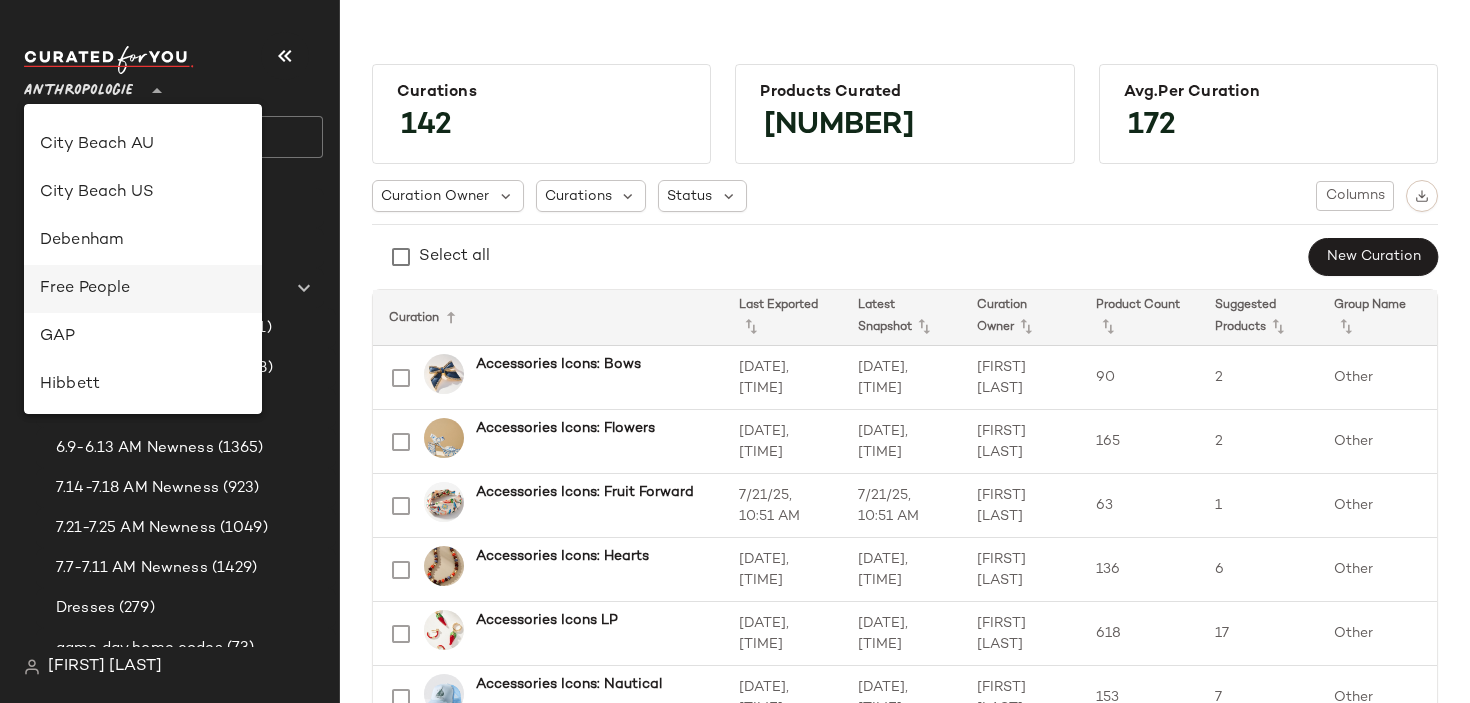 type on "**" 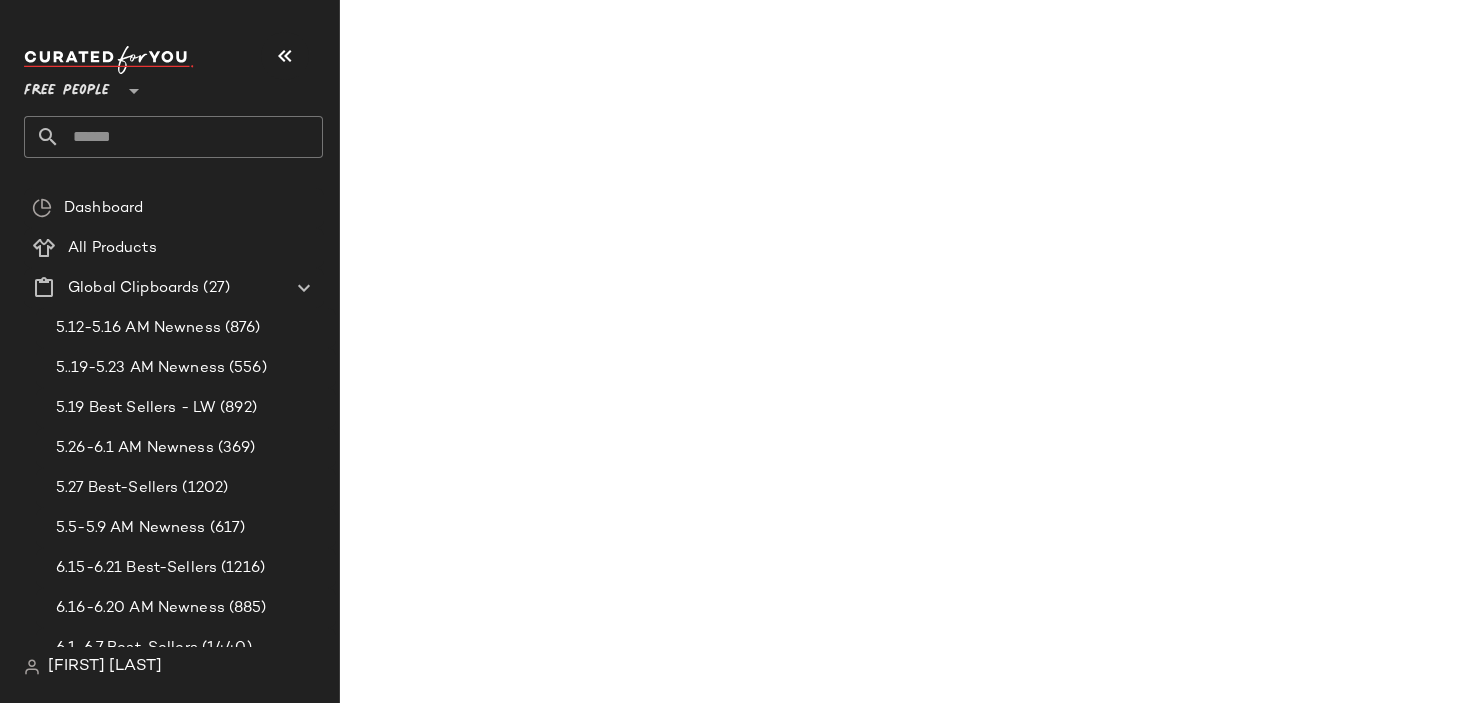 click 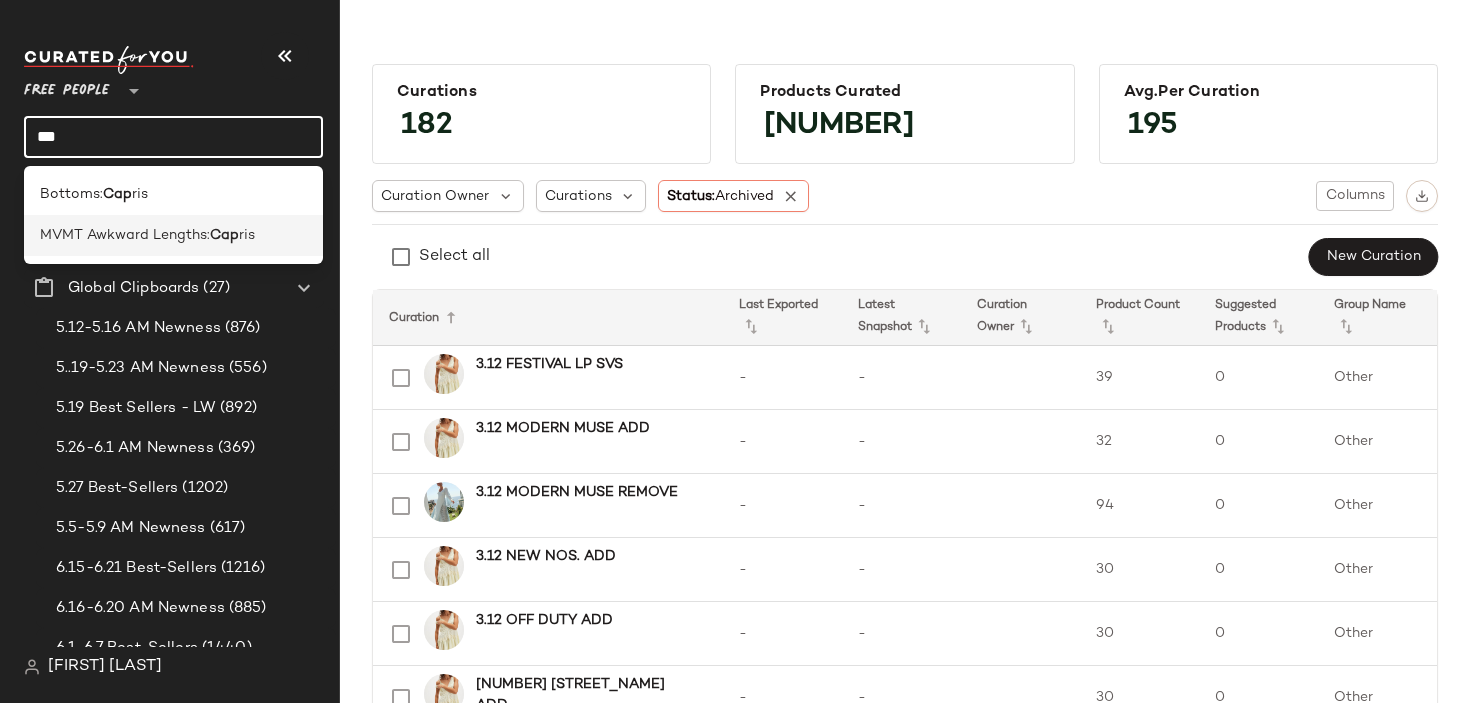 click on "MVMT Awkward Lengths:" at bounding box center [125, 235] 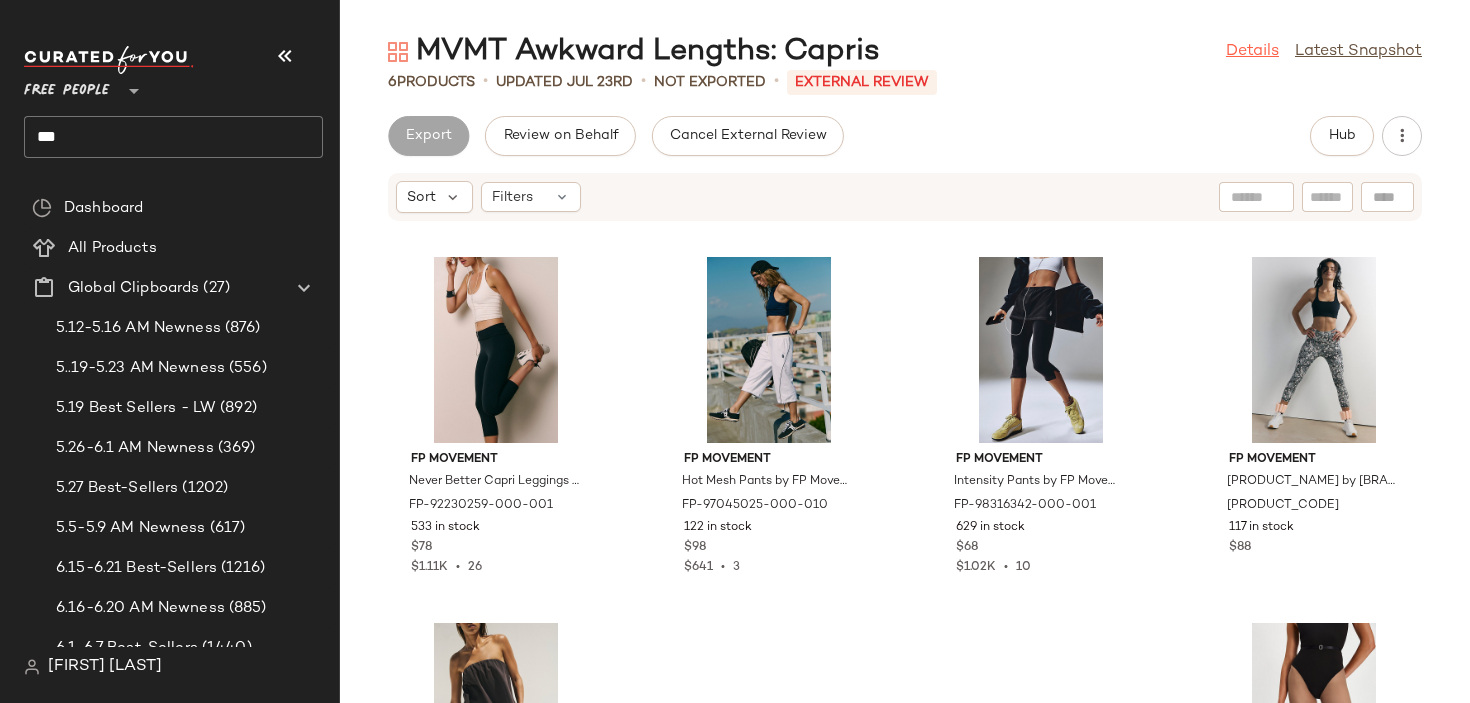 click on "Details" at bounding box center (1252, 52) 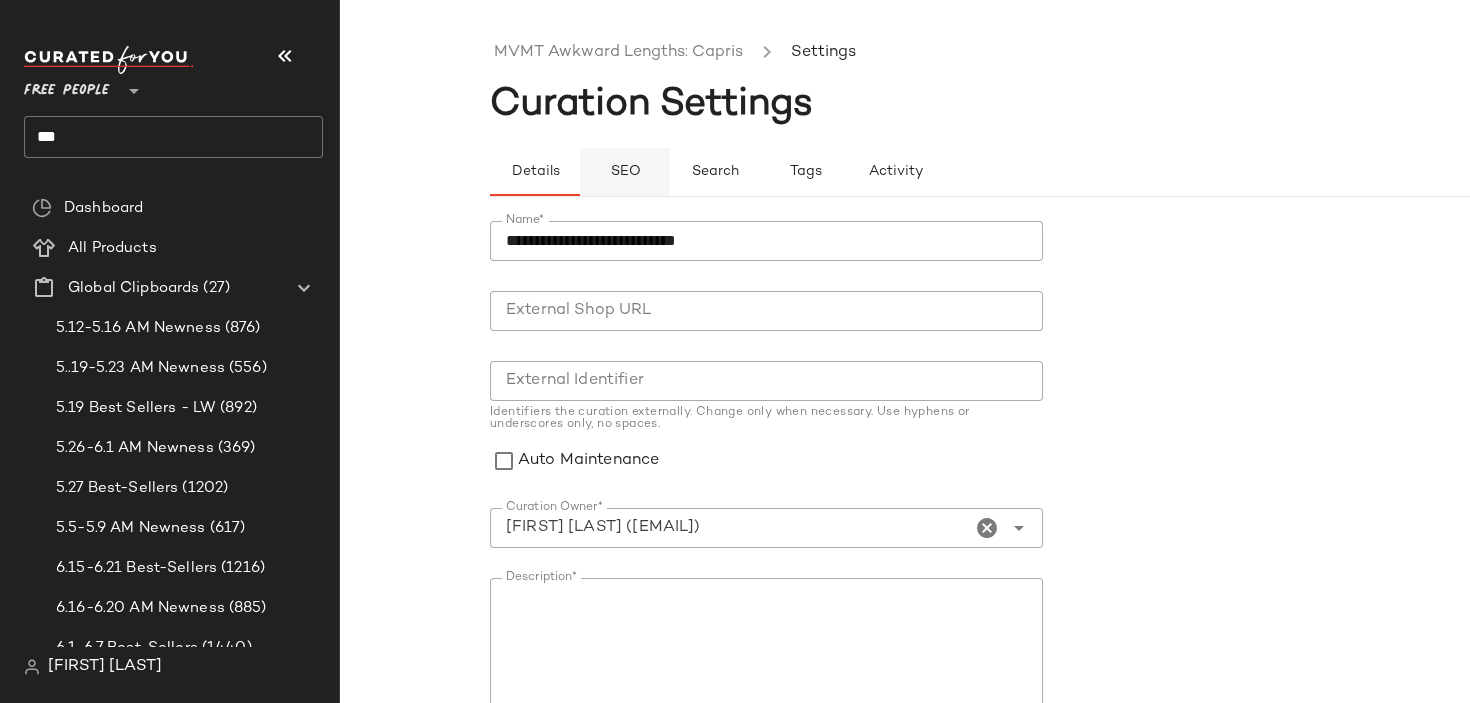 click on "SEO" 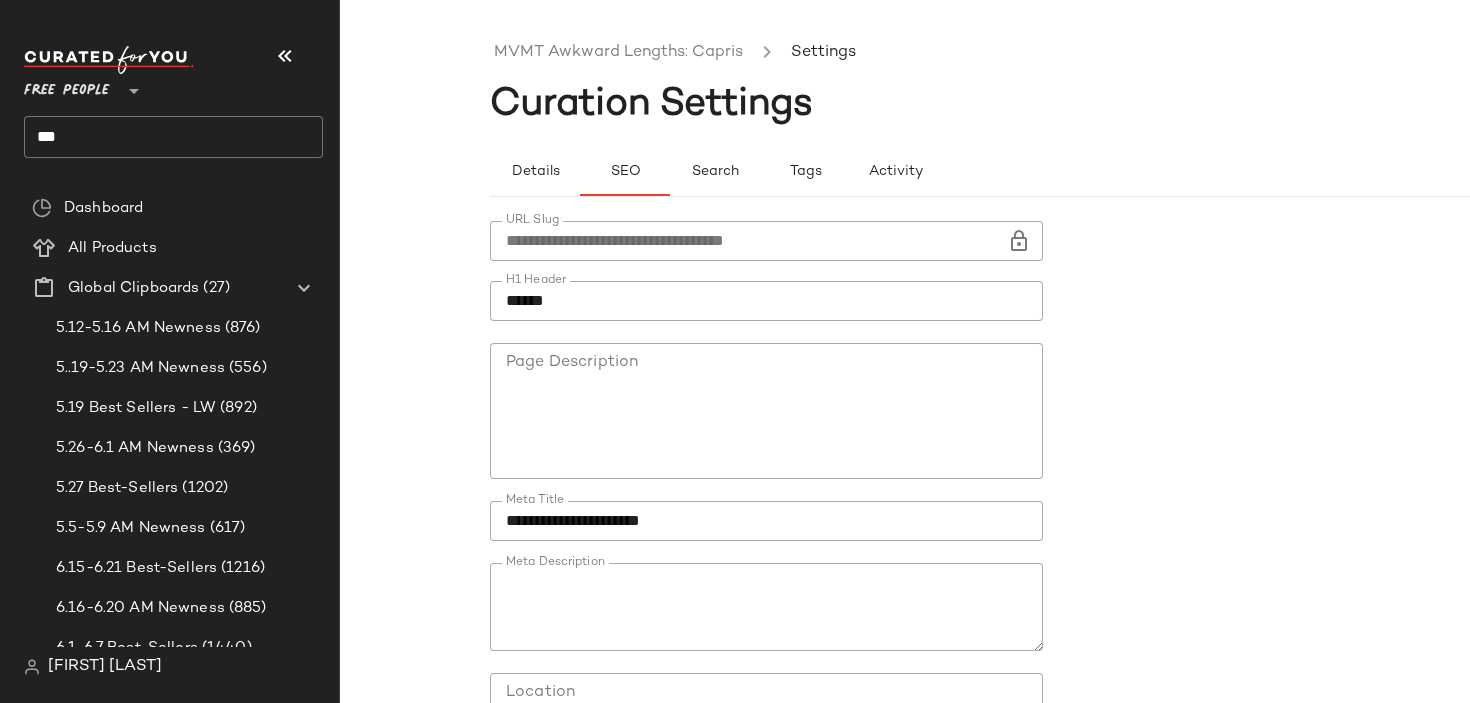 click on "**********" 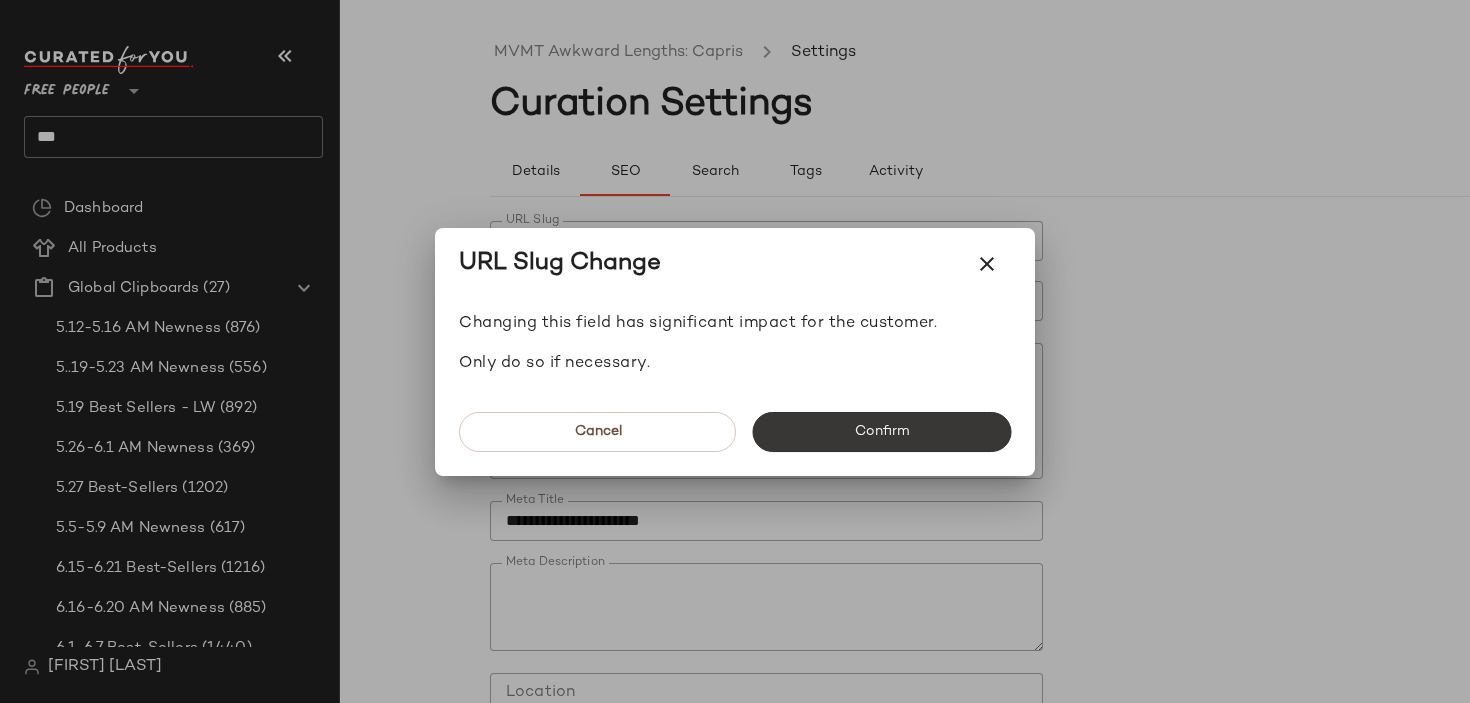 click on "Confirm" at bounding box center (881, 432) 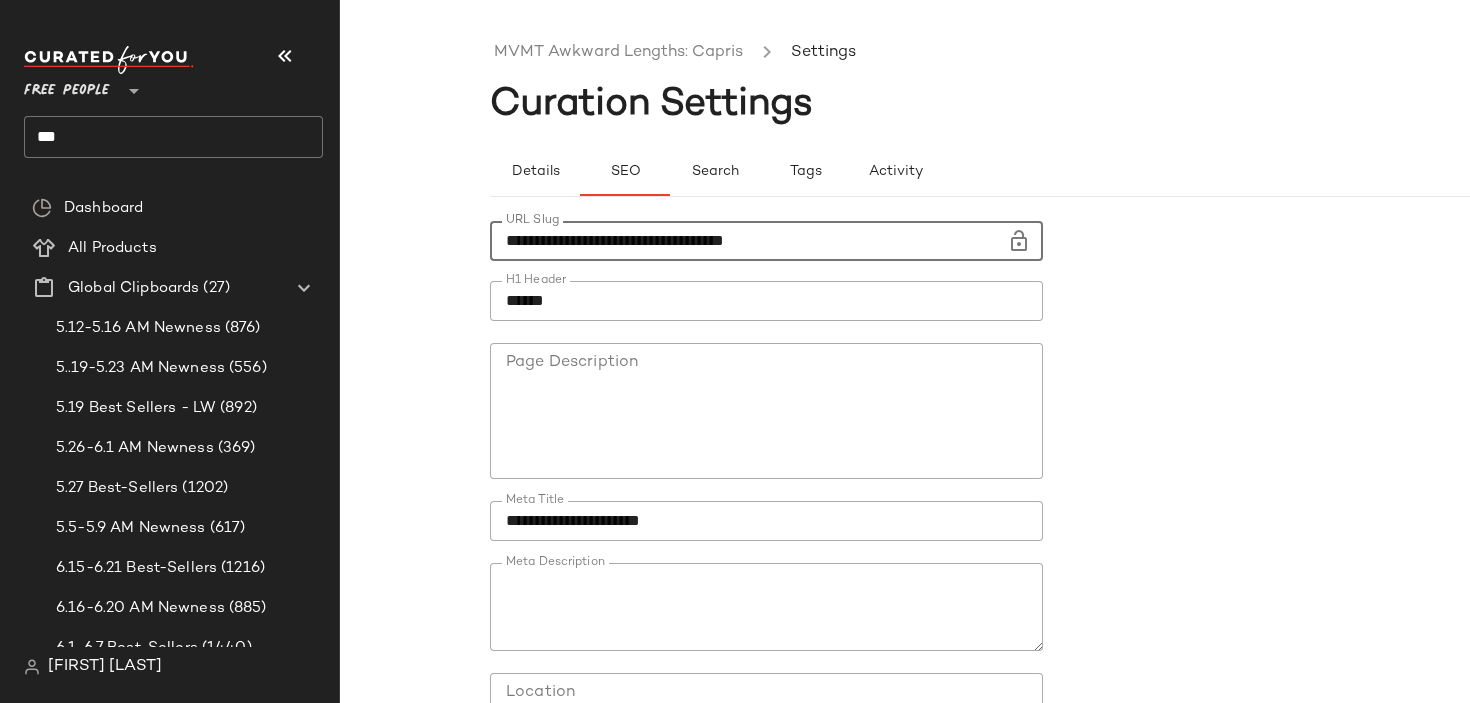 click on "**********" 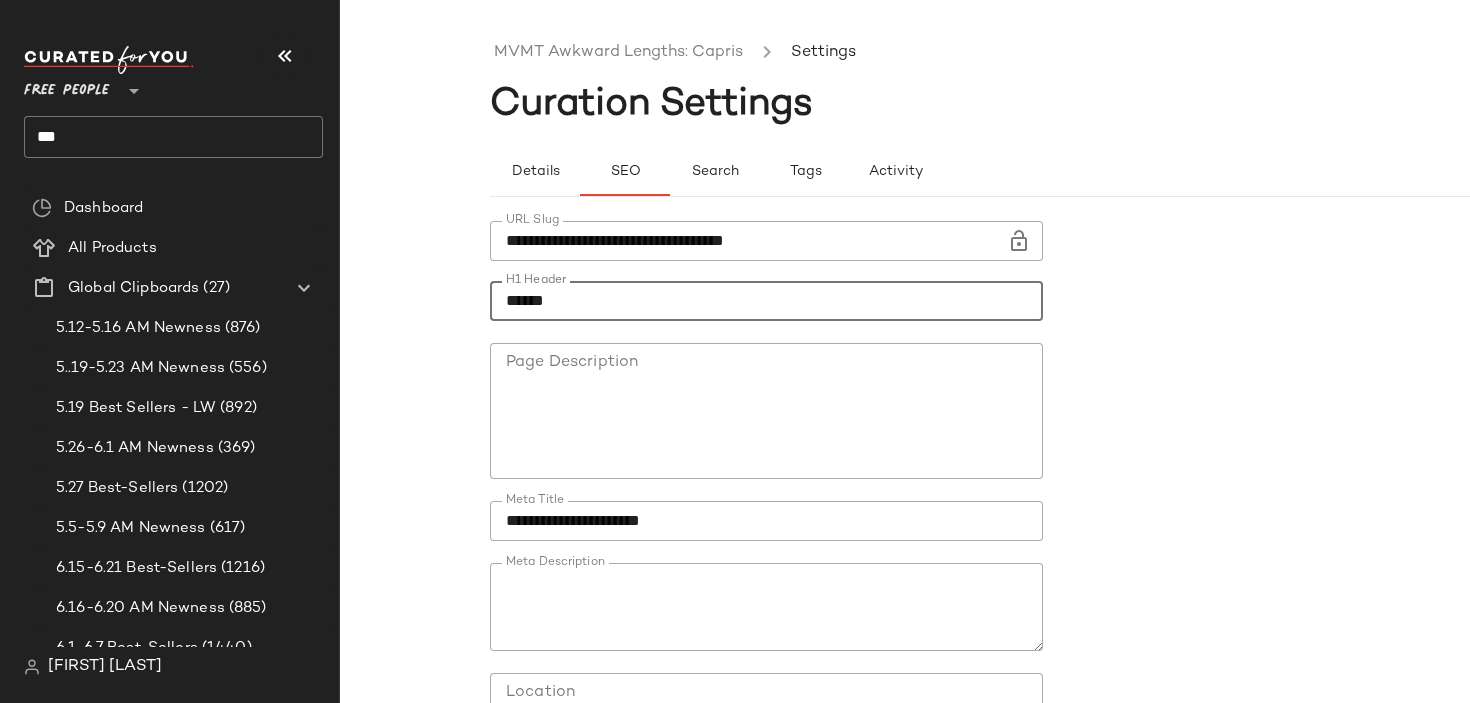click on "******" 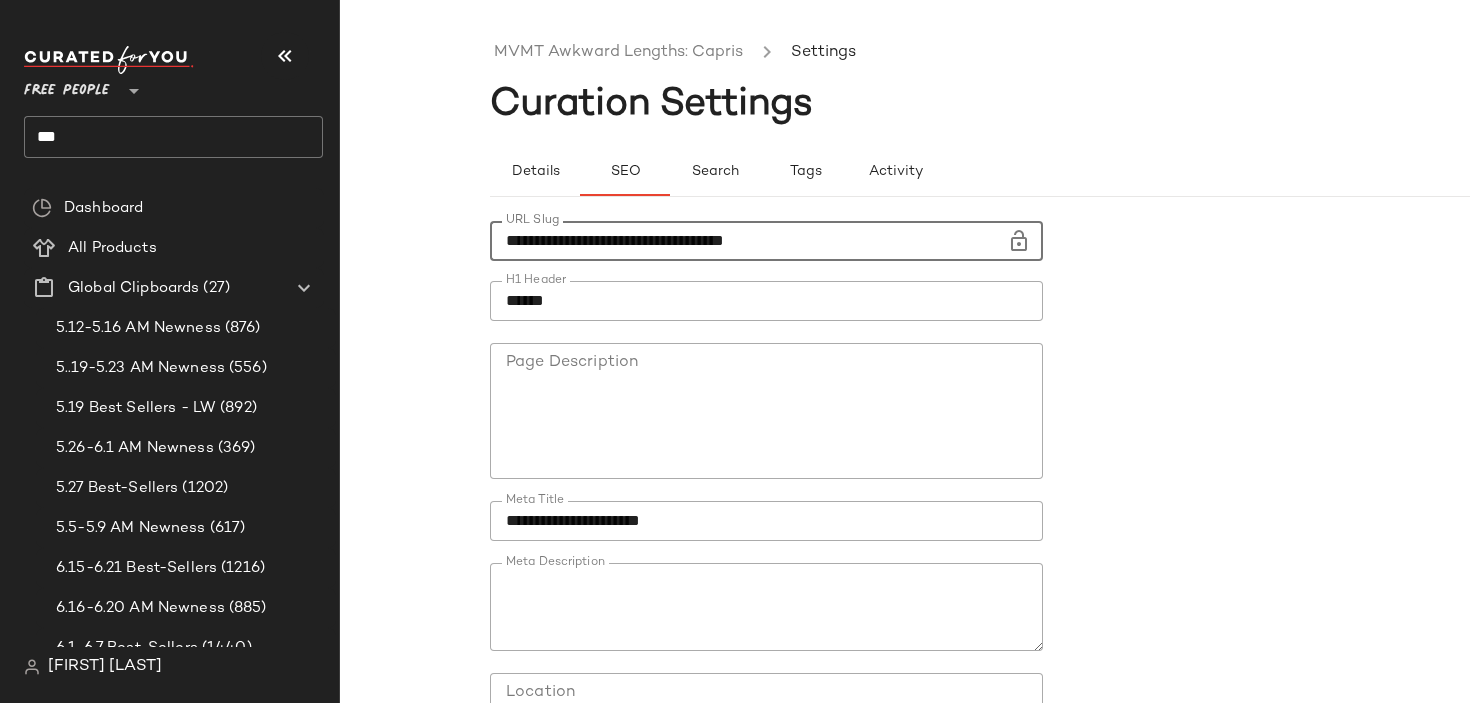 click on "**********" 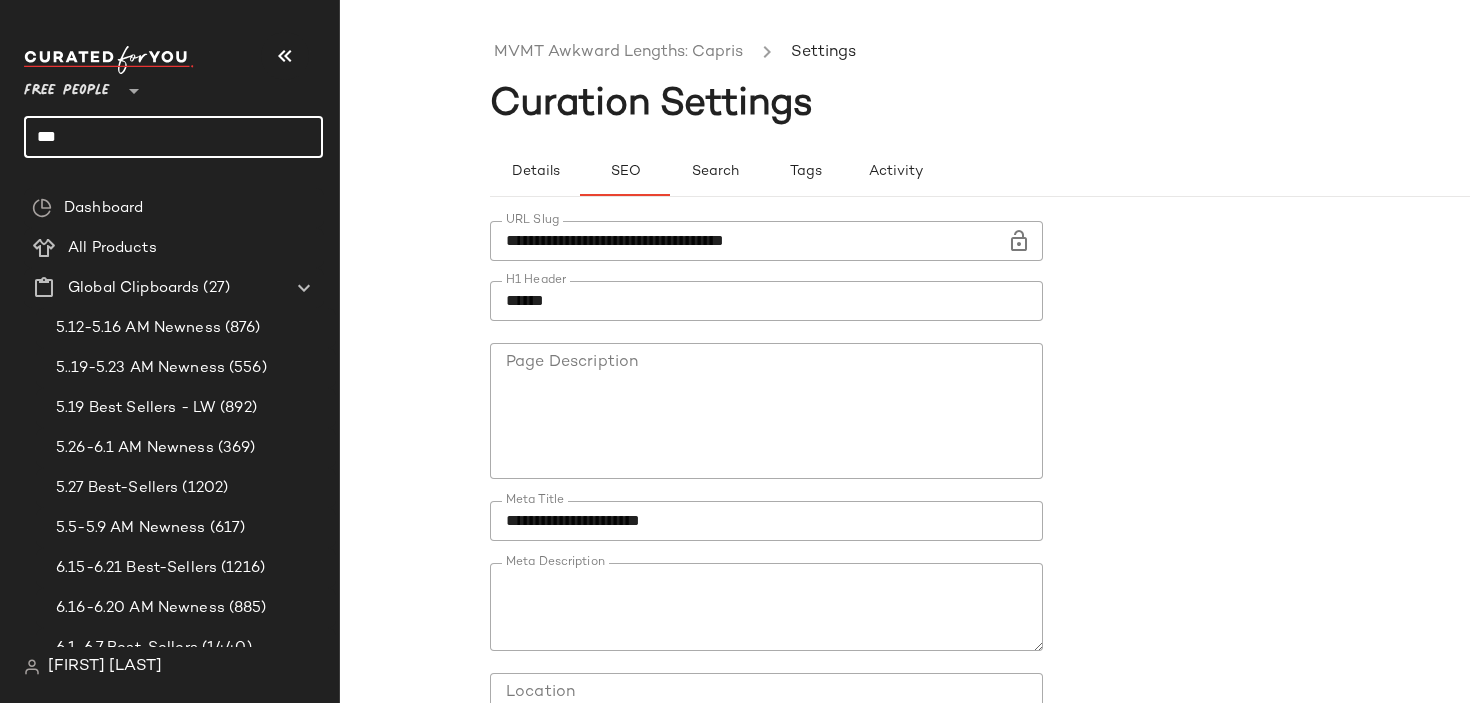 click on "***" 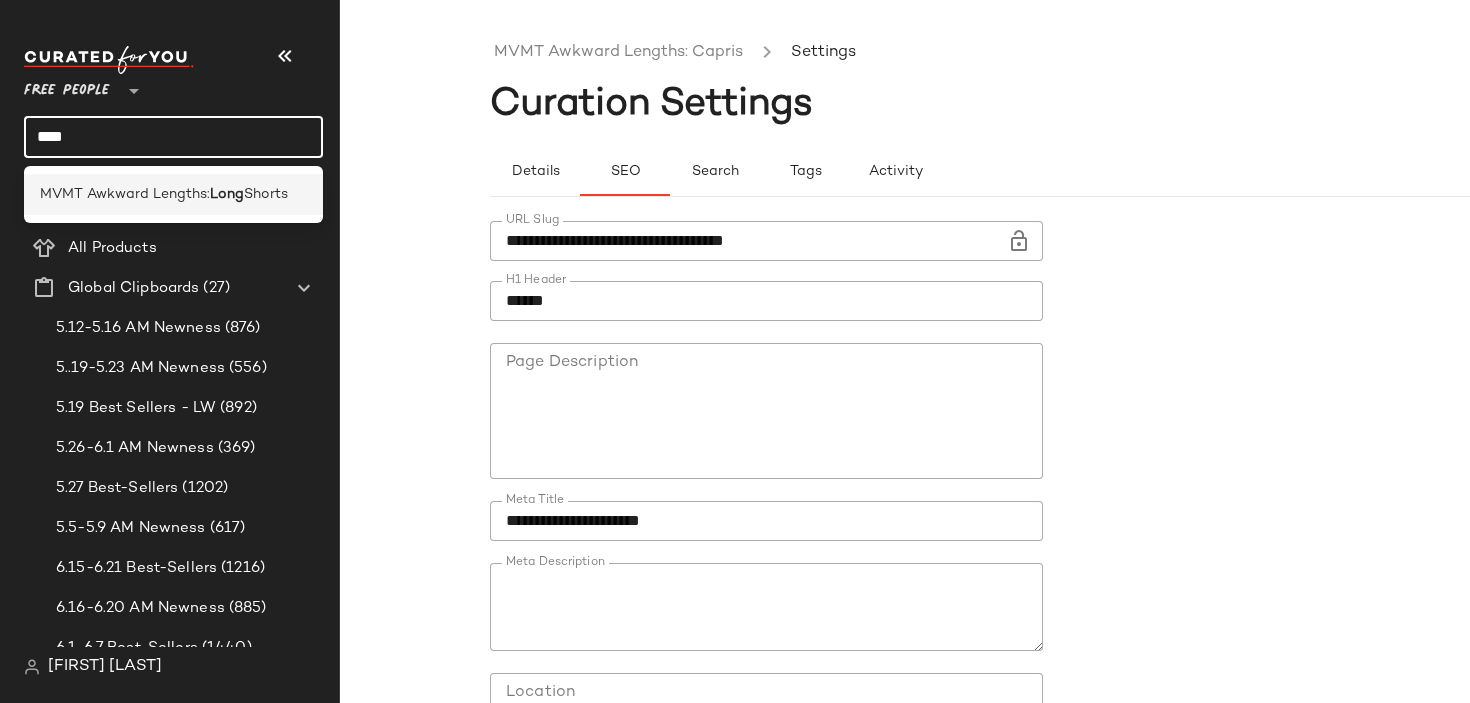type on "****" 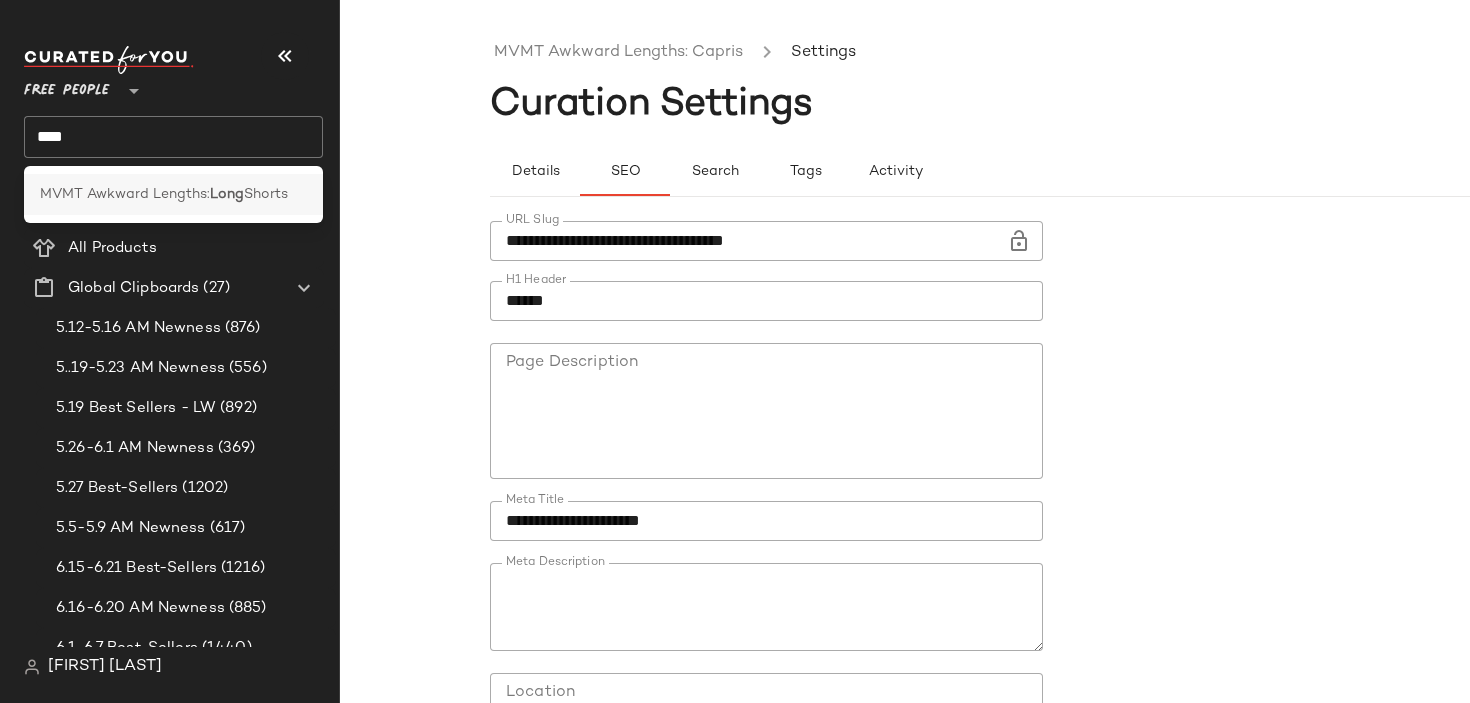 click on "[PRODUCT]" 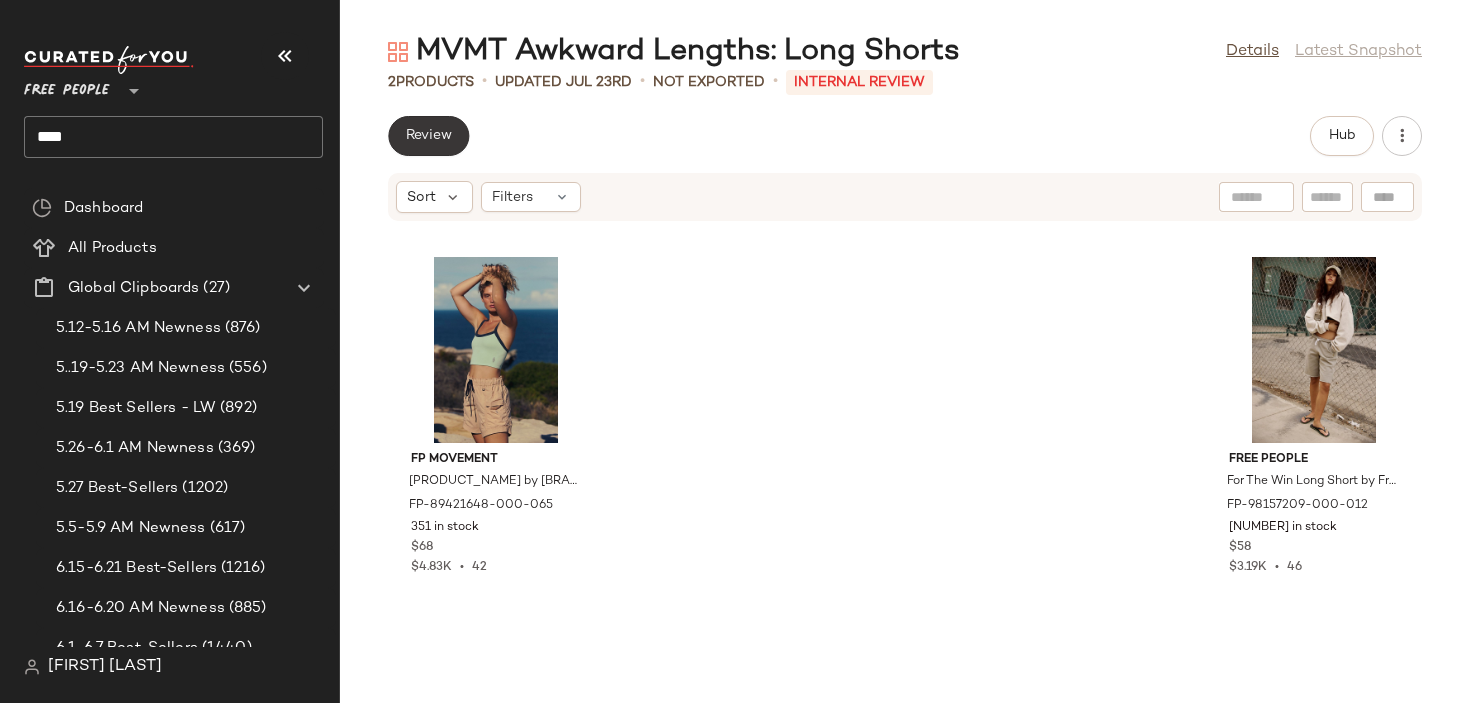 click on "Review" at bounding box center (428, 136) 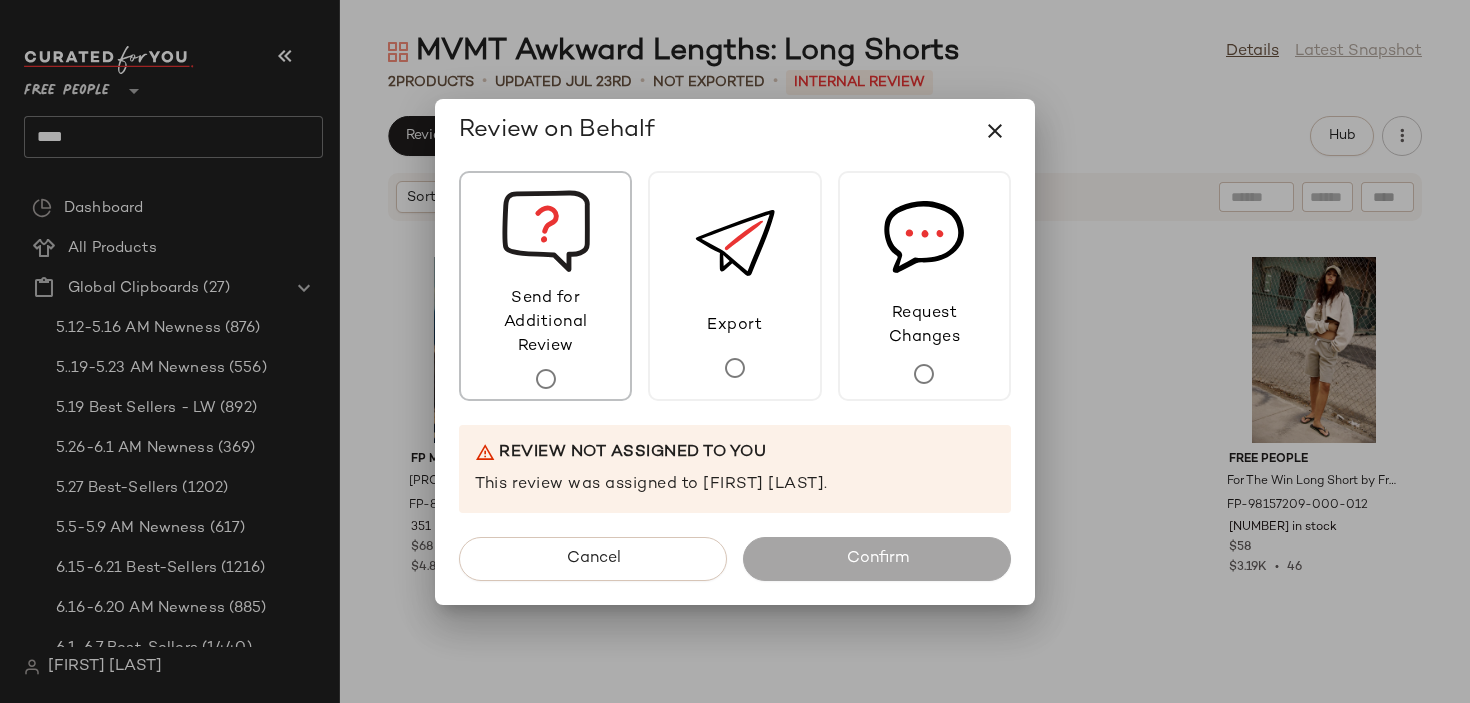 click on "Send for Additional Review" at bounding box center [545, 323] 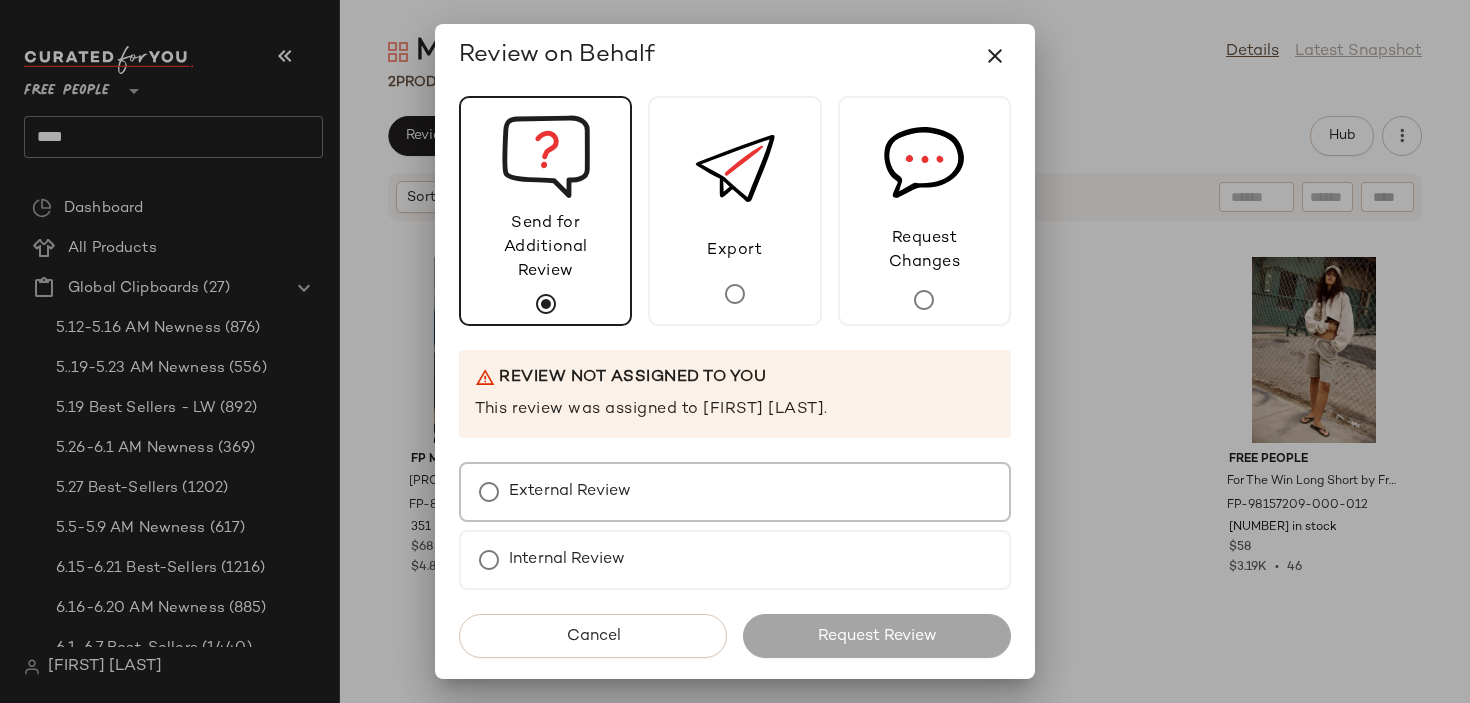 click on "External Review" at bounding box center [570, 492] 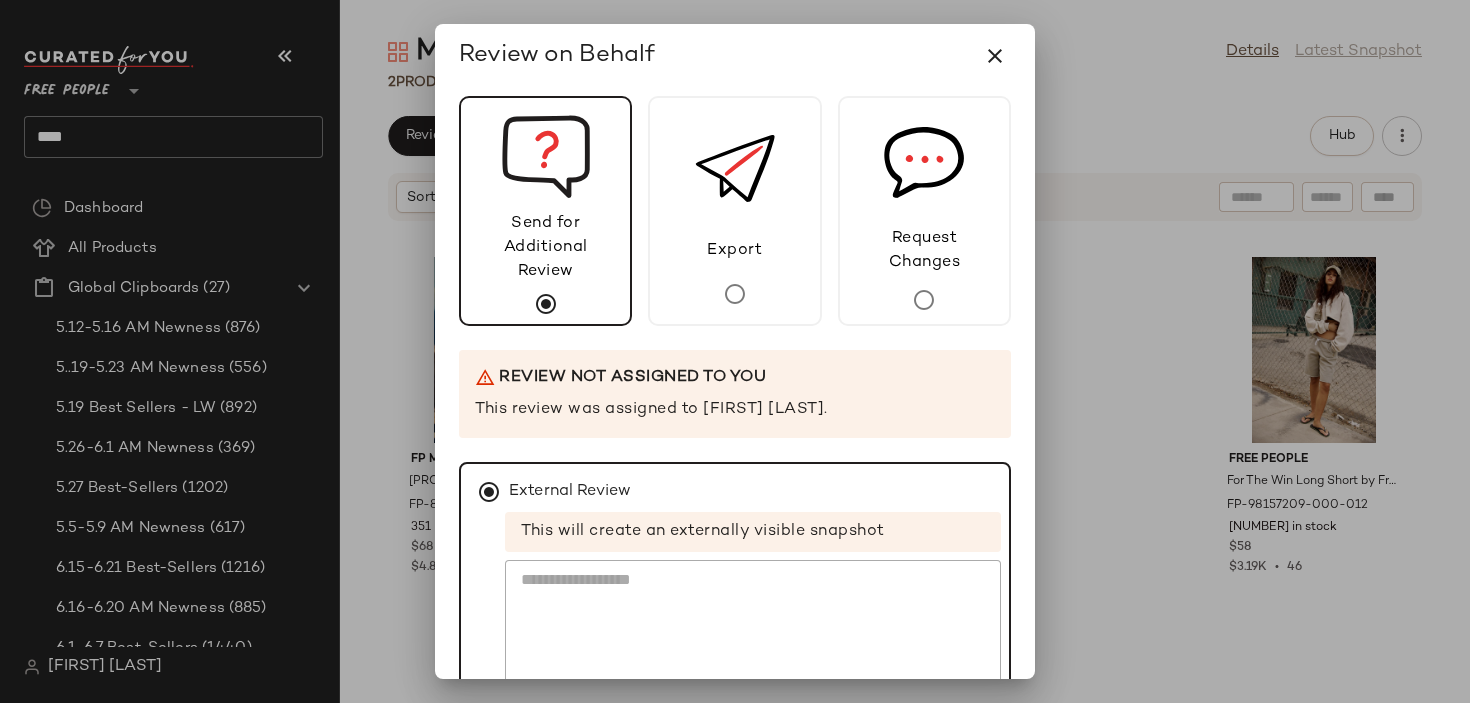 scroll, scrollTop: 195, scrollLeft: 0, axis: vertical 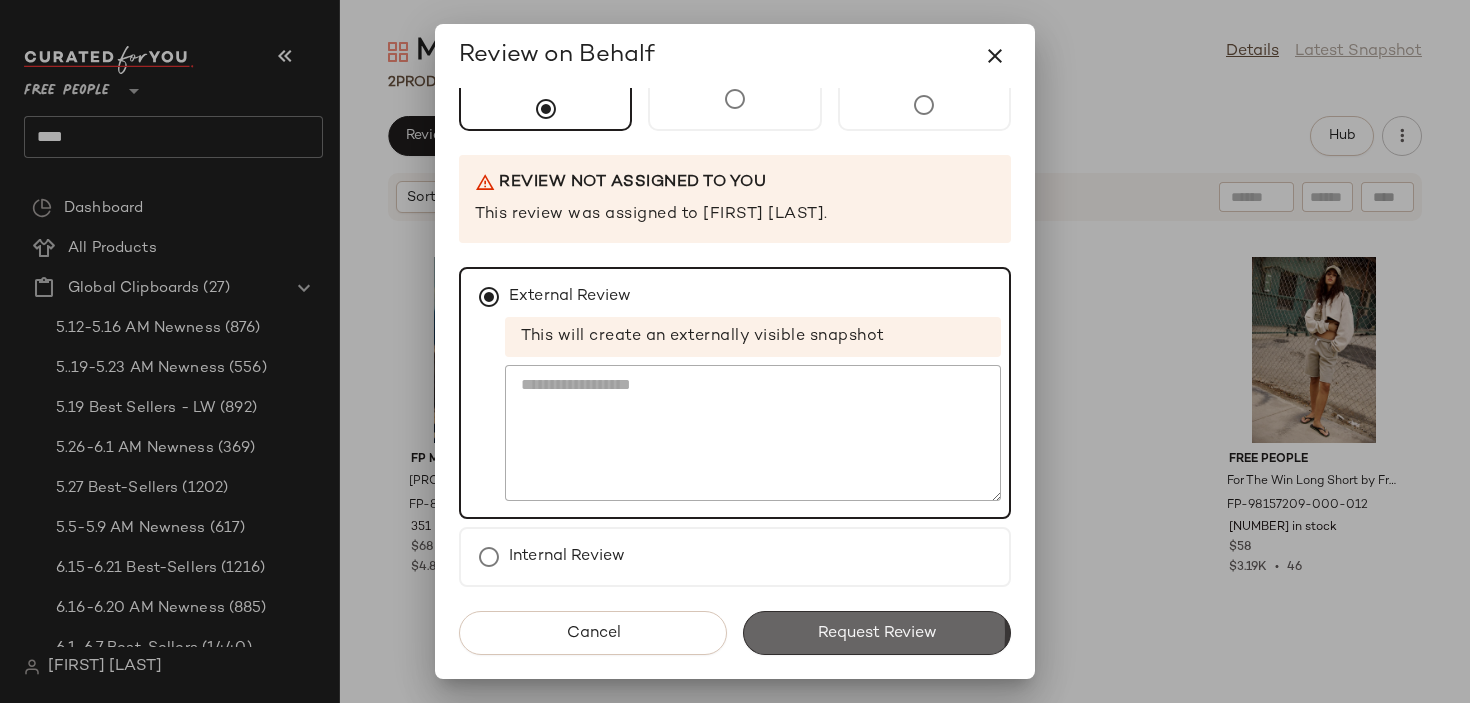 click on "Request Review" 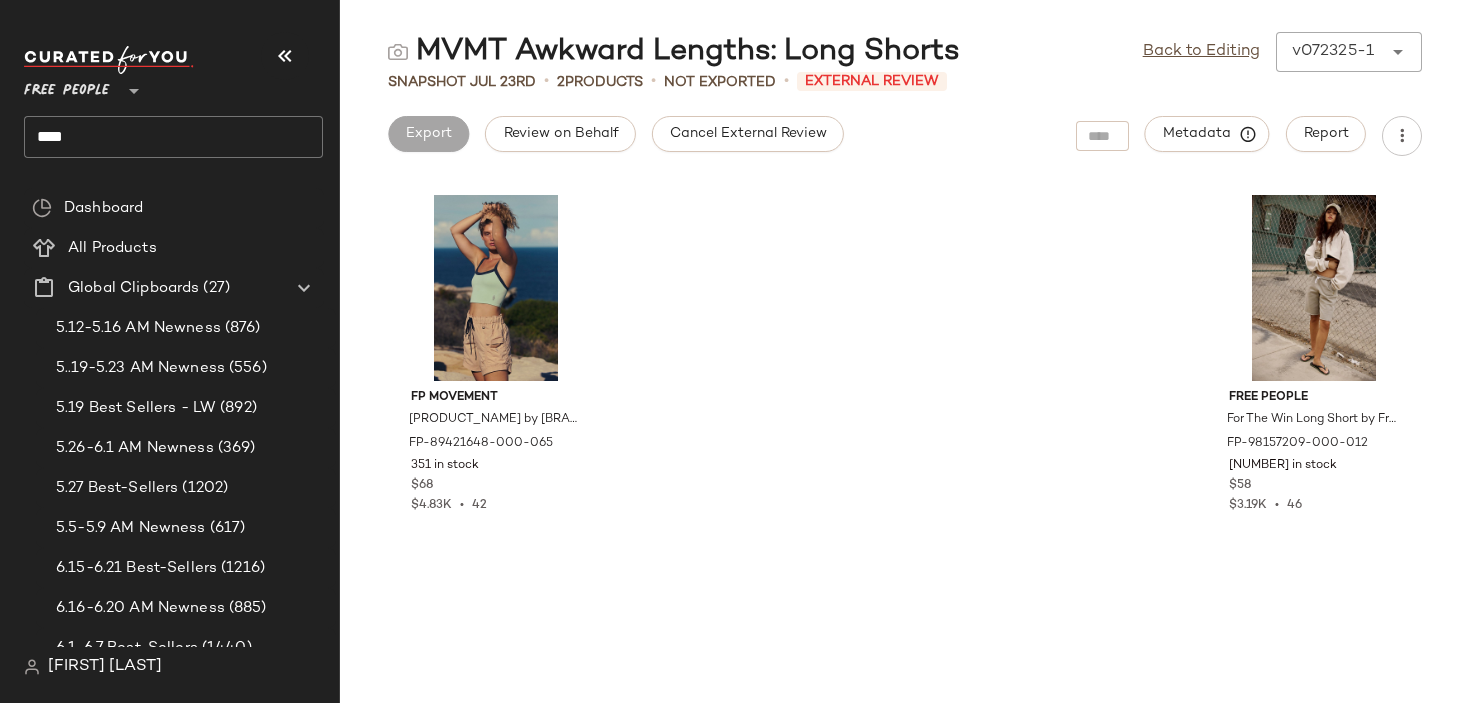 click on "[PRODUCT]" at bounding box center [674, 52] 